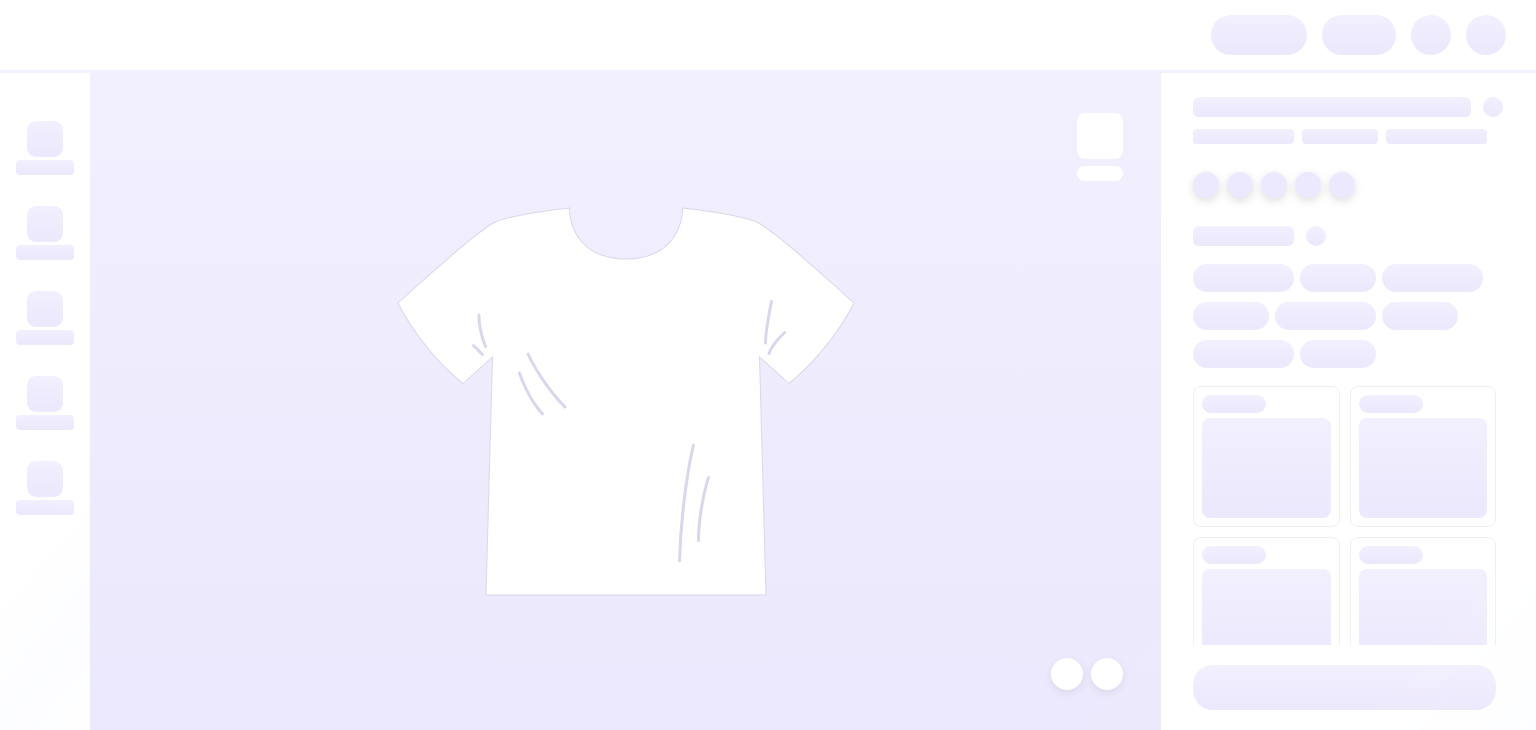 scroll, scrollTop: 0, scrollLeft: 0, axis: both 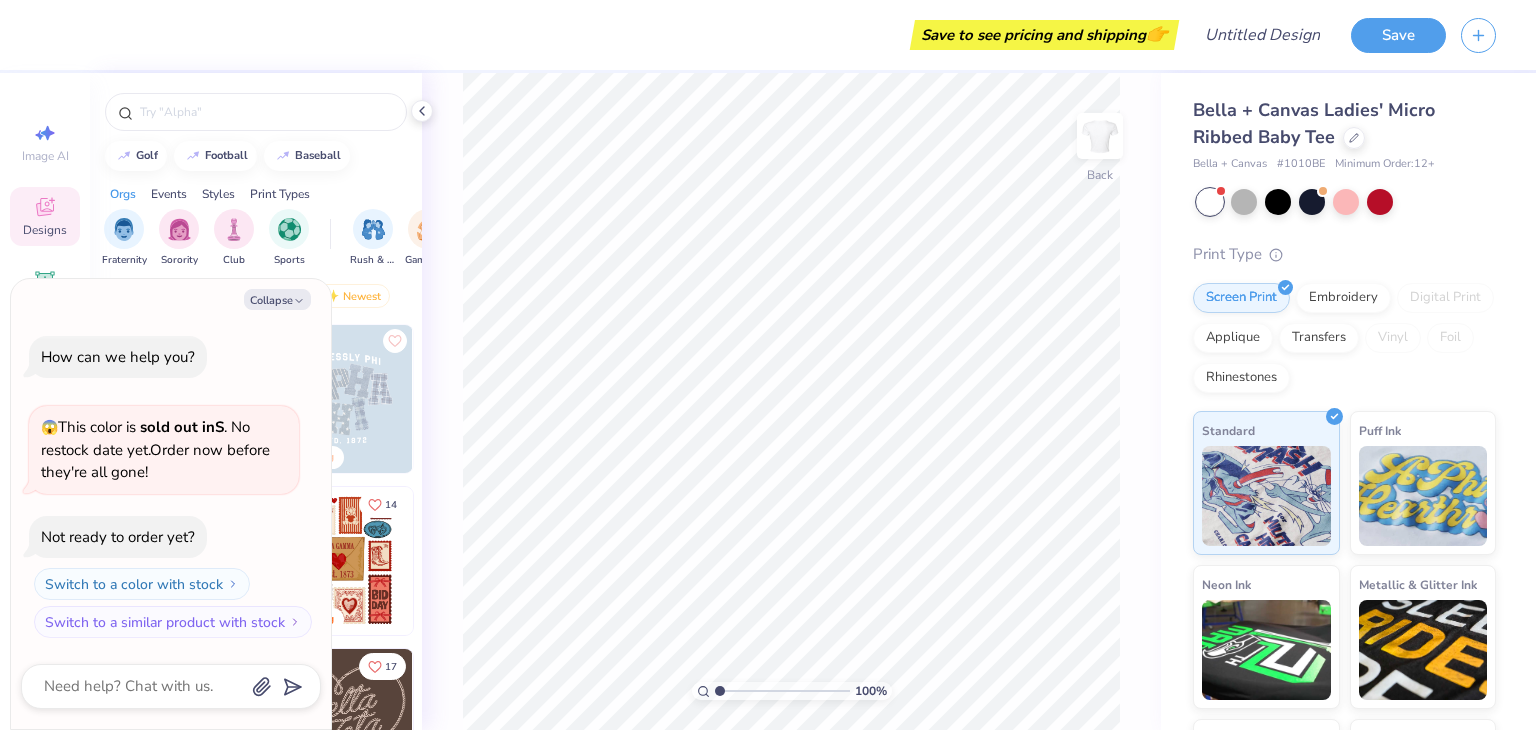 click on "Orgs Events Styles Print Types" at bounding box center [256, 189] 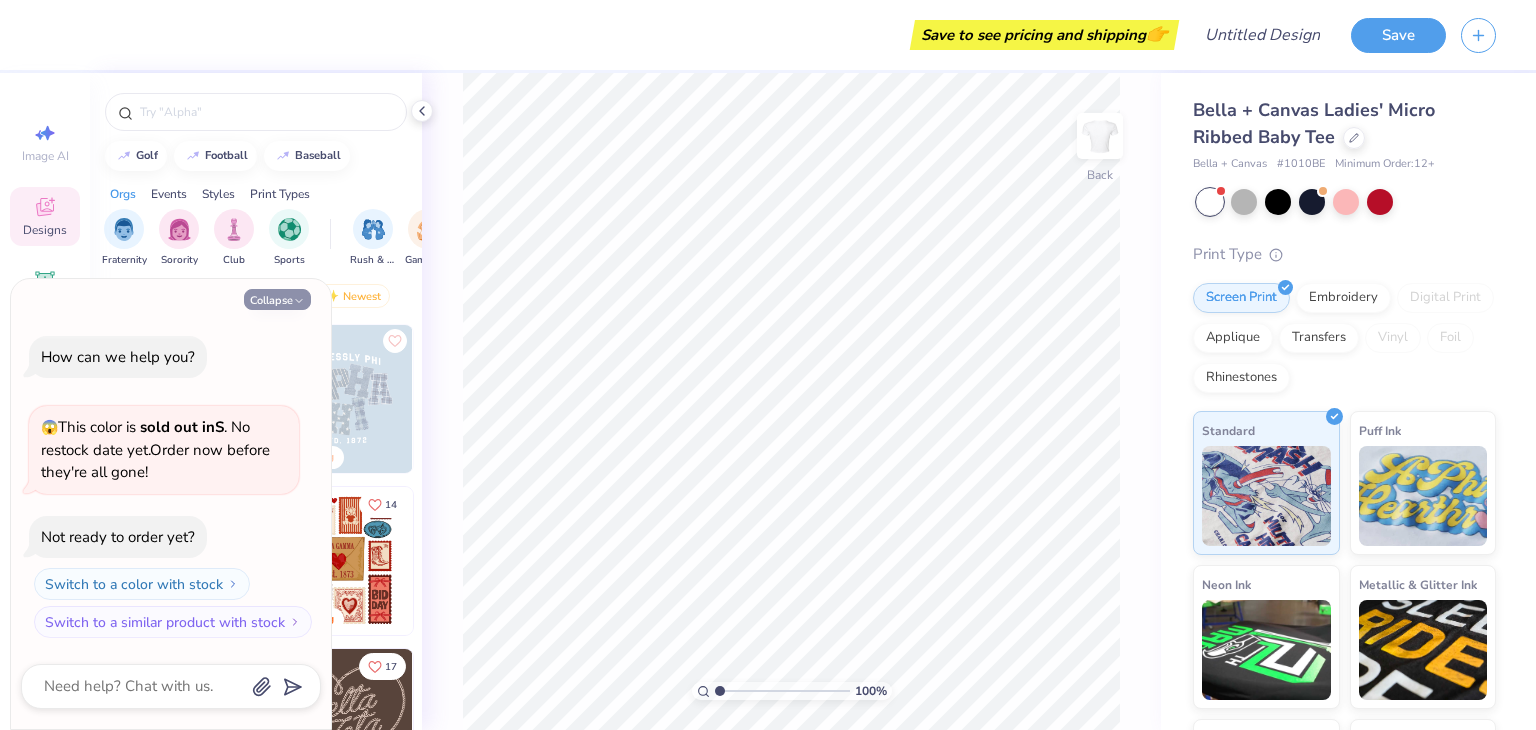 click on "Collapse" at bounding box center [277, 299] 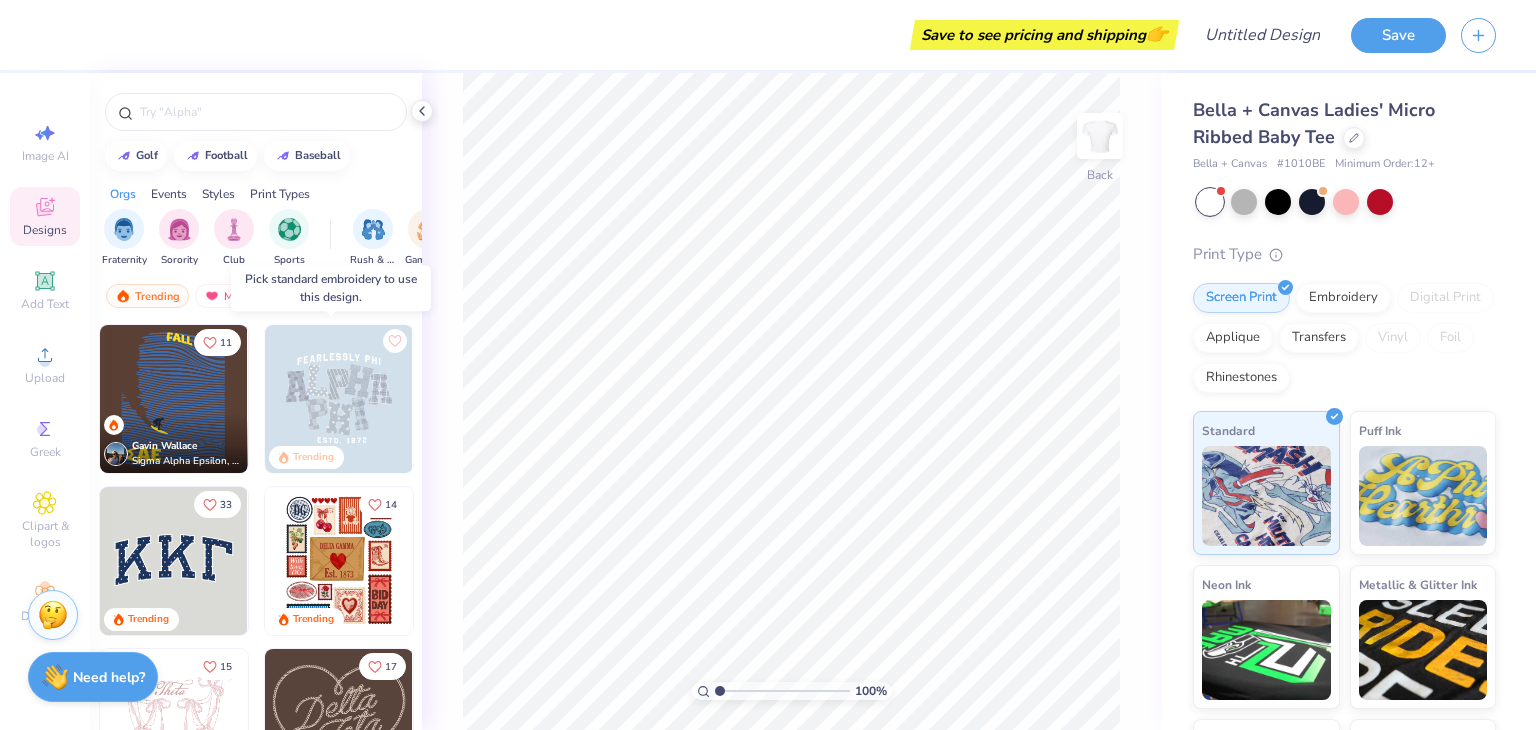 click at bounding box center [339, 399] 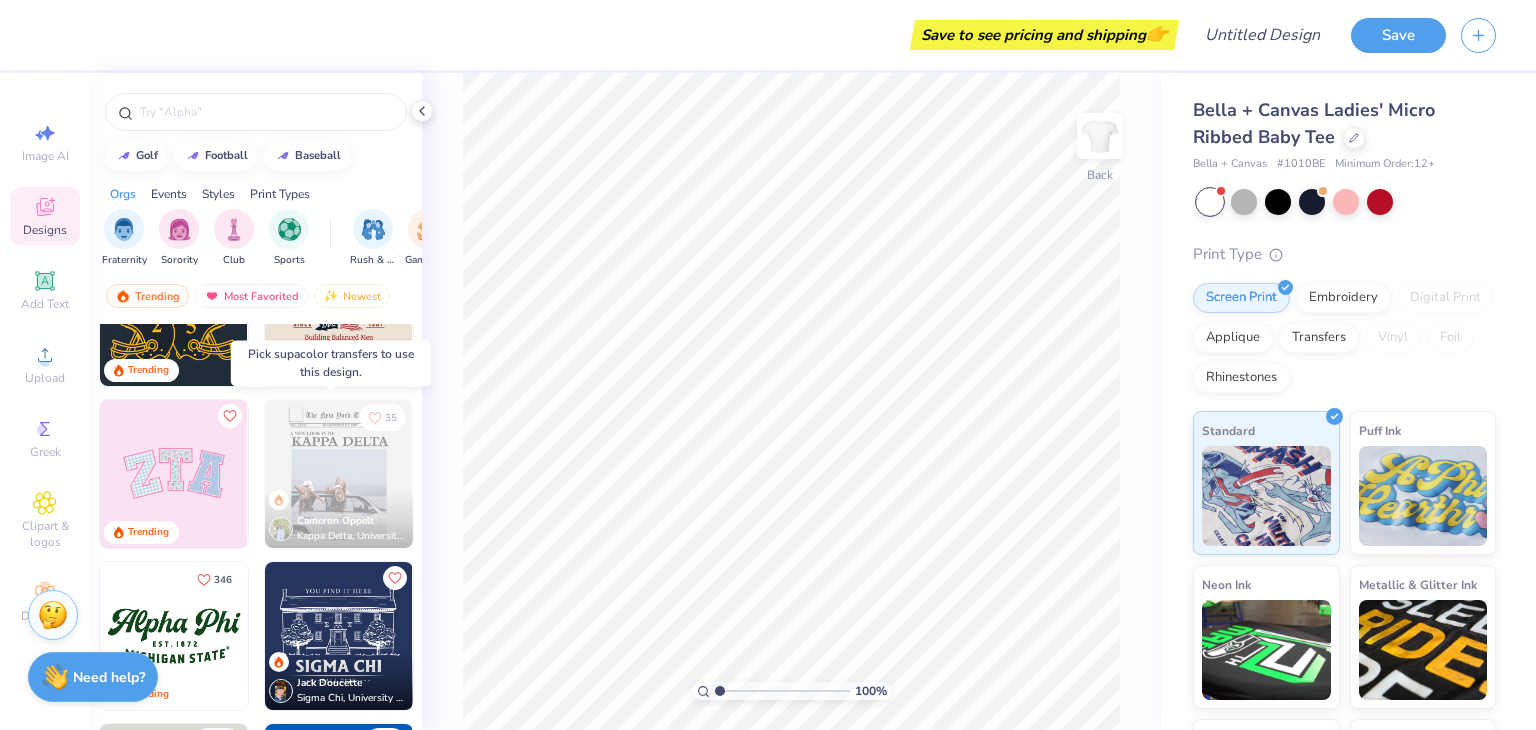 scroll, scrollTop: 736, scrollLeft: 0, axis: vertical 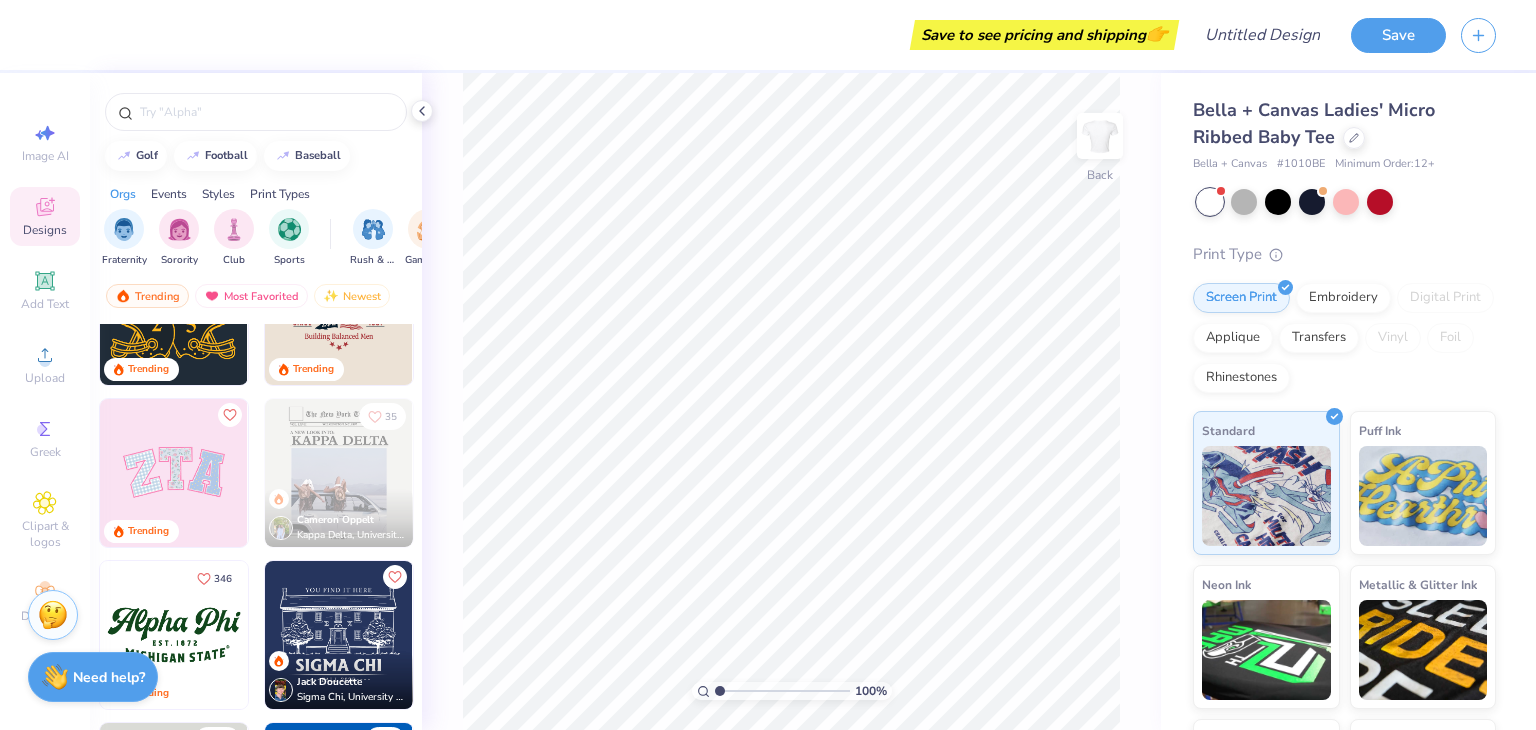 click at bounding box center (174, 473) 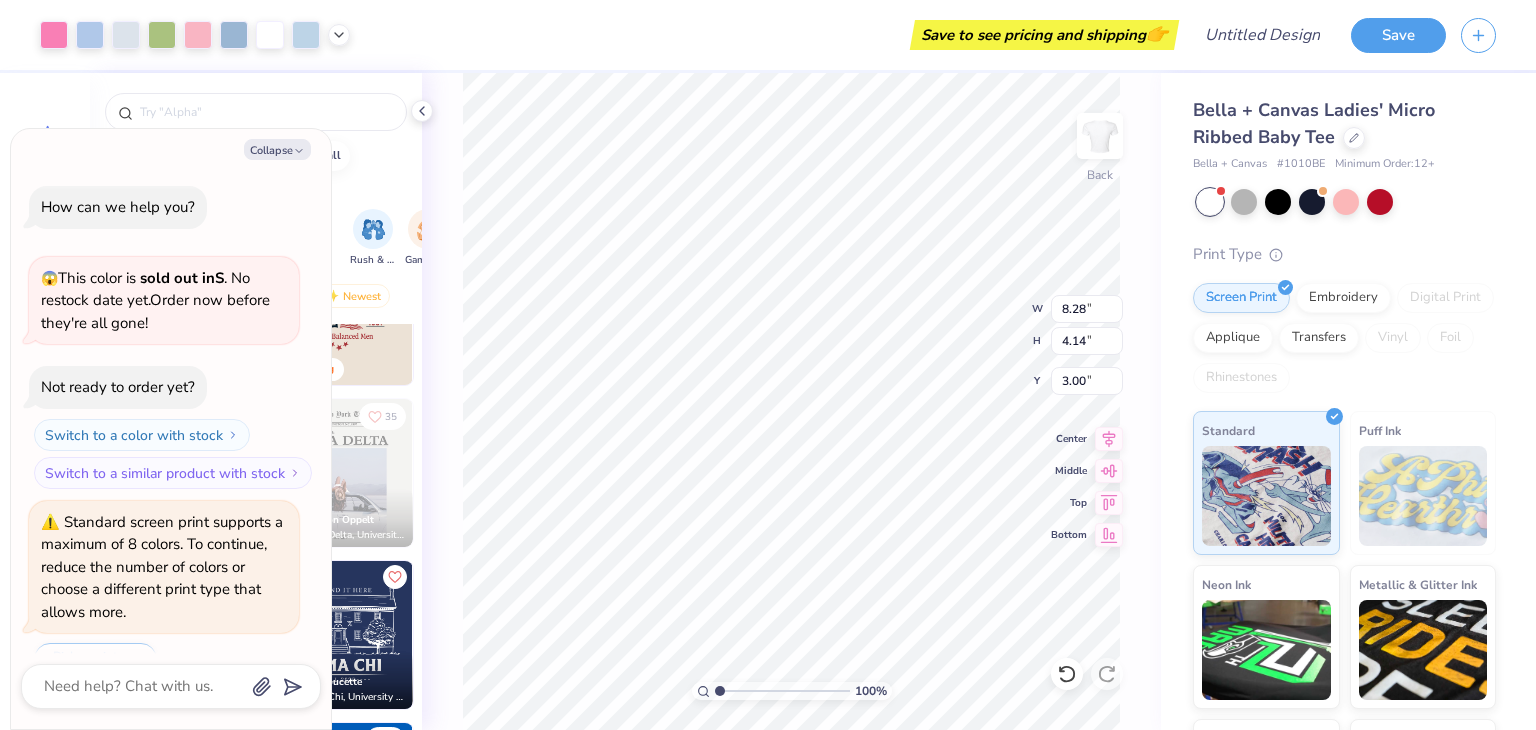 scroll, scrollTop: 48, scrollLeft: 0, axis: vertical 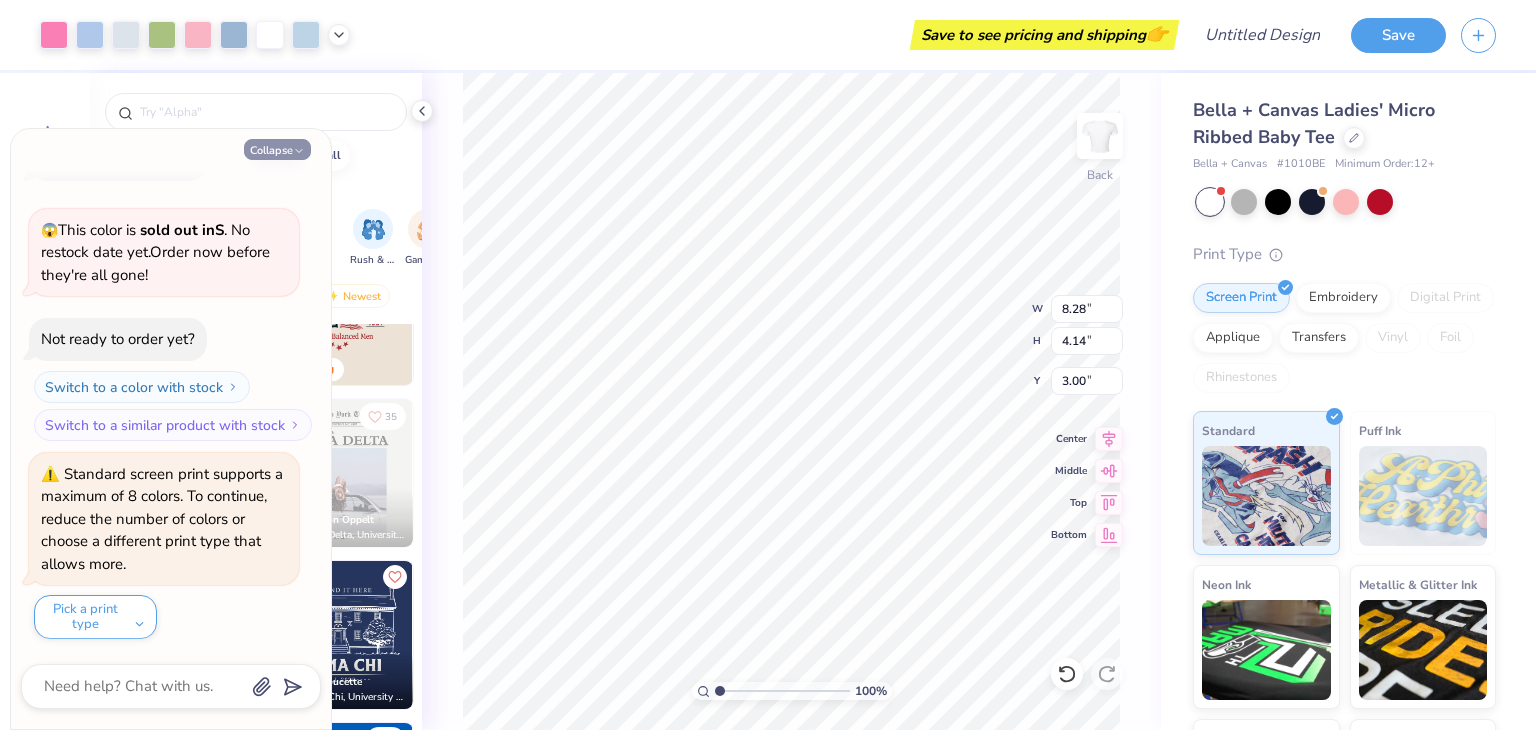 click on "Collapse" at bounding box center (277, 149) 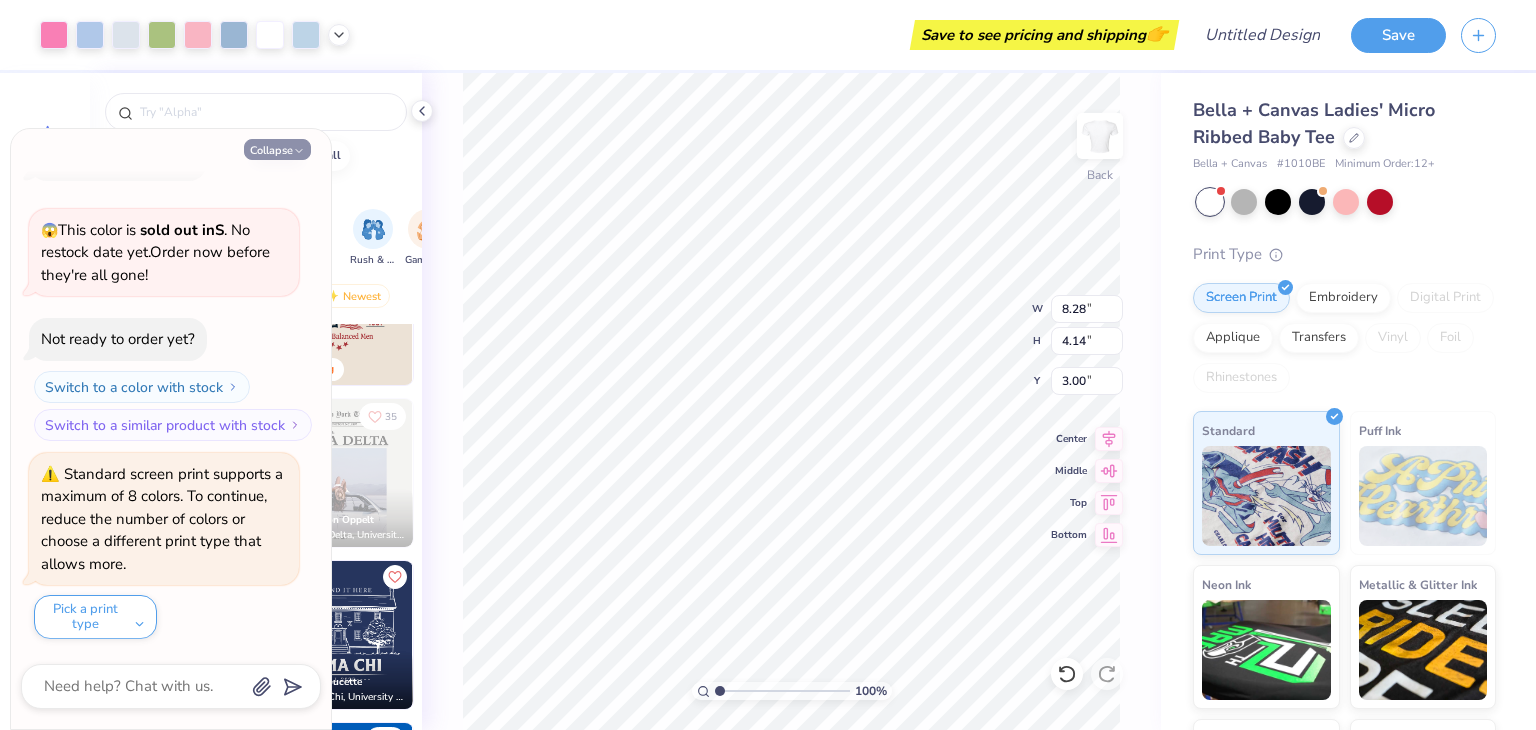 type on "x" 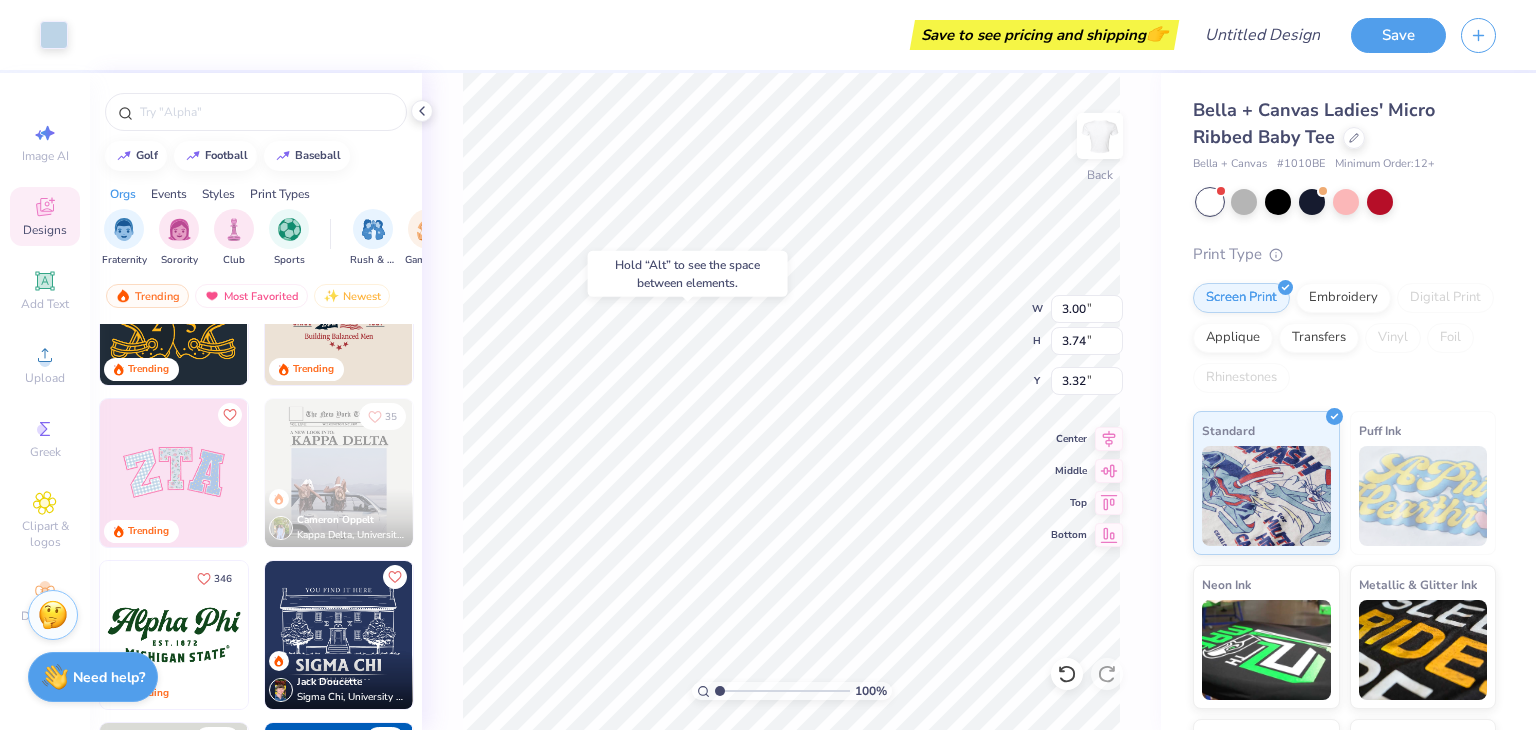 type on "3.32" 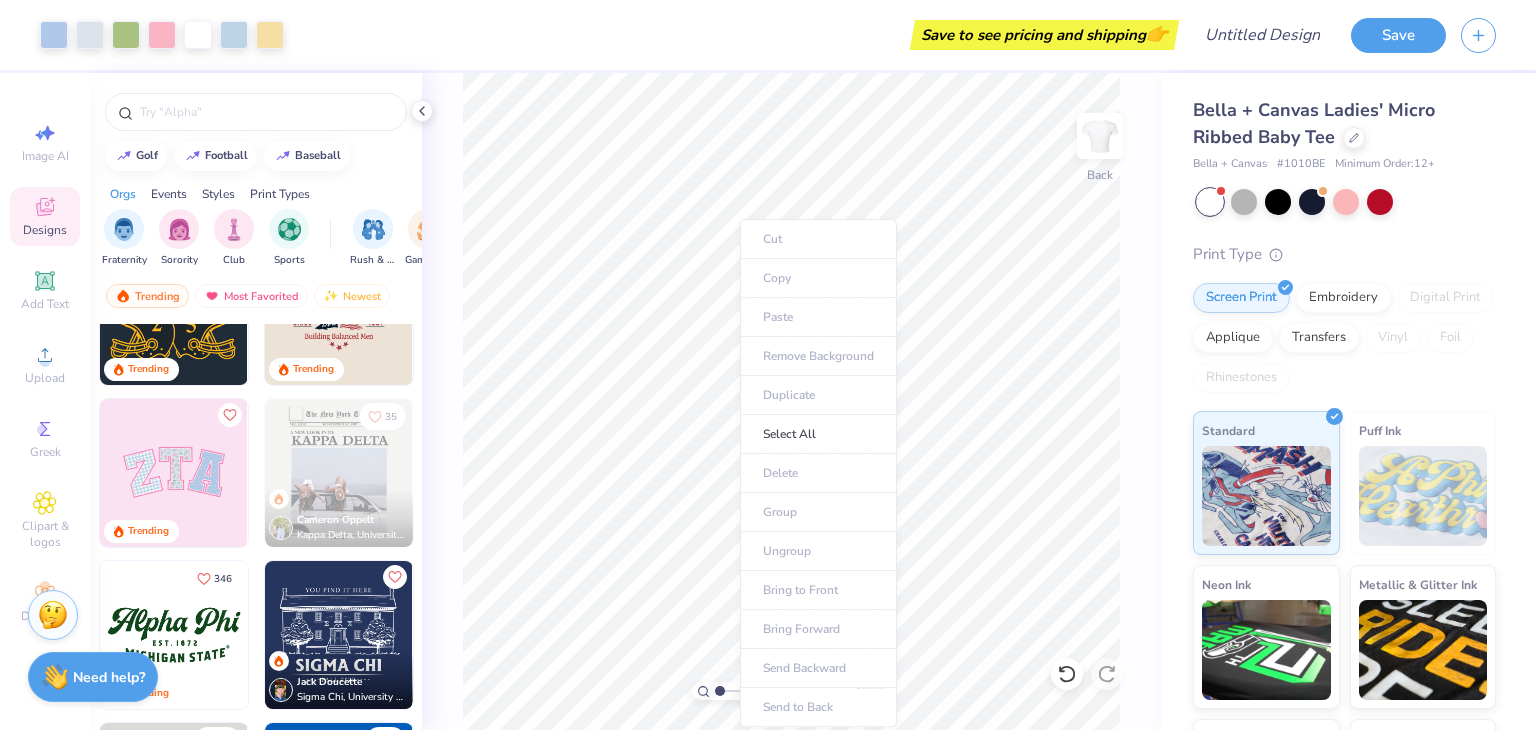 click on "Cut Copy Paste Remove Background Duplicate Select All Delete Group Ungroup Bring to Front Bring Forward Send Backward Send to Back" at bounding box center (818, 473) 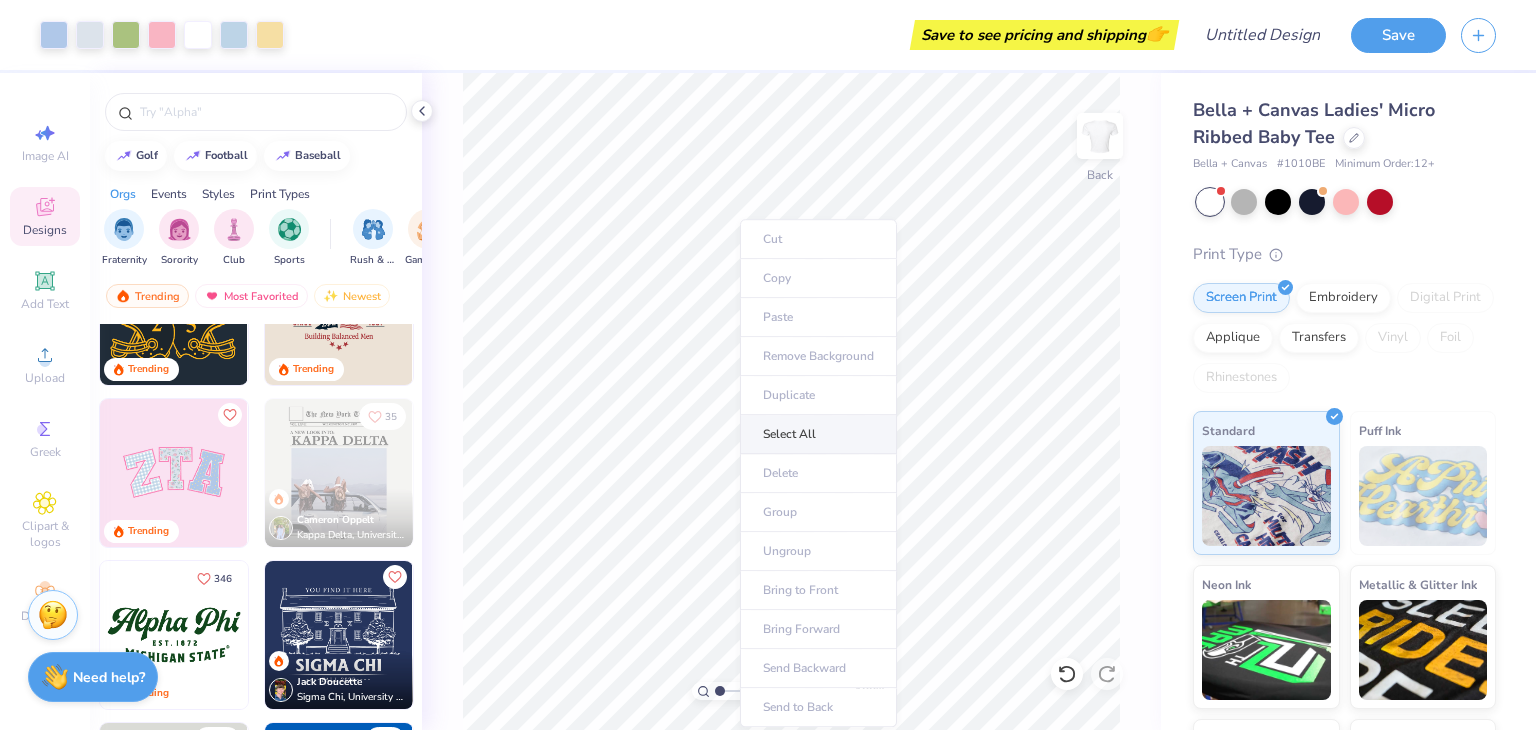 click on "Select All" at bounding box center (818, 434) 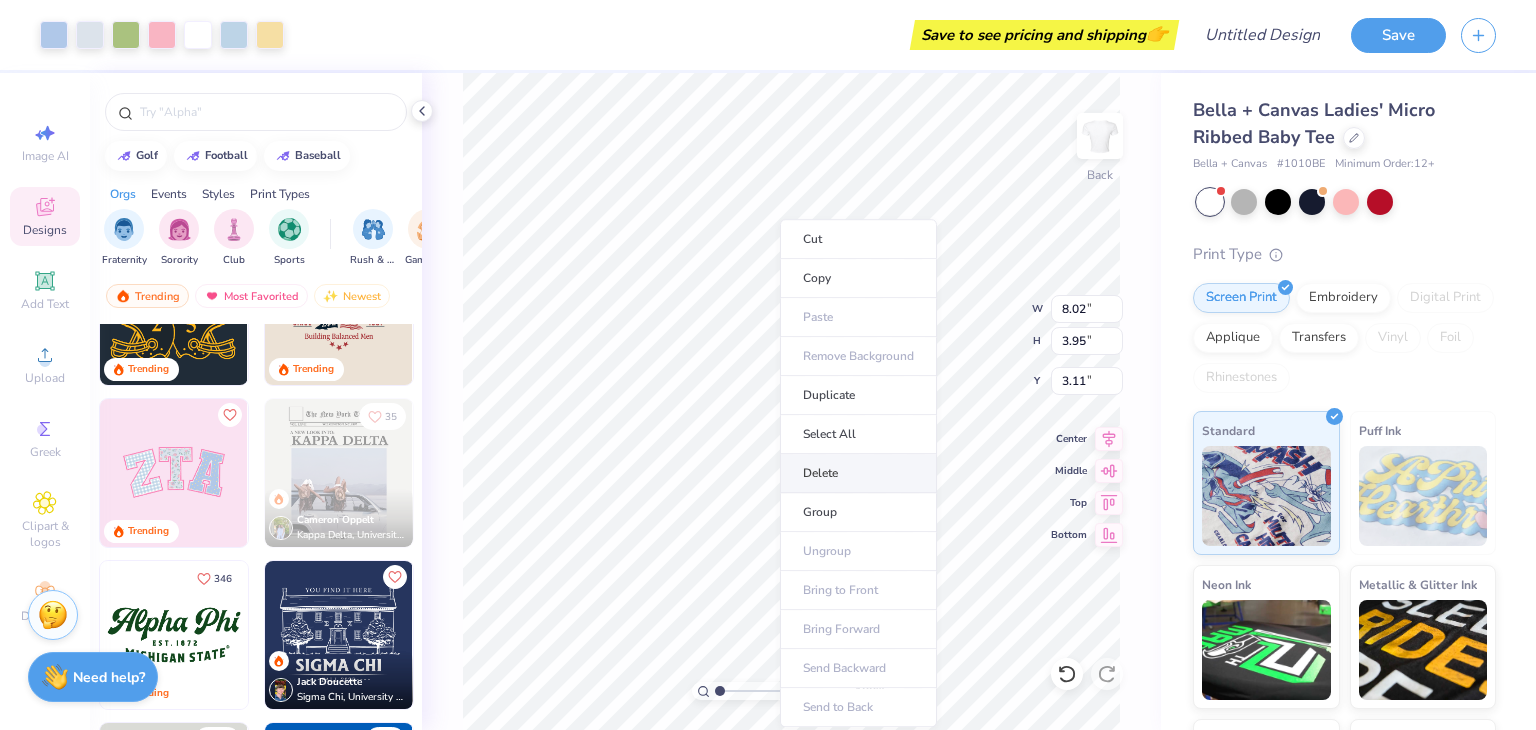 click on "Delete" at bounding box center (858, 473) 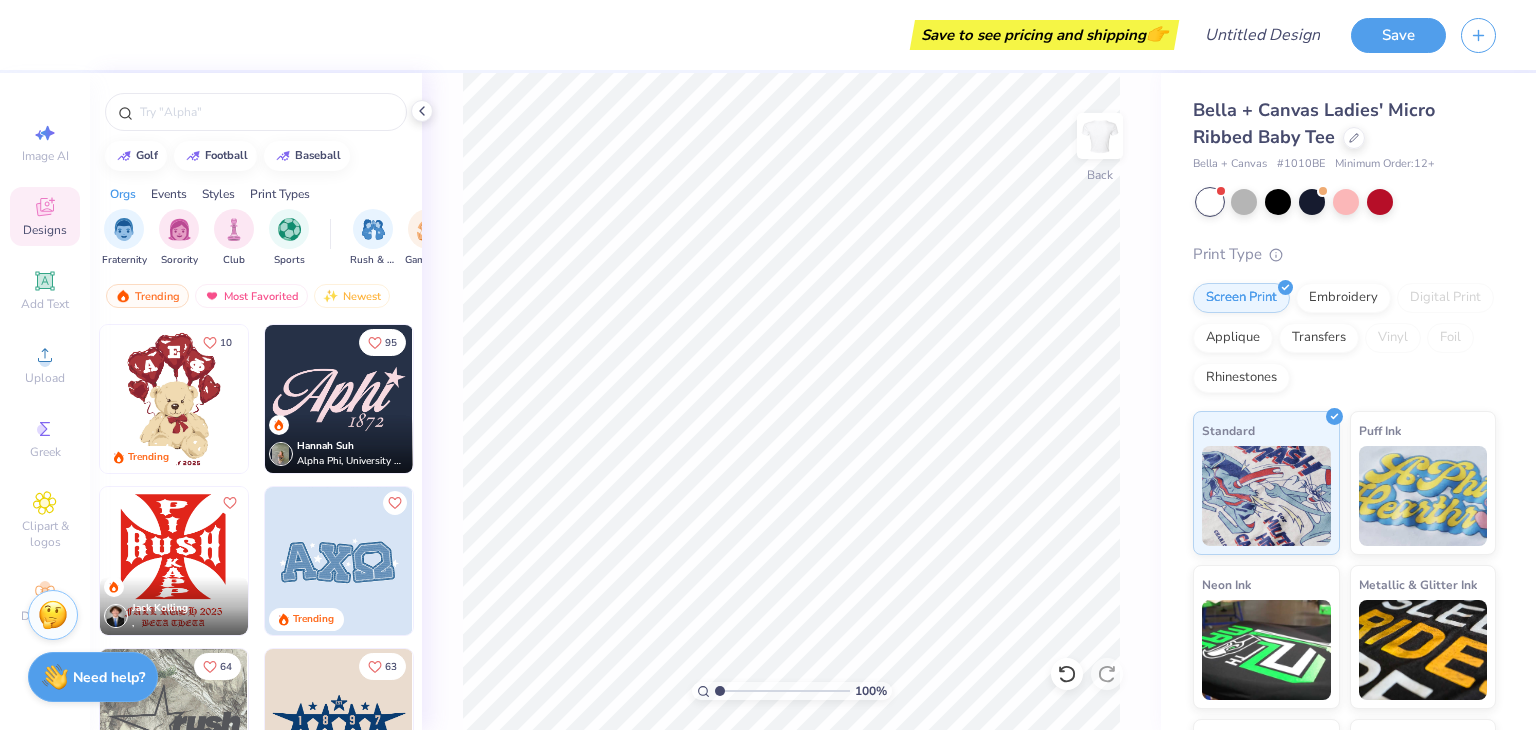 scroll, scrollTop: 1286, scrollLeft: 0, axis: vertical 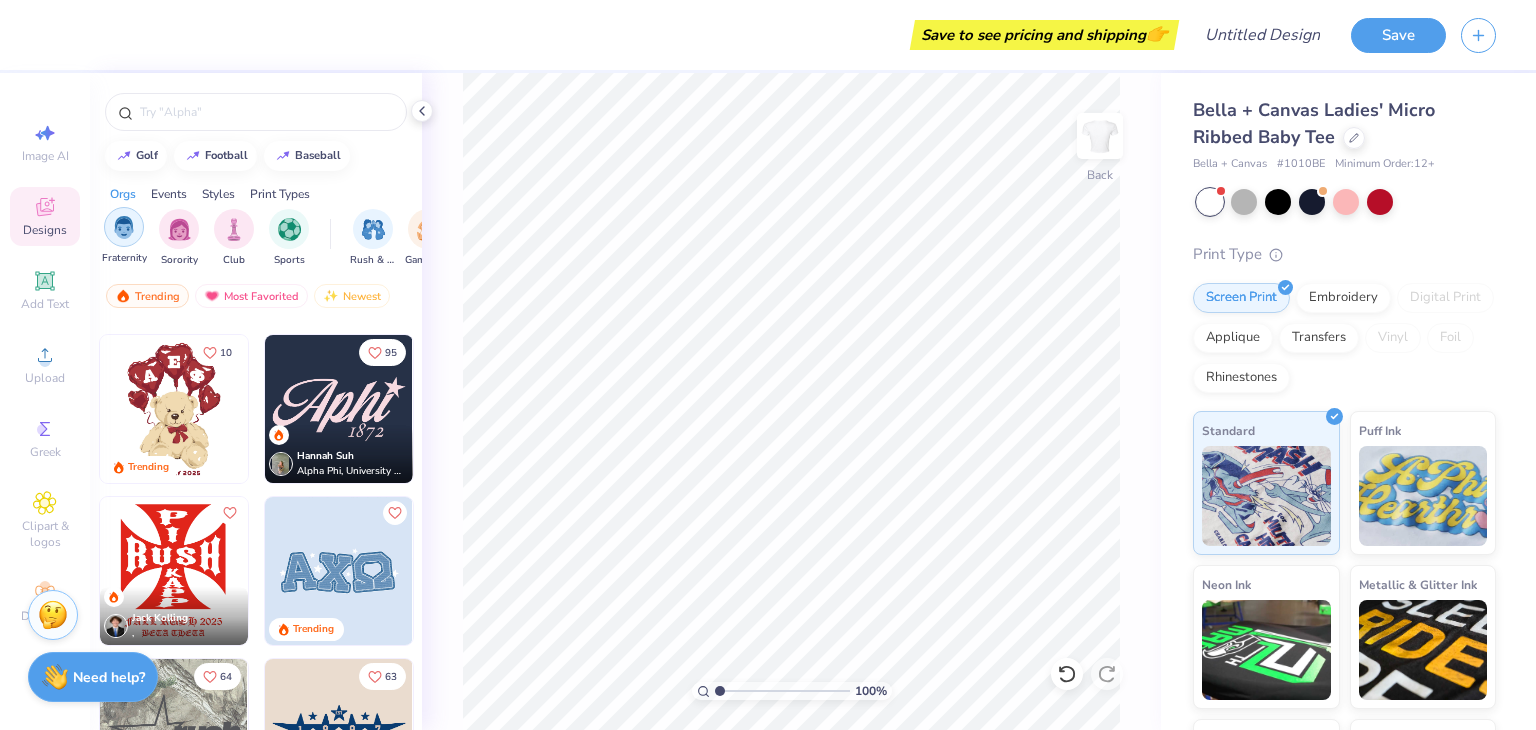click at bounding box center [124, 227] 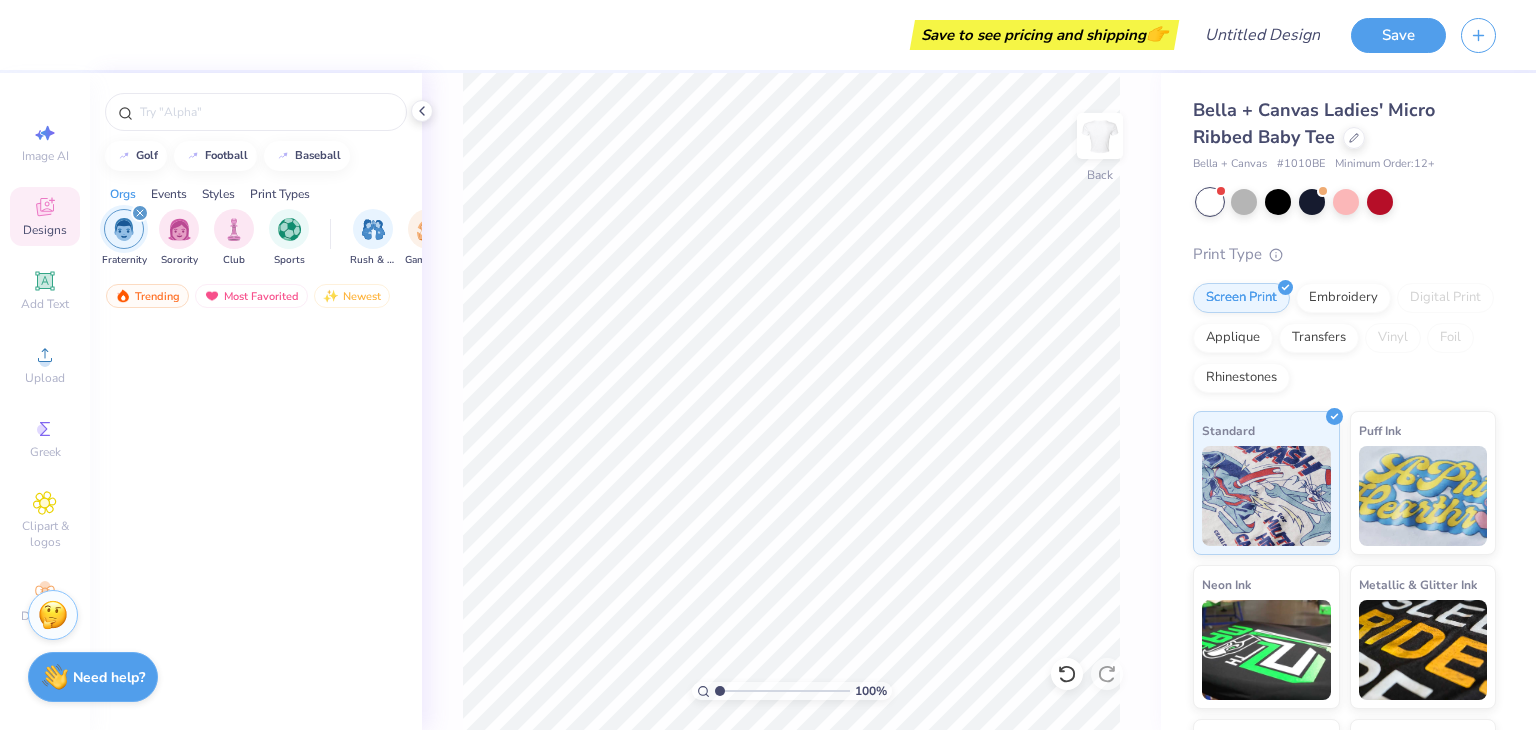 scroll, scrollTop: 0, scrollLeft: 0, axis: both 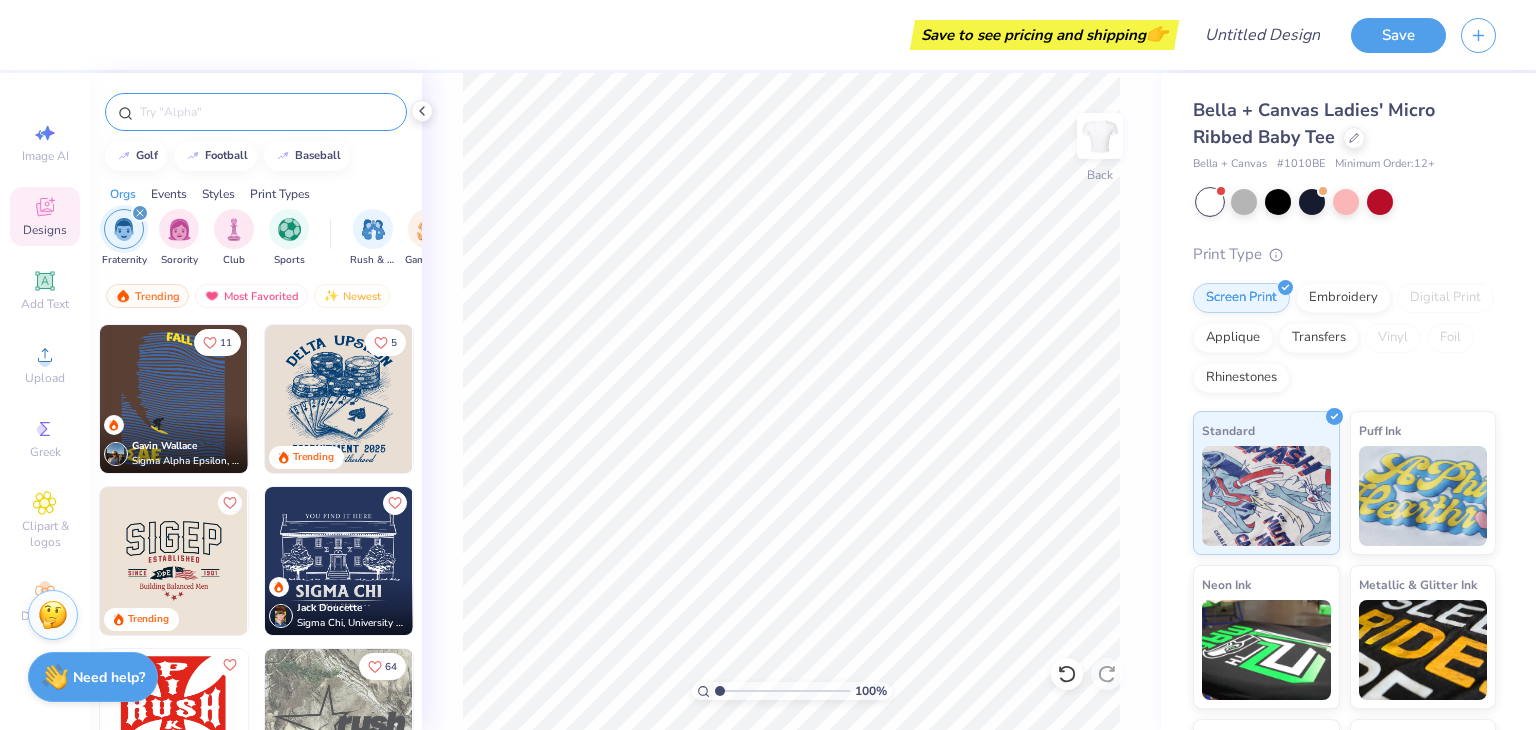 click at bounding box center (266, 112) 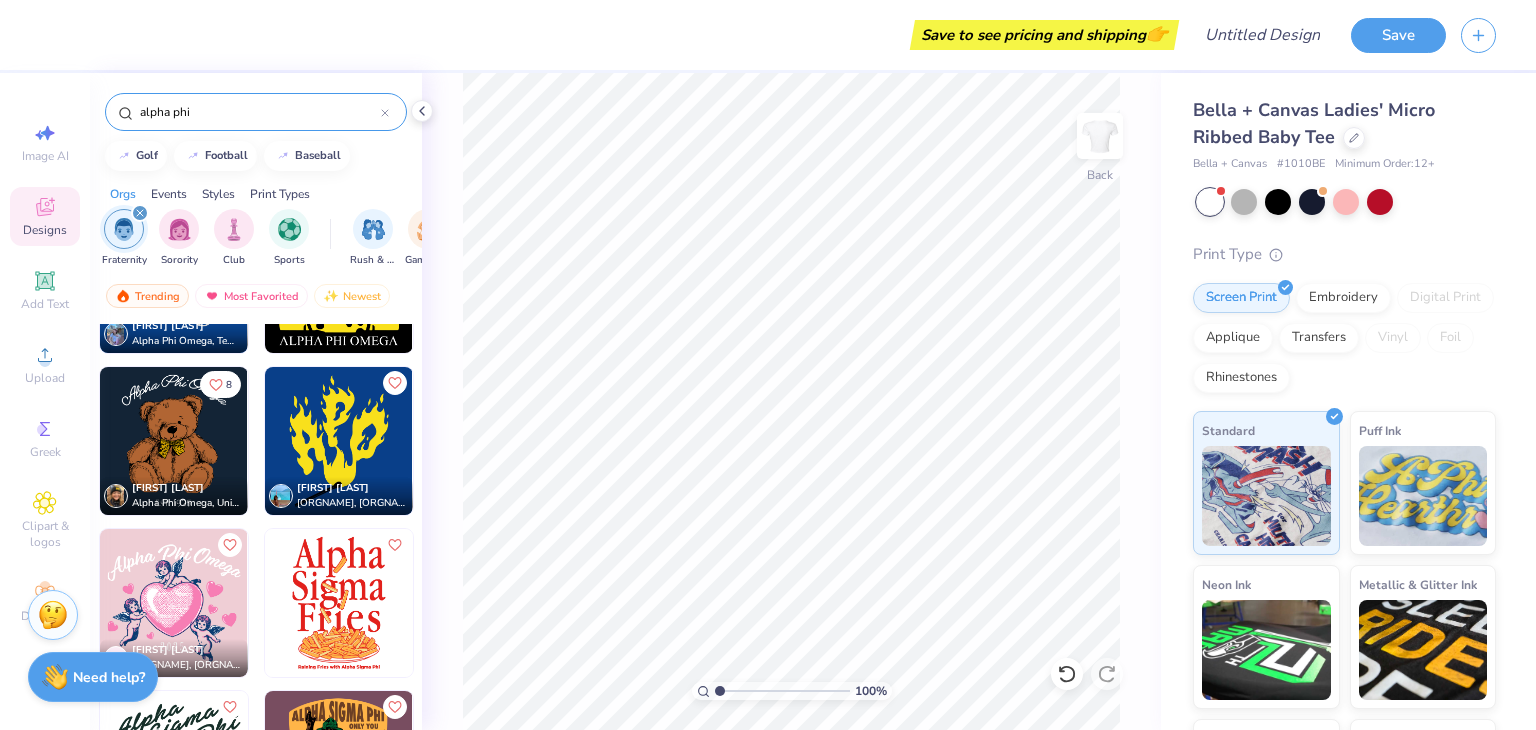 scroll, scrollTop: 119, scrollLeft: 0, axis: vertical 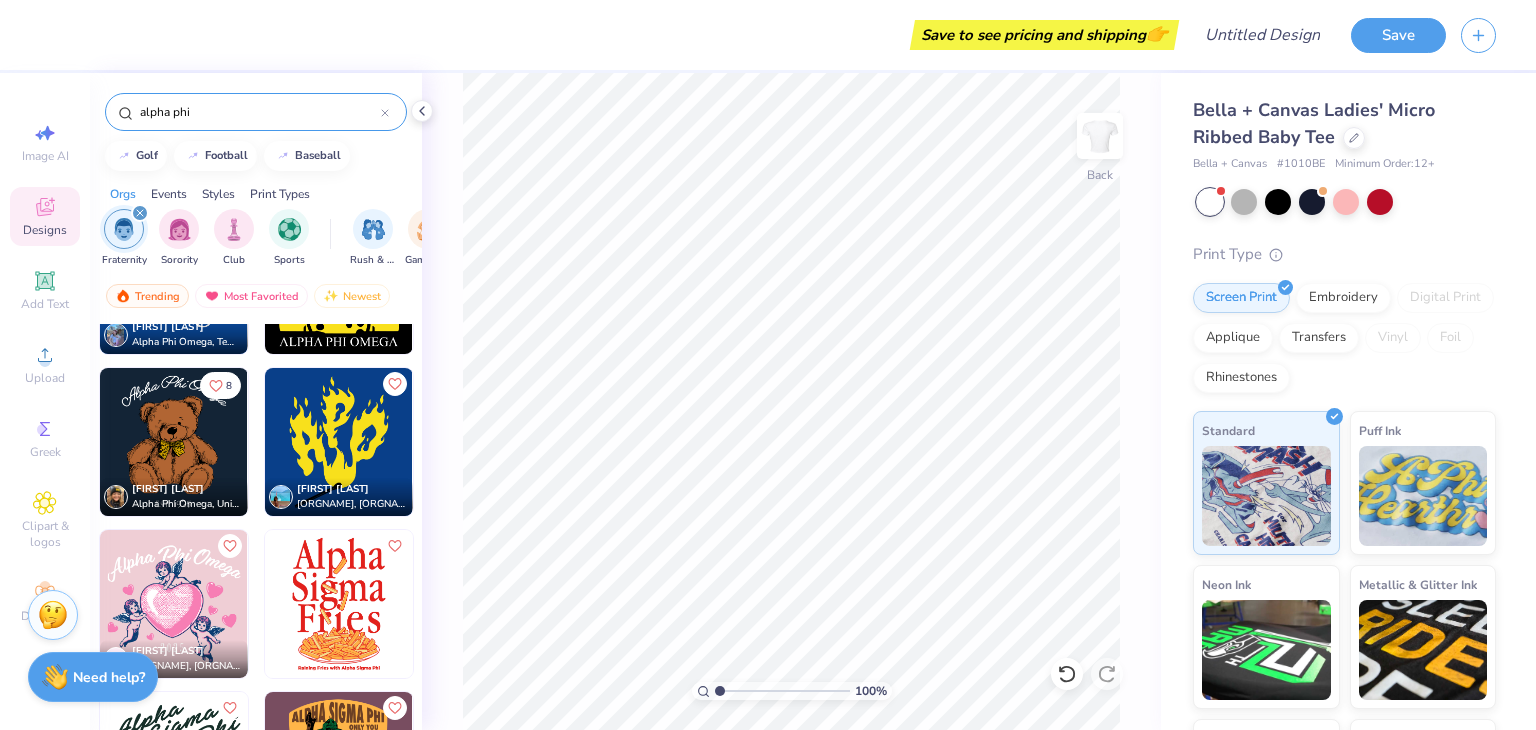 type on "alpha phi" 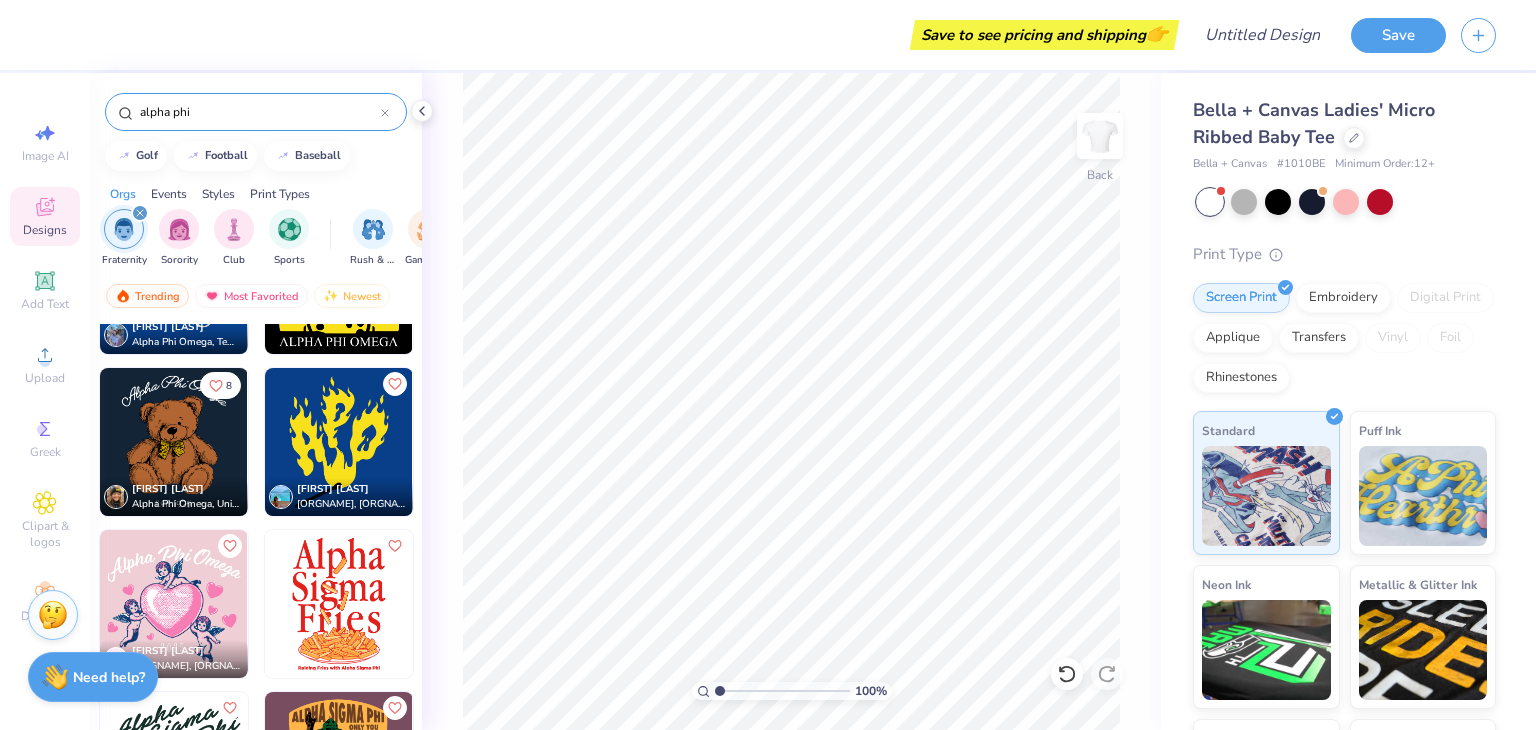 click at bounding box center [174, 442] 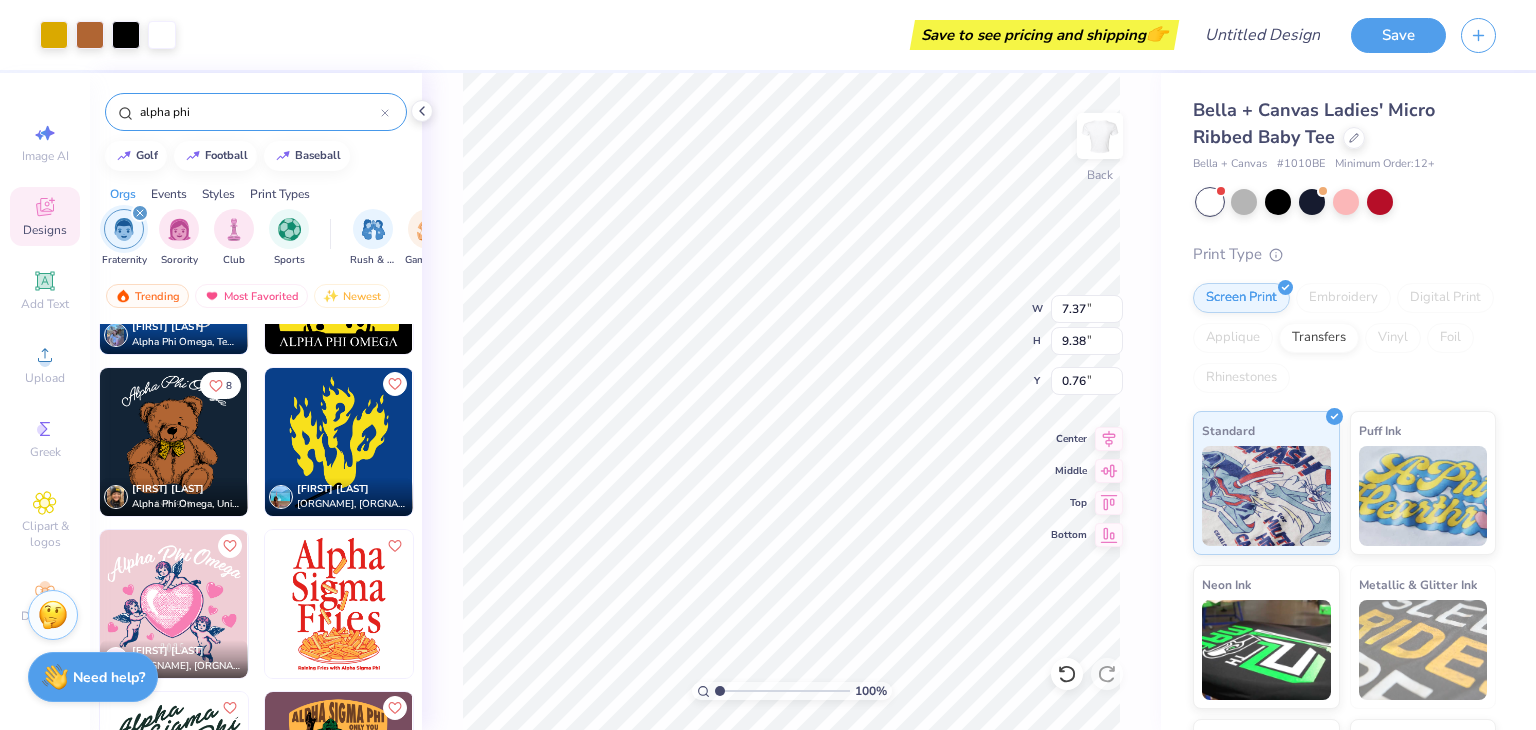 type on "7.37" 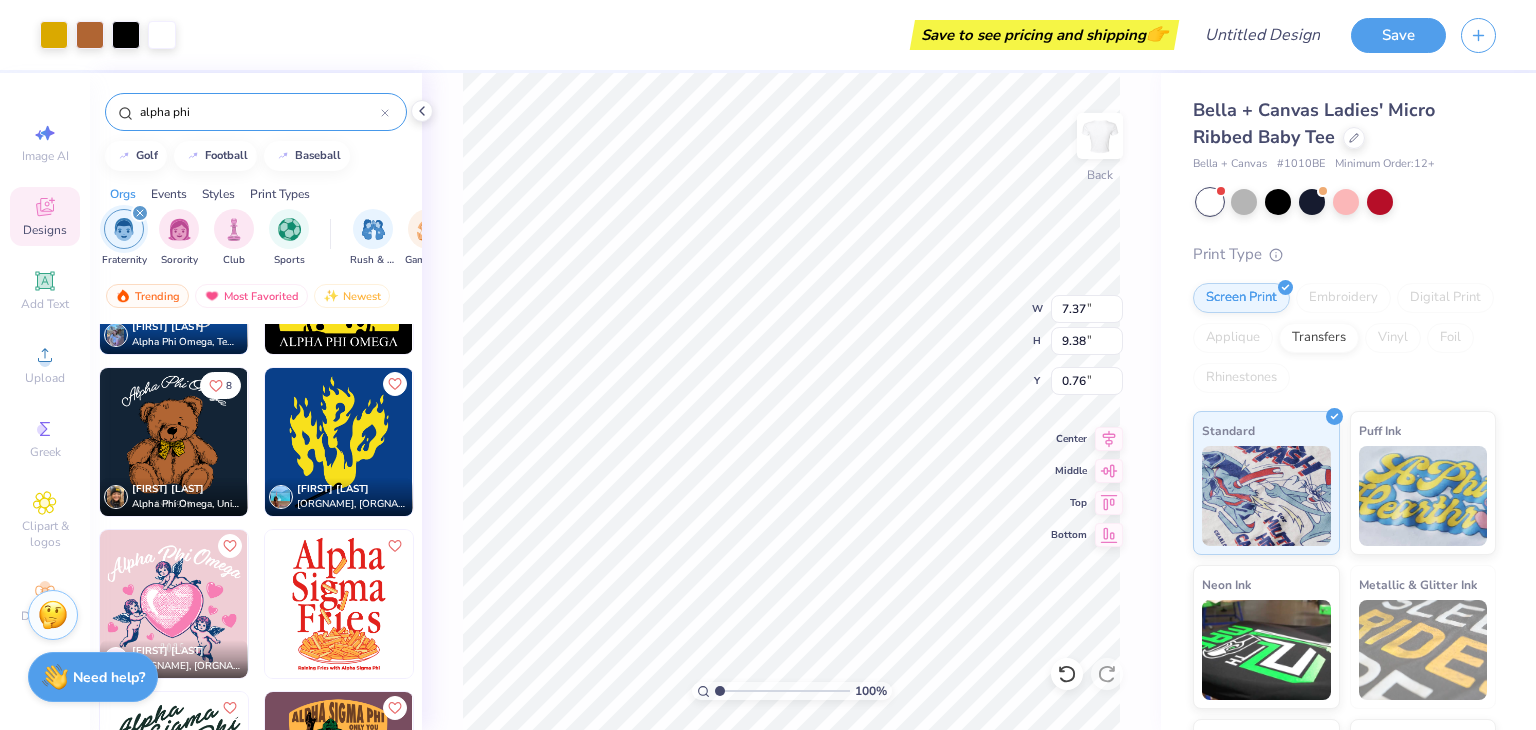 type on "9.38" 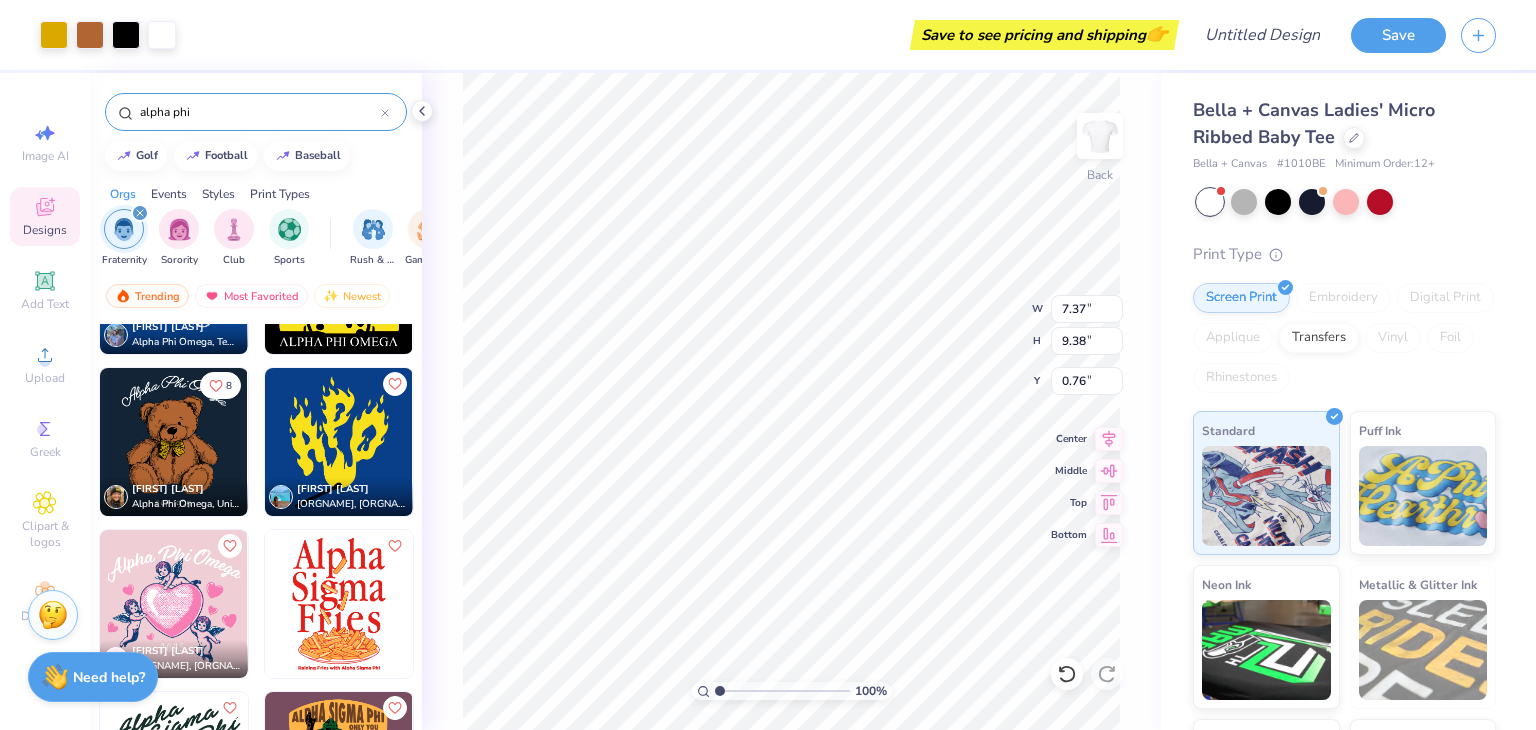 type on "1.42" 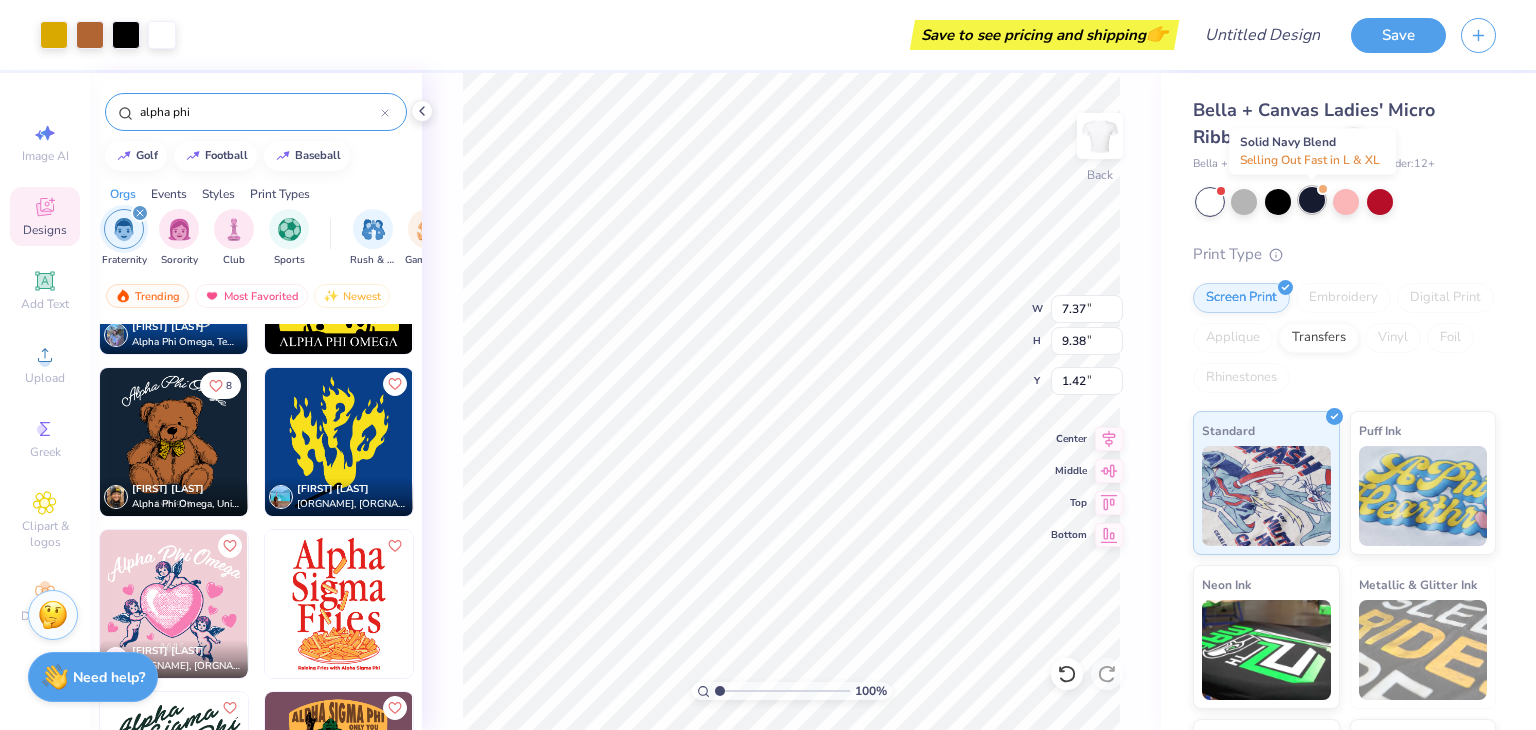 click at bounding box center [1312, 200] 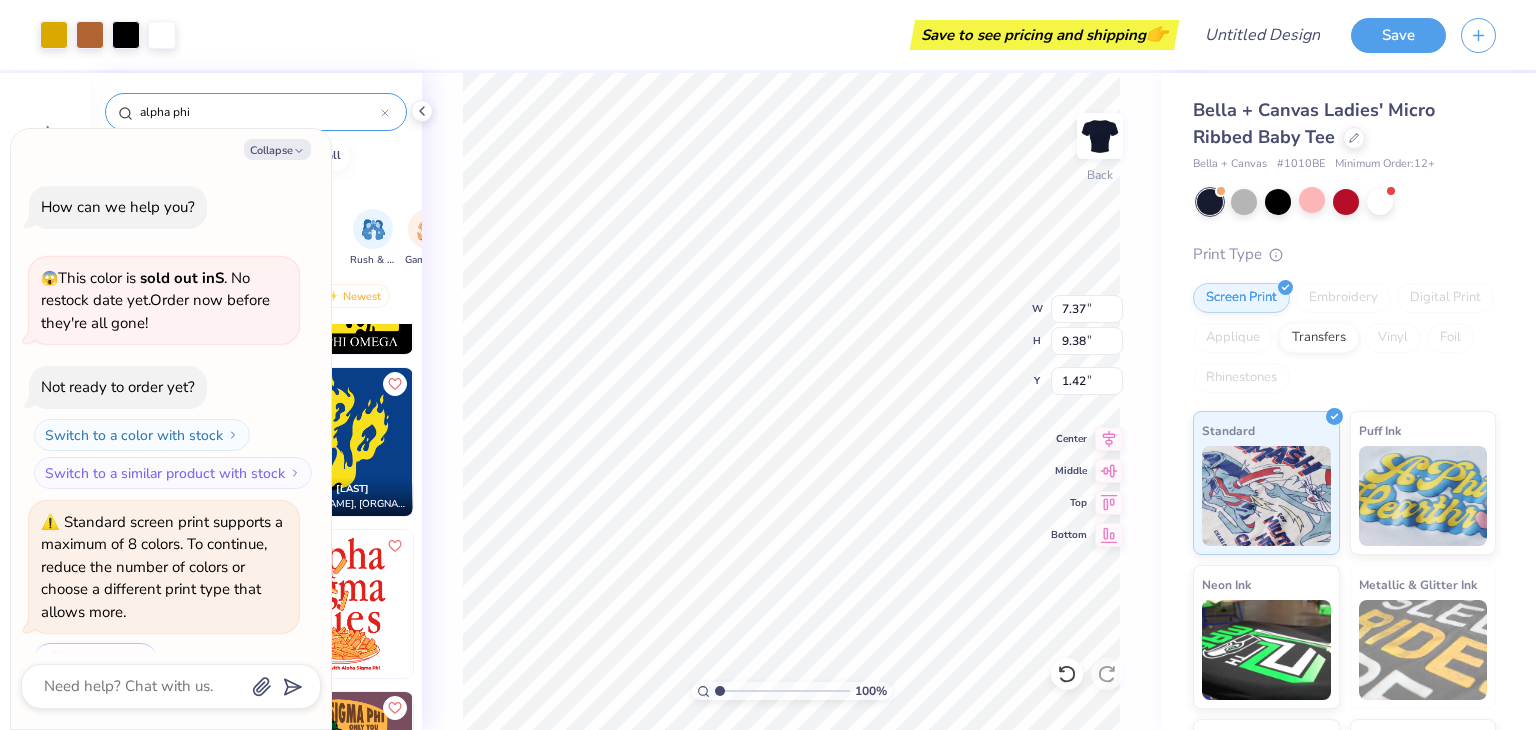 scroll, scrollTop: 308, scrollLeft: 0, axis: vertical 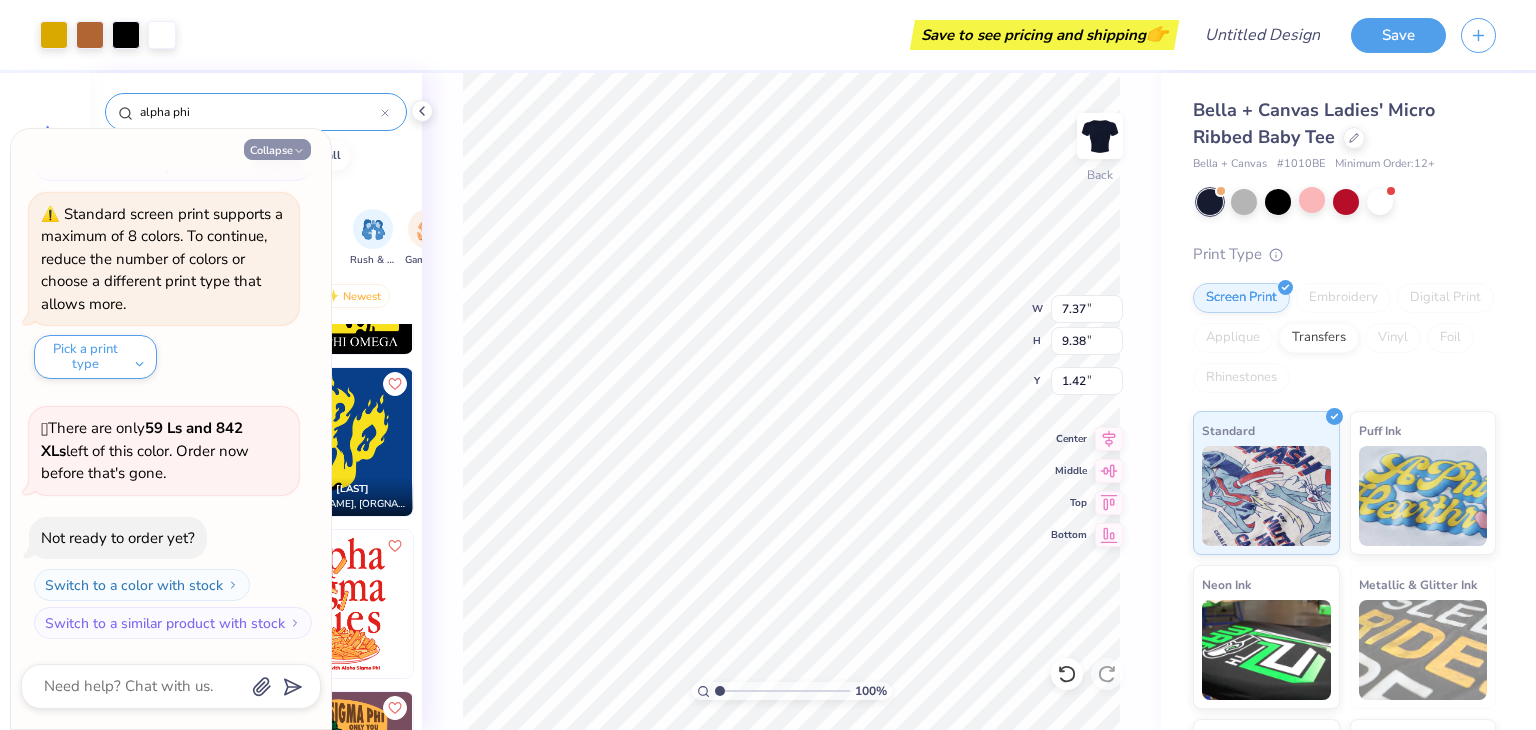 click 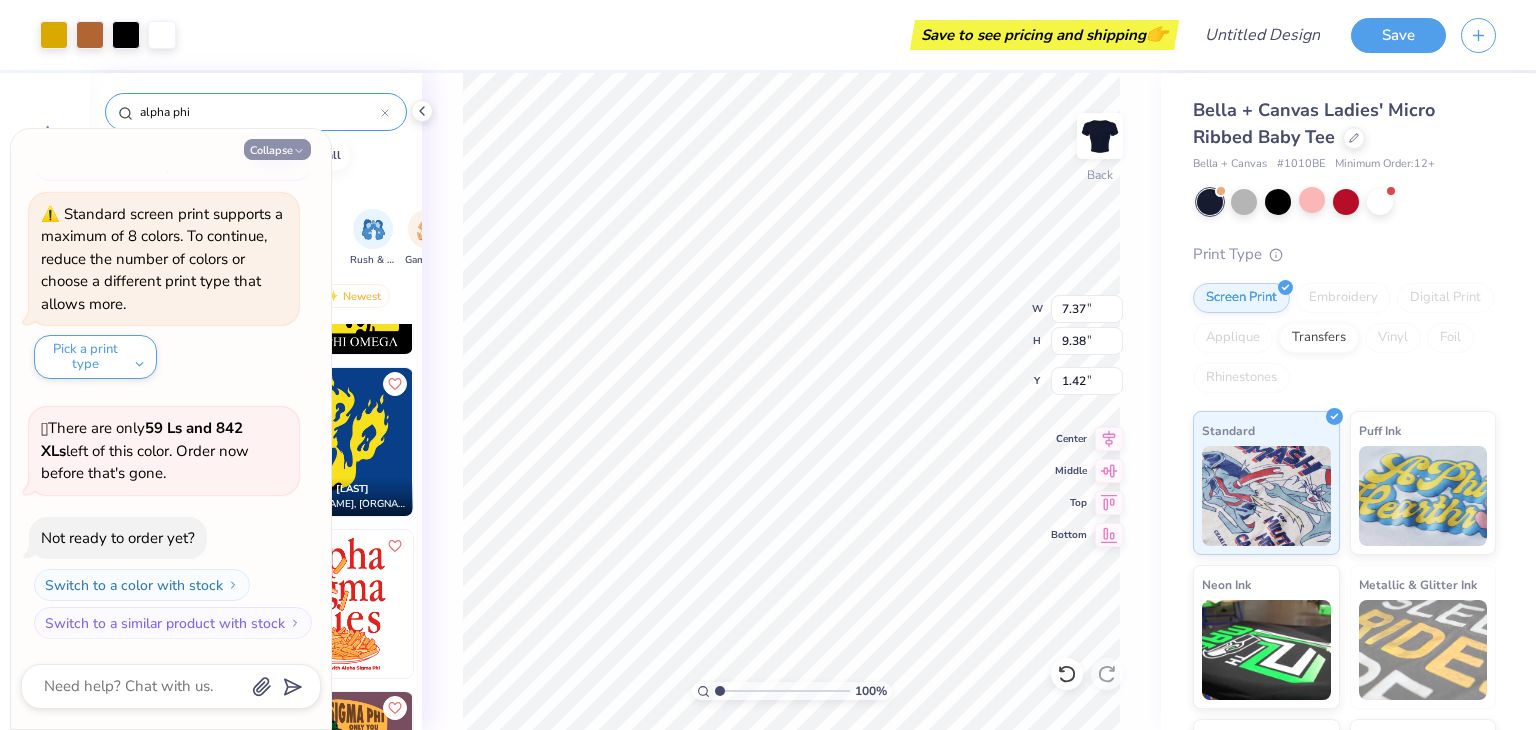 type on "x" 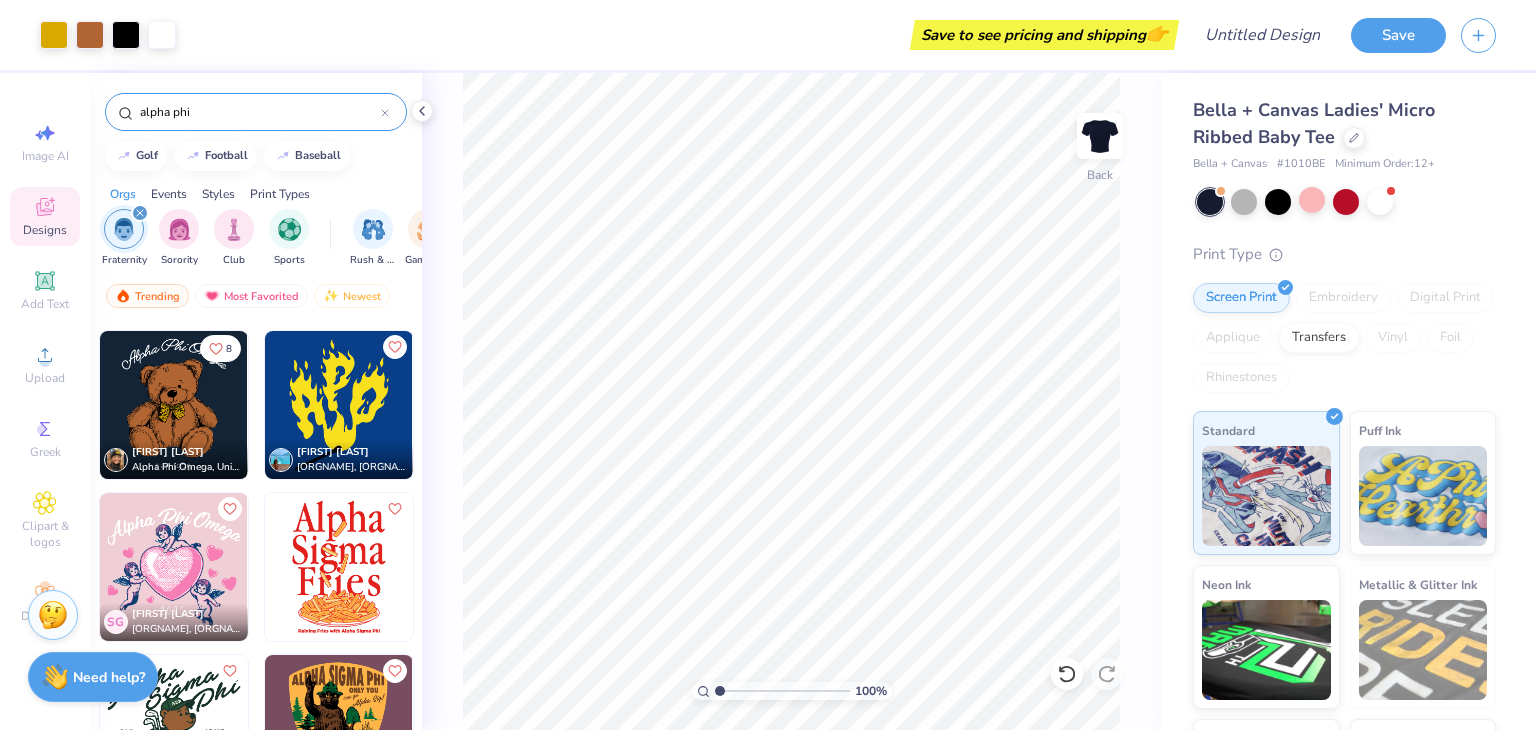 scroll, scrollTop: 160, scrollLeft: 0, axis: vertical 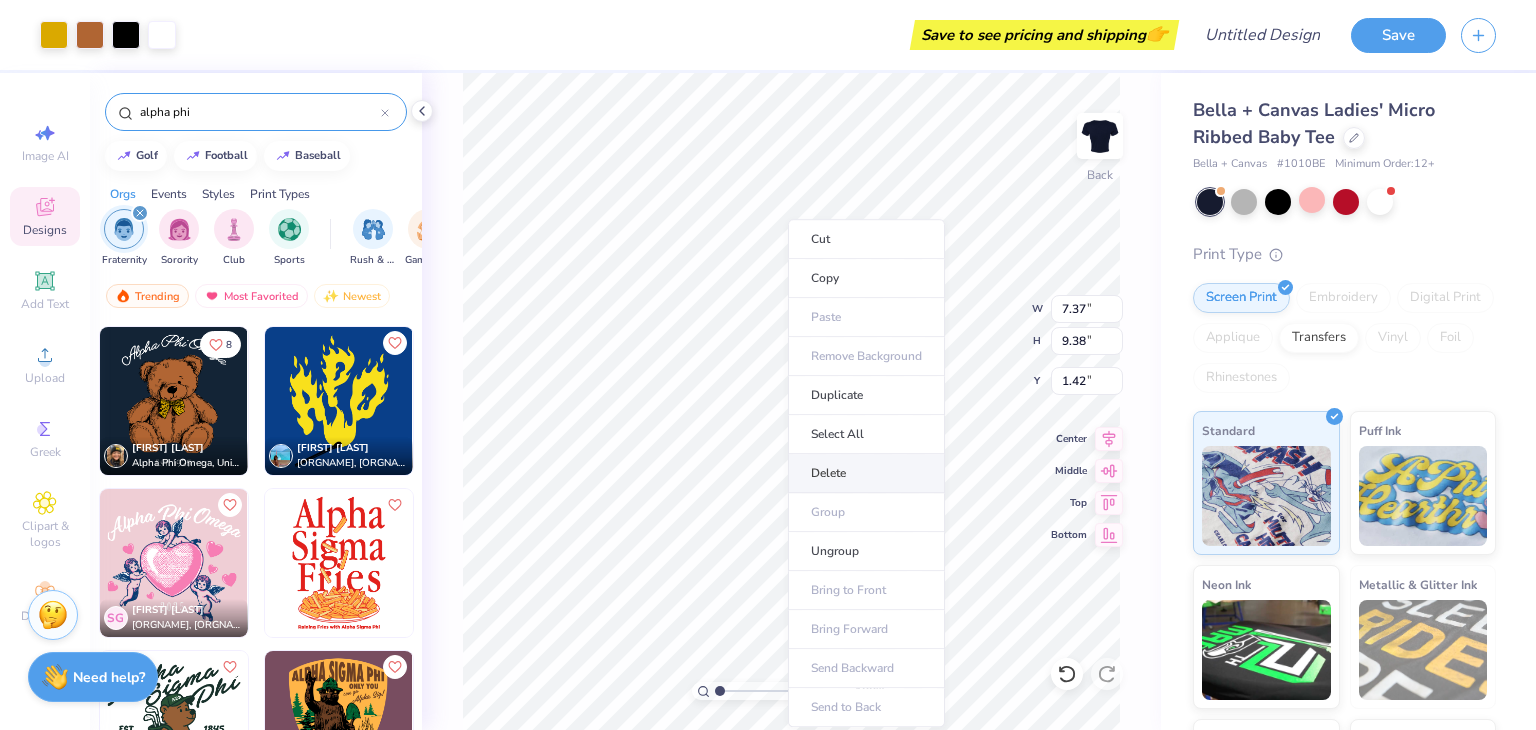 click on "Delete" at bounding box center [866, 473] 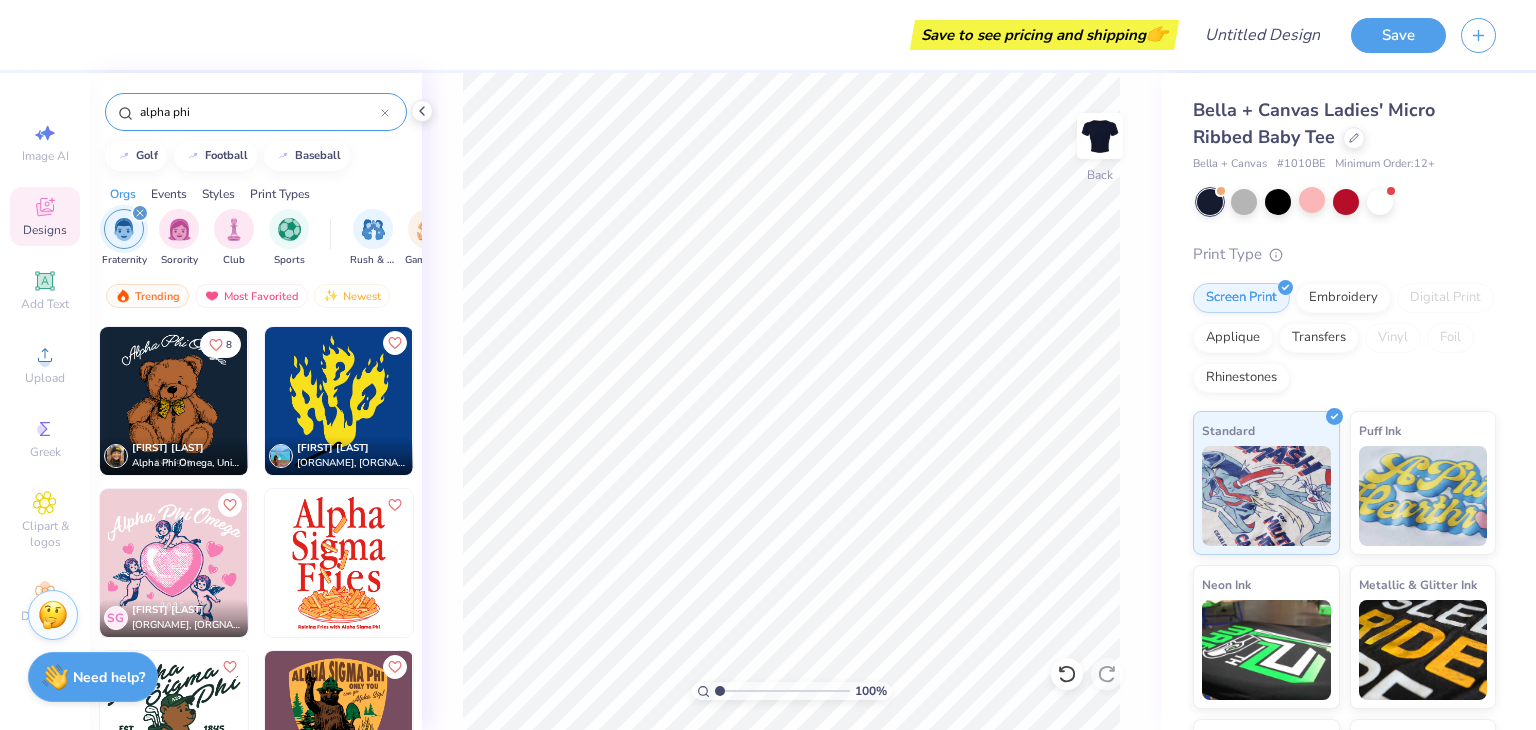 click at bounding box center [174, 563] 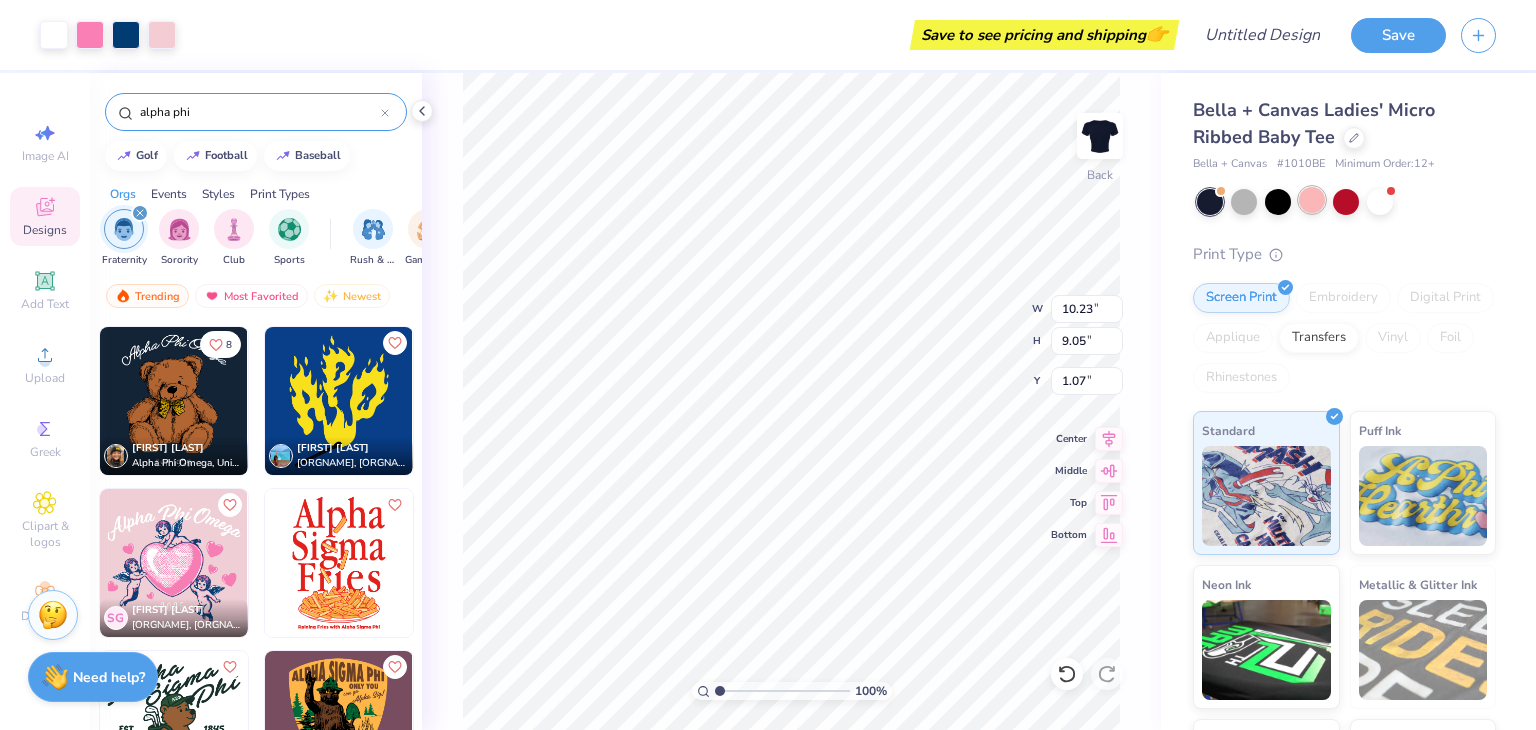 type on "1.07" 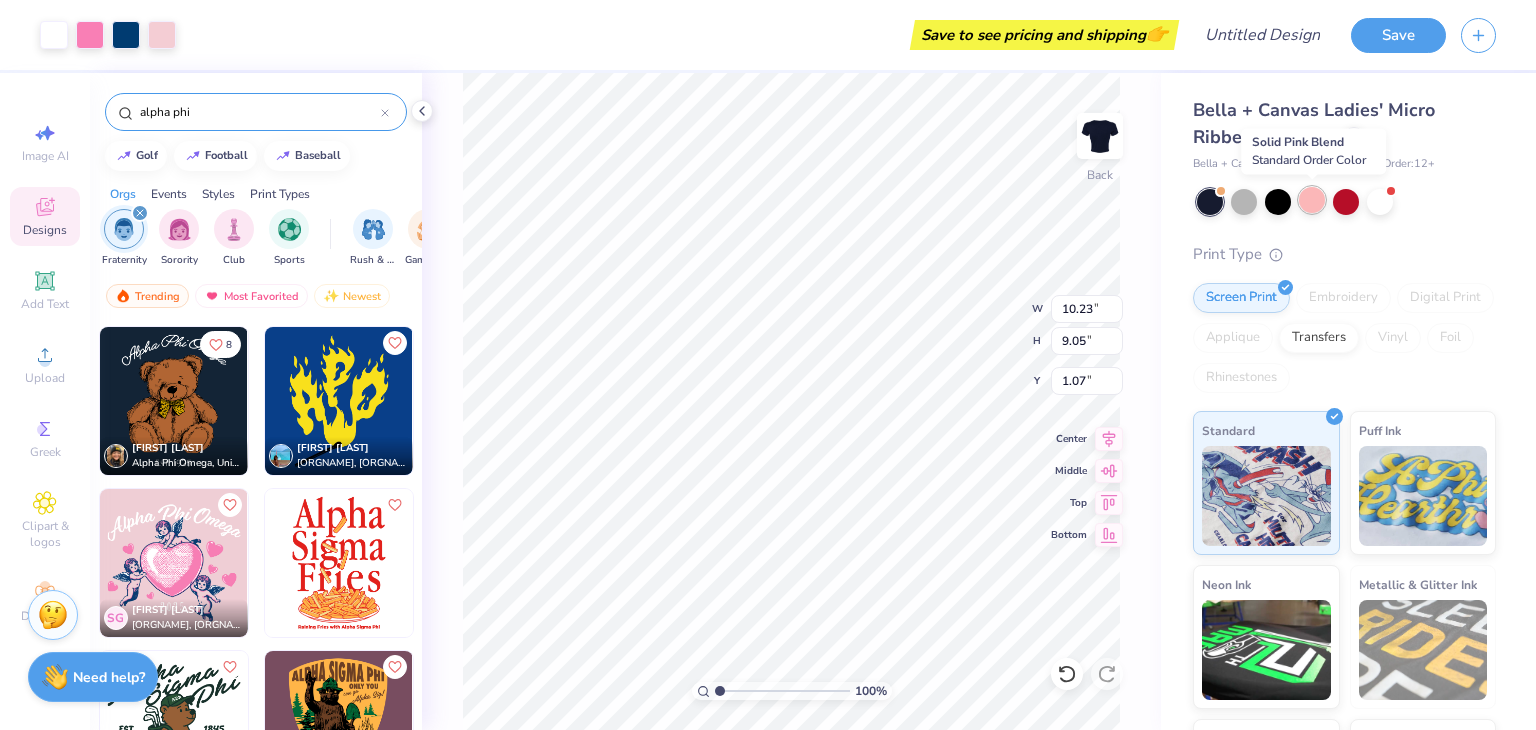 click at bounding box center [1312, 200] 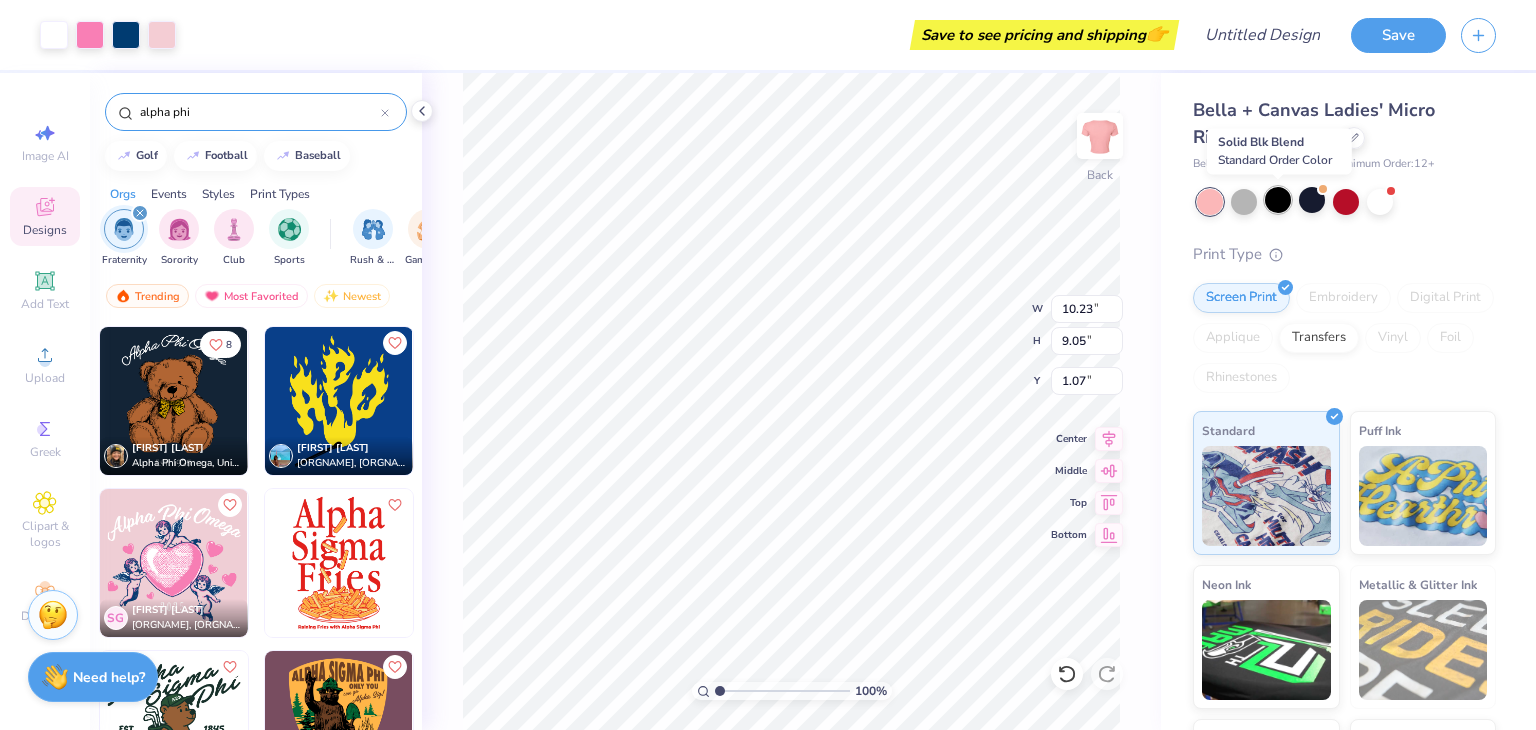 click at bounding box center (1278, 200) 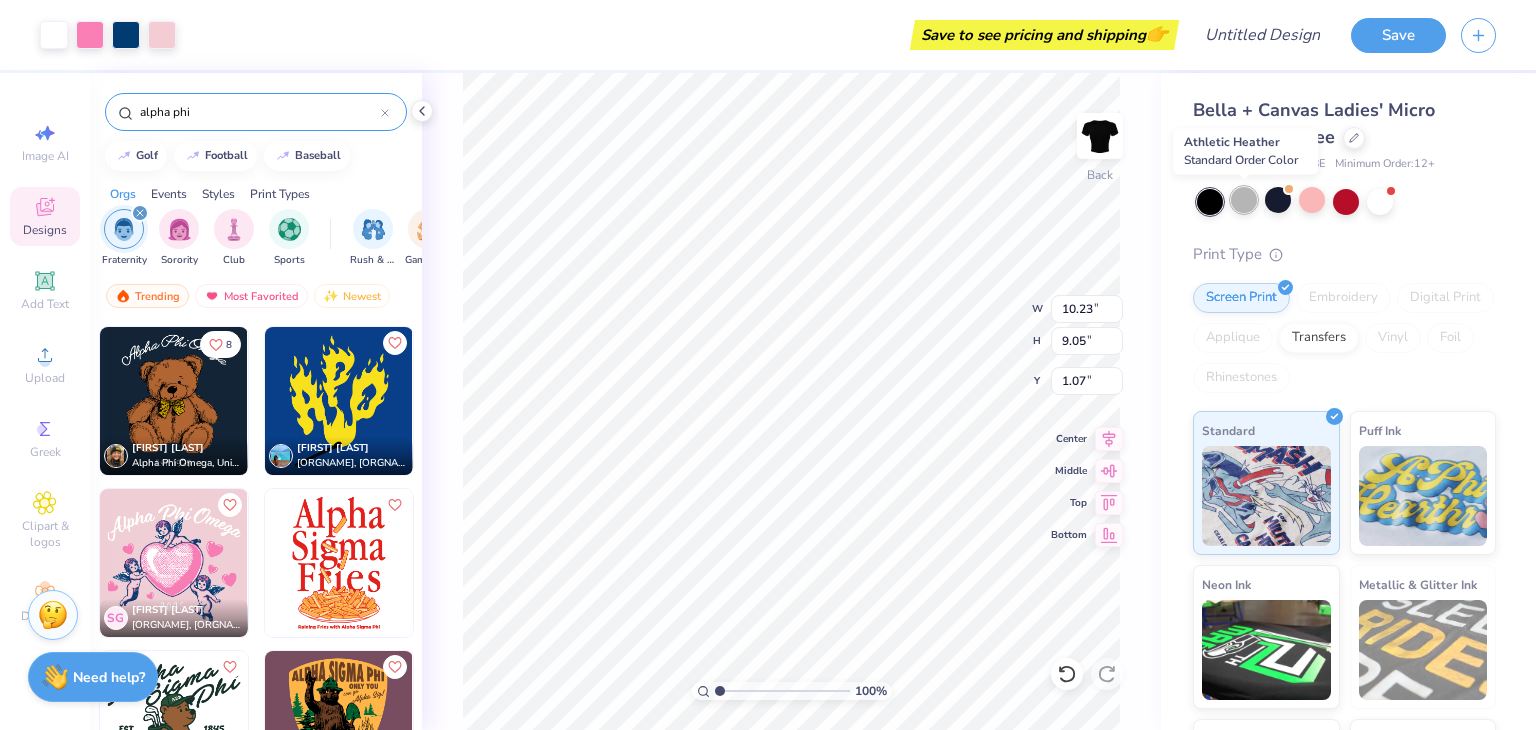 click at bounding box center (1244, 200) 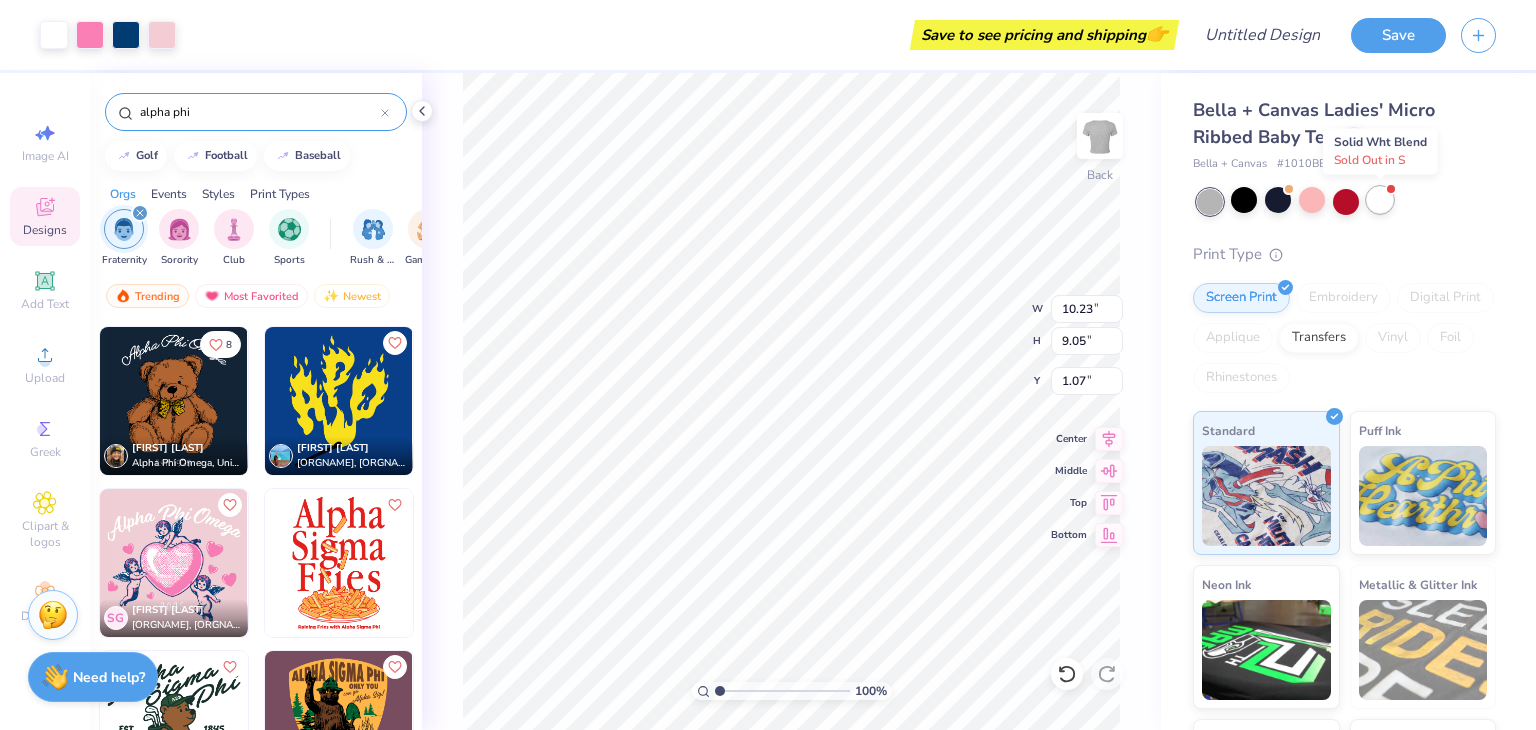 click at bounding box center (1380, 200) 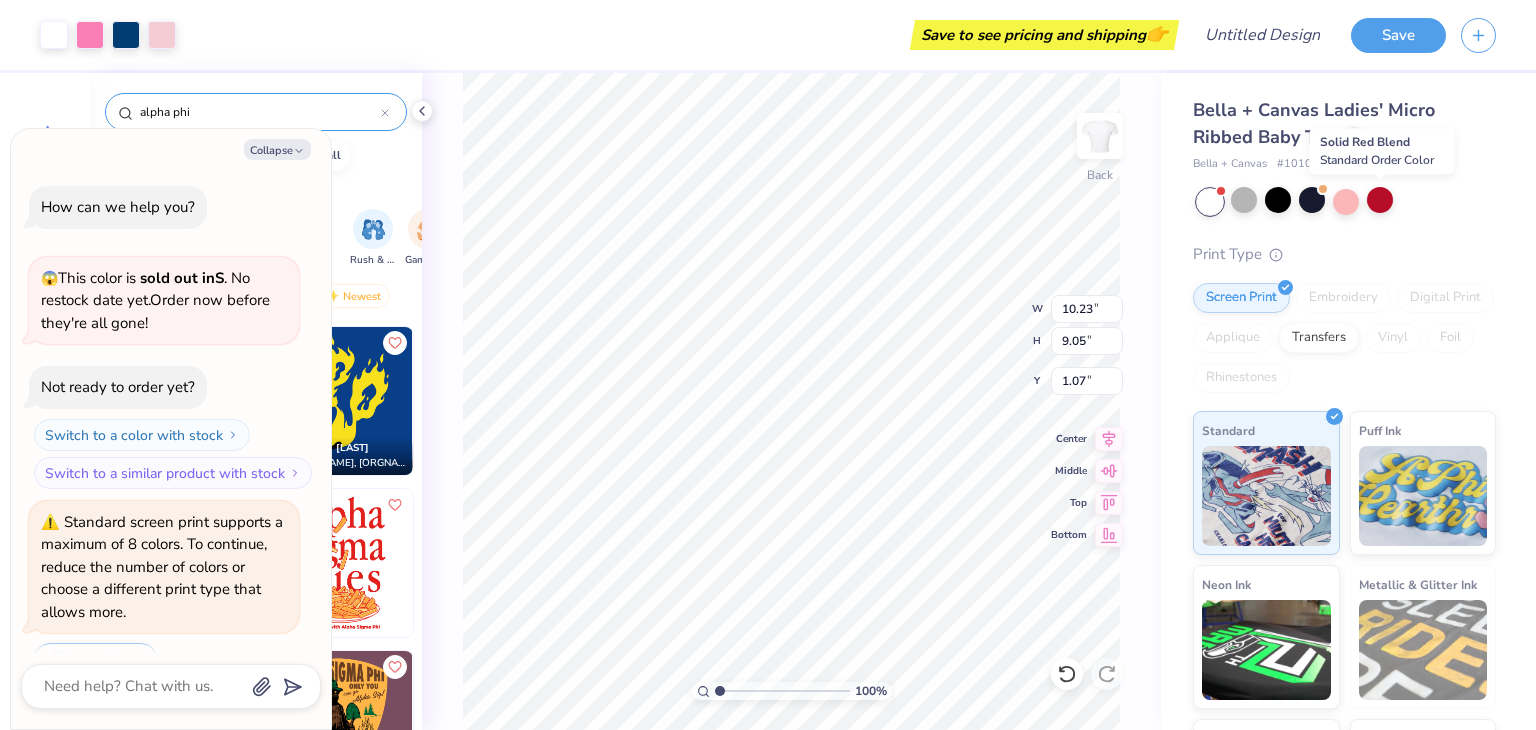 scroll, scrollTop: 568, scrollLeft: 0, axis: vertical 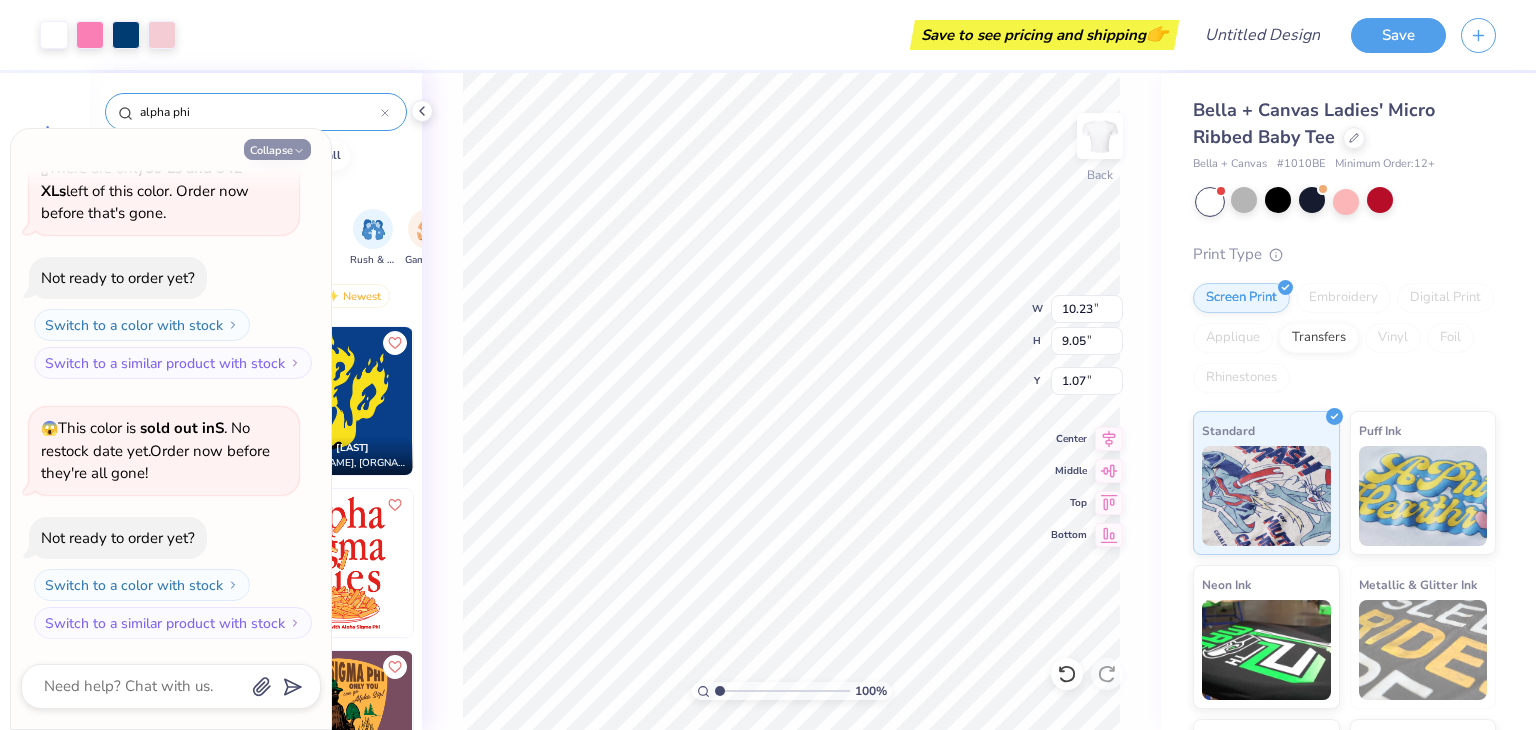 click on "Collapse" at bounding box center (277, 149) 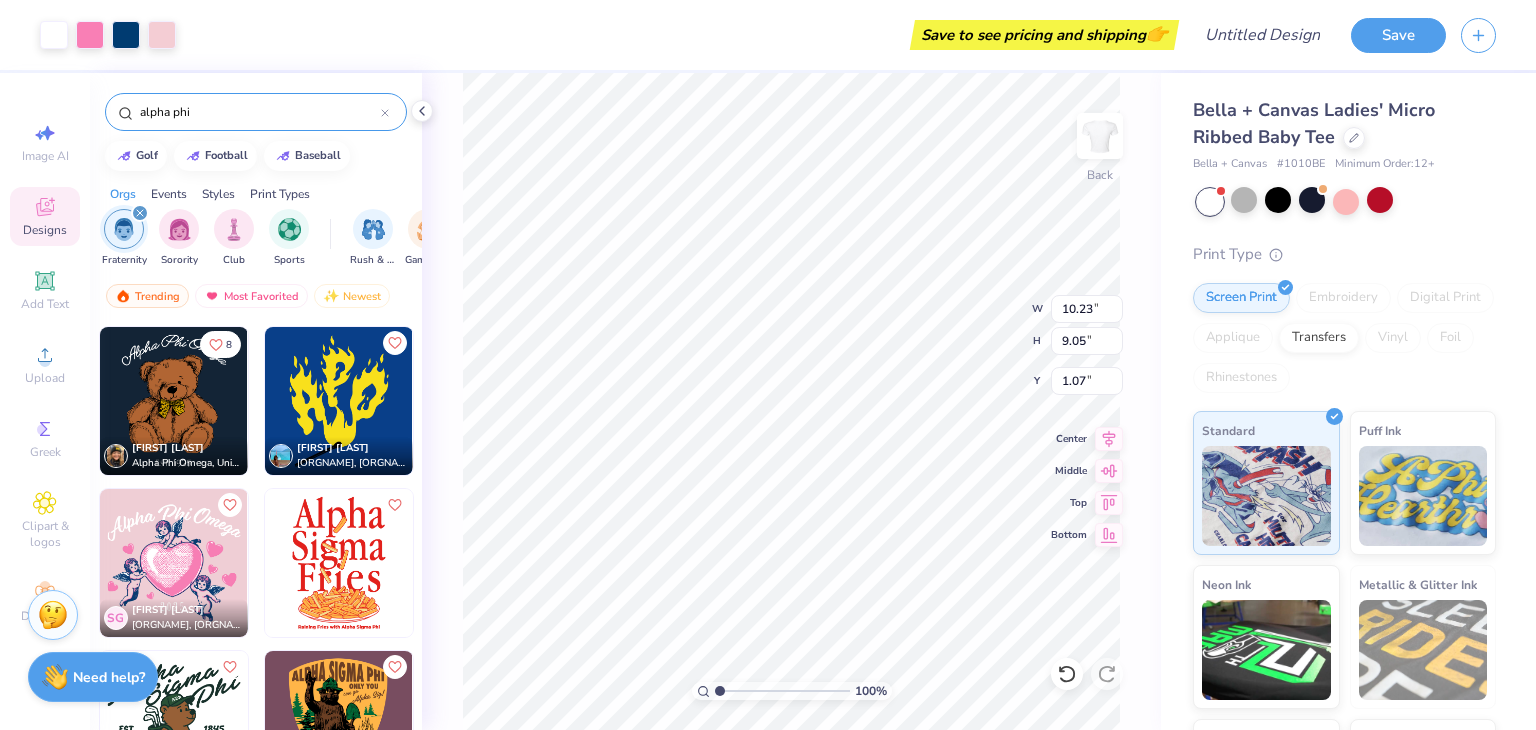 type on "x" 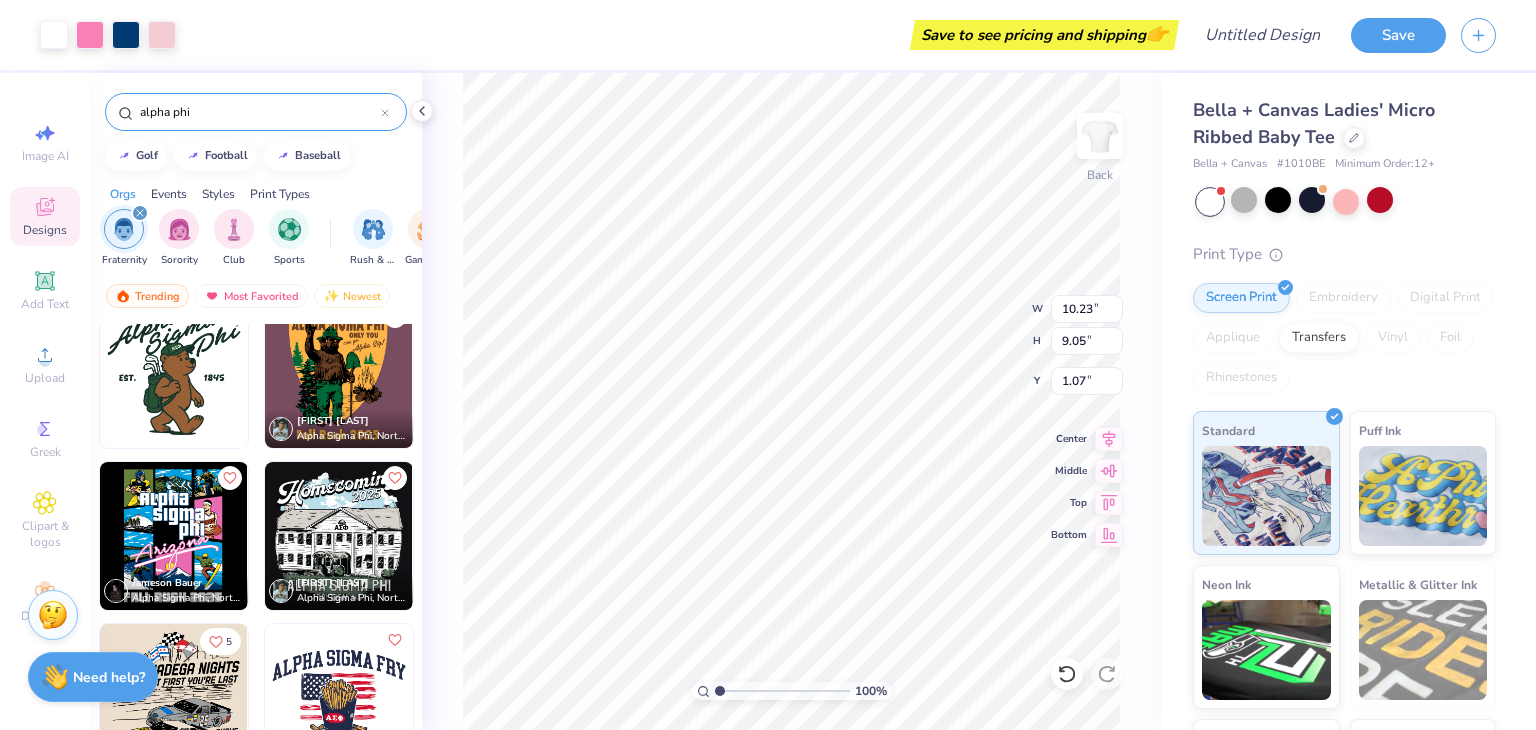 scroll, scrollTop: 800, scrollLeft: 0, axis: vertical 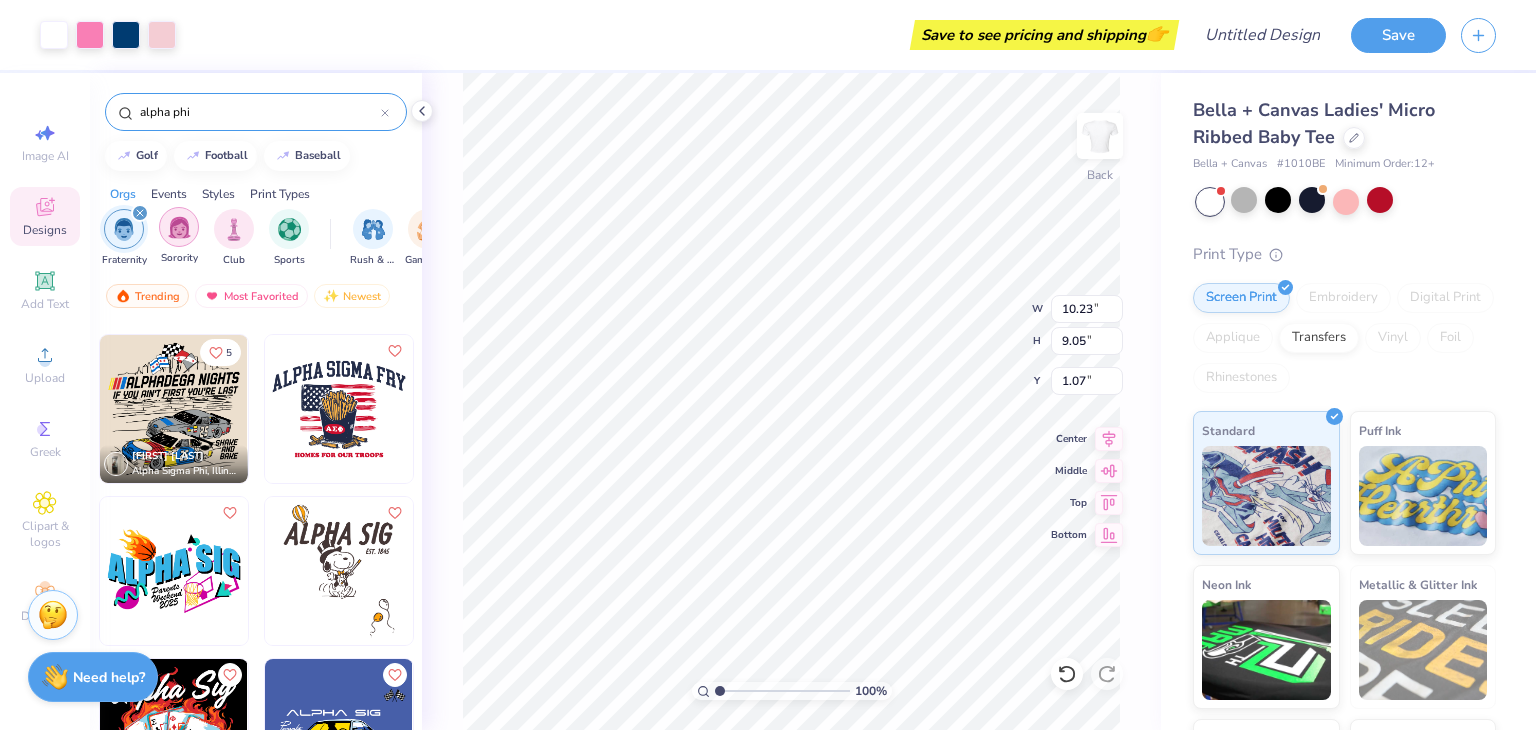 click at bounding box center (179, 227) 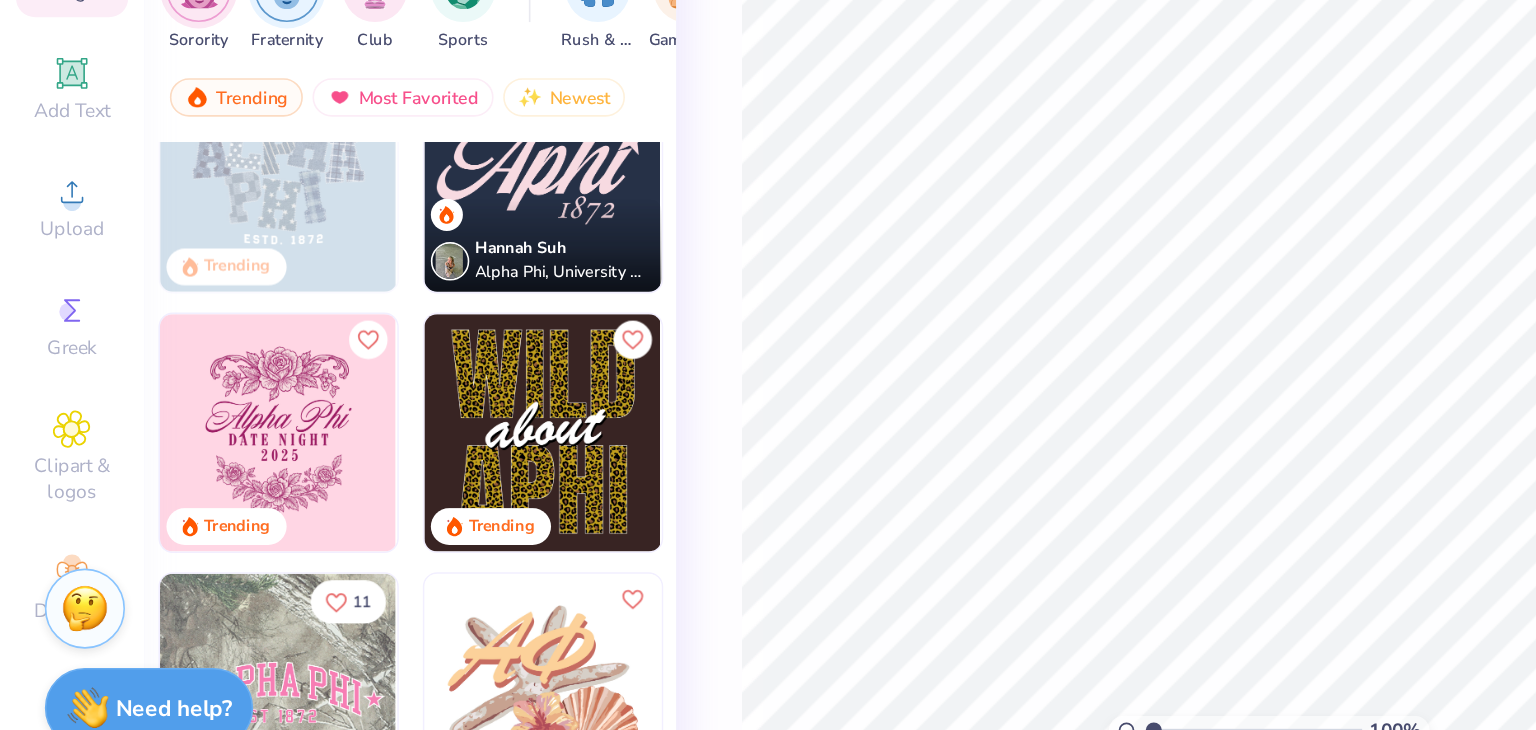scroll, scrollTop: 0, scrollLeft: 0, axis: both 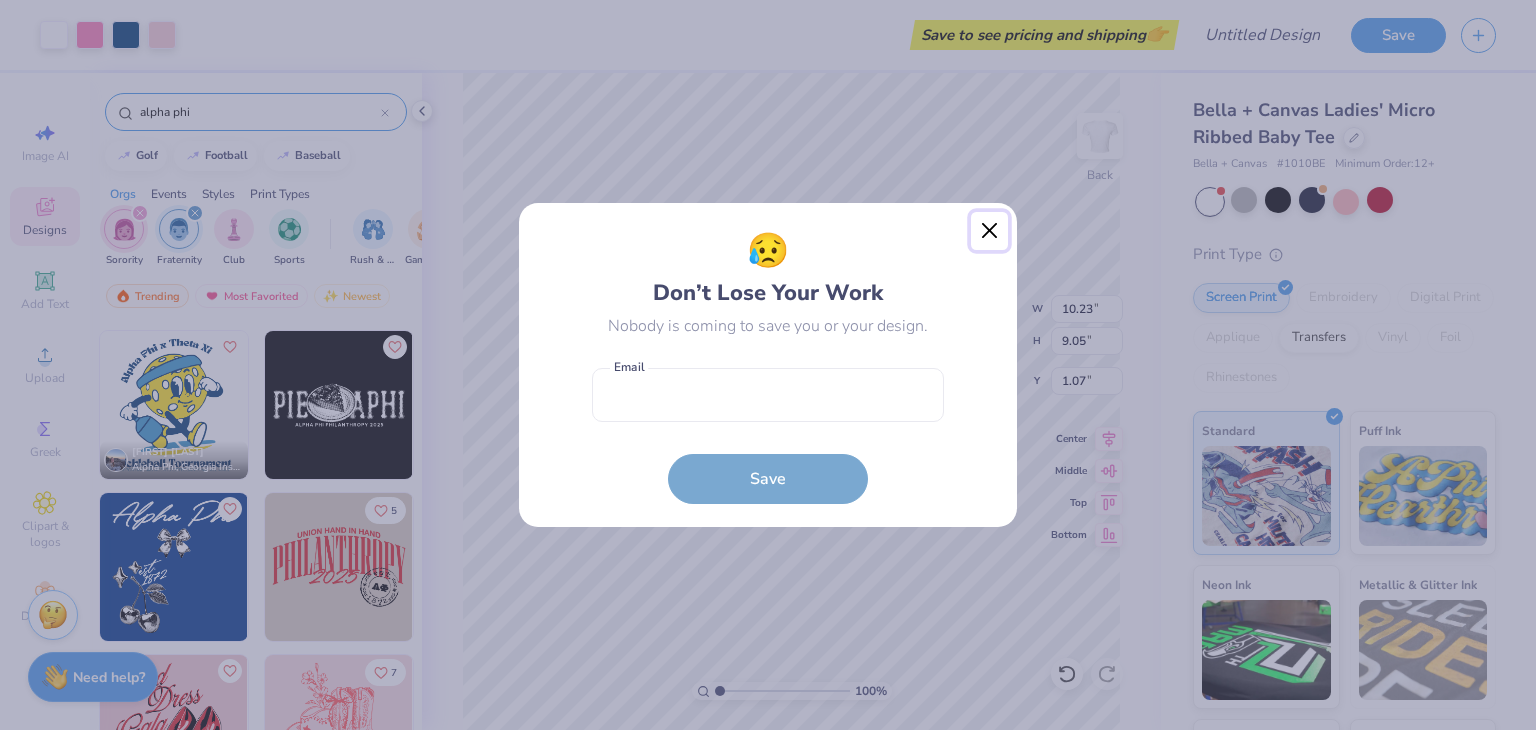 click at bounding box center [990, 231] 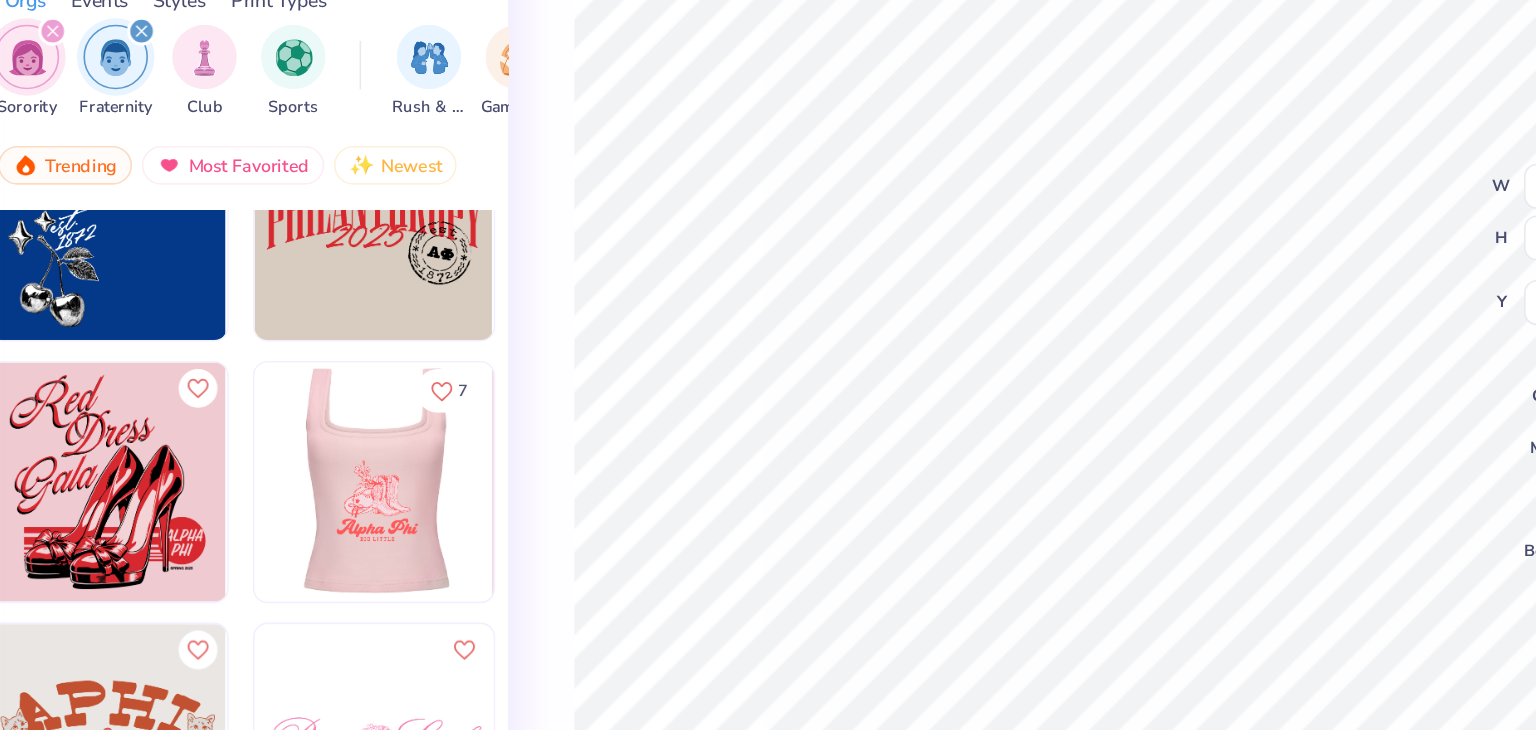 scroll, scrollTop: 5412, scrollLeft: 0, axis: vertical 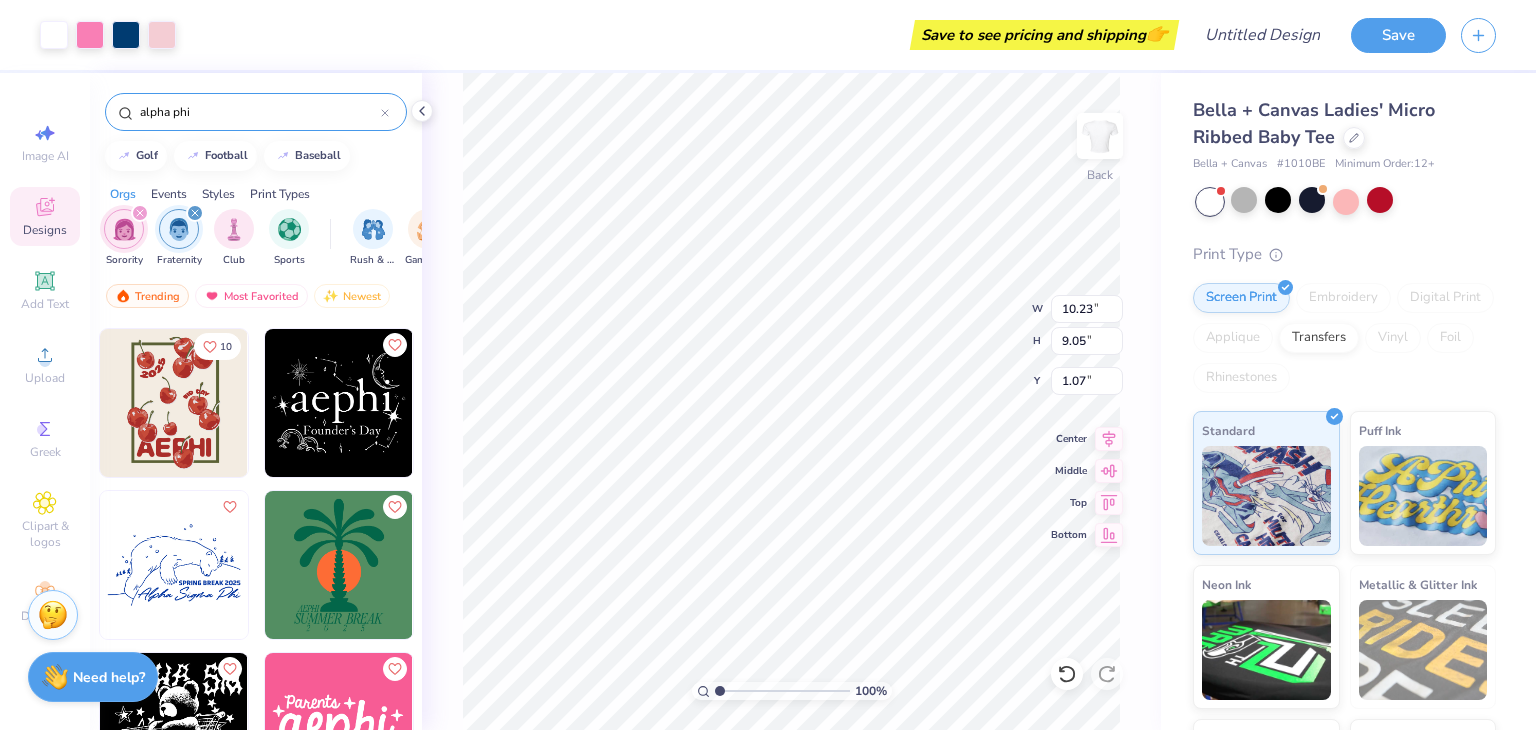 click at bounding box center (124, 229) 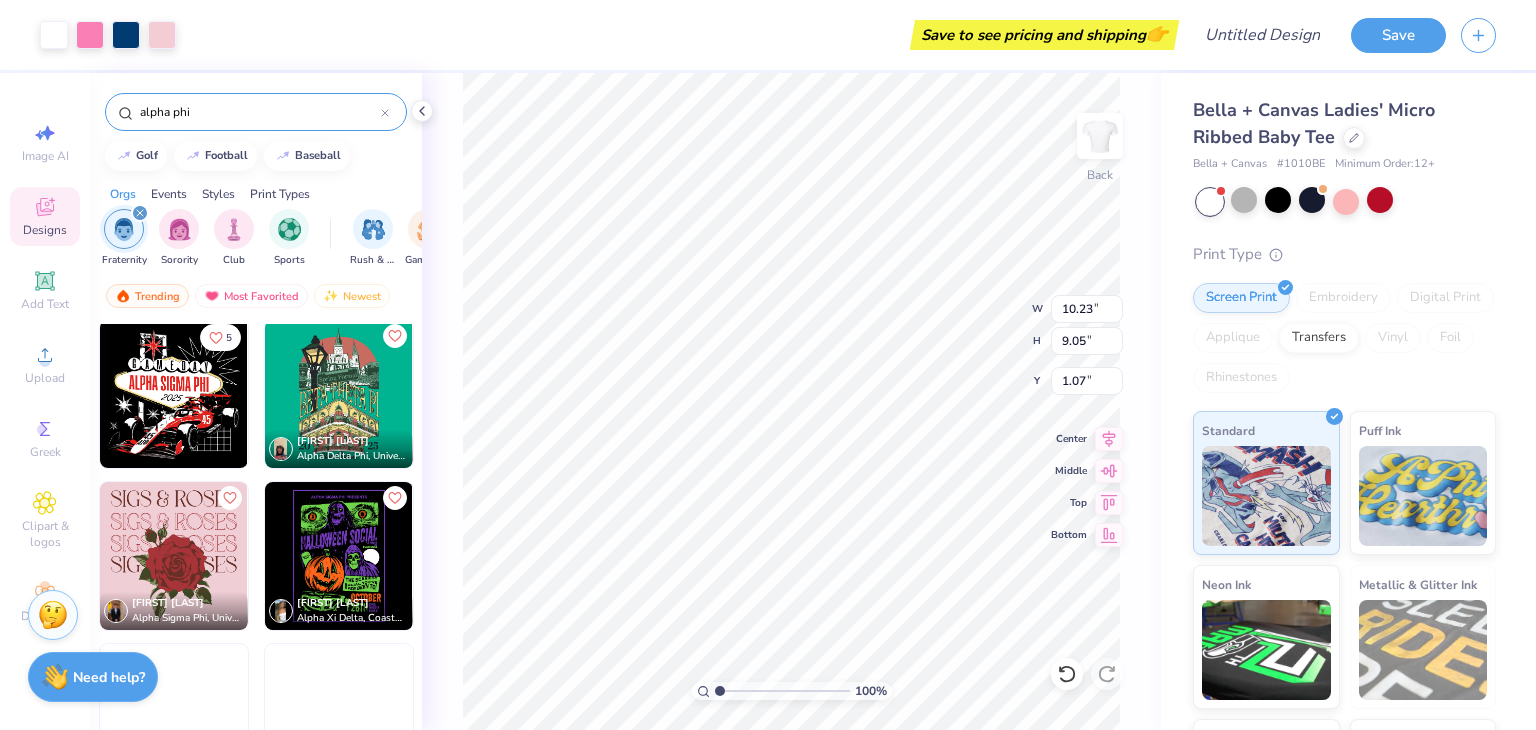 scroll, scrollTop: 2111, scrollLeft: 0, axis: vertical 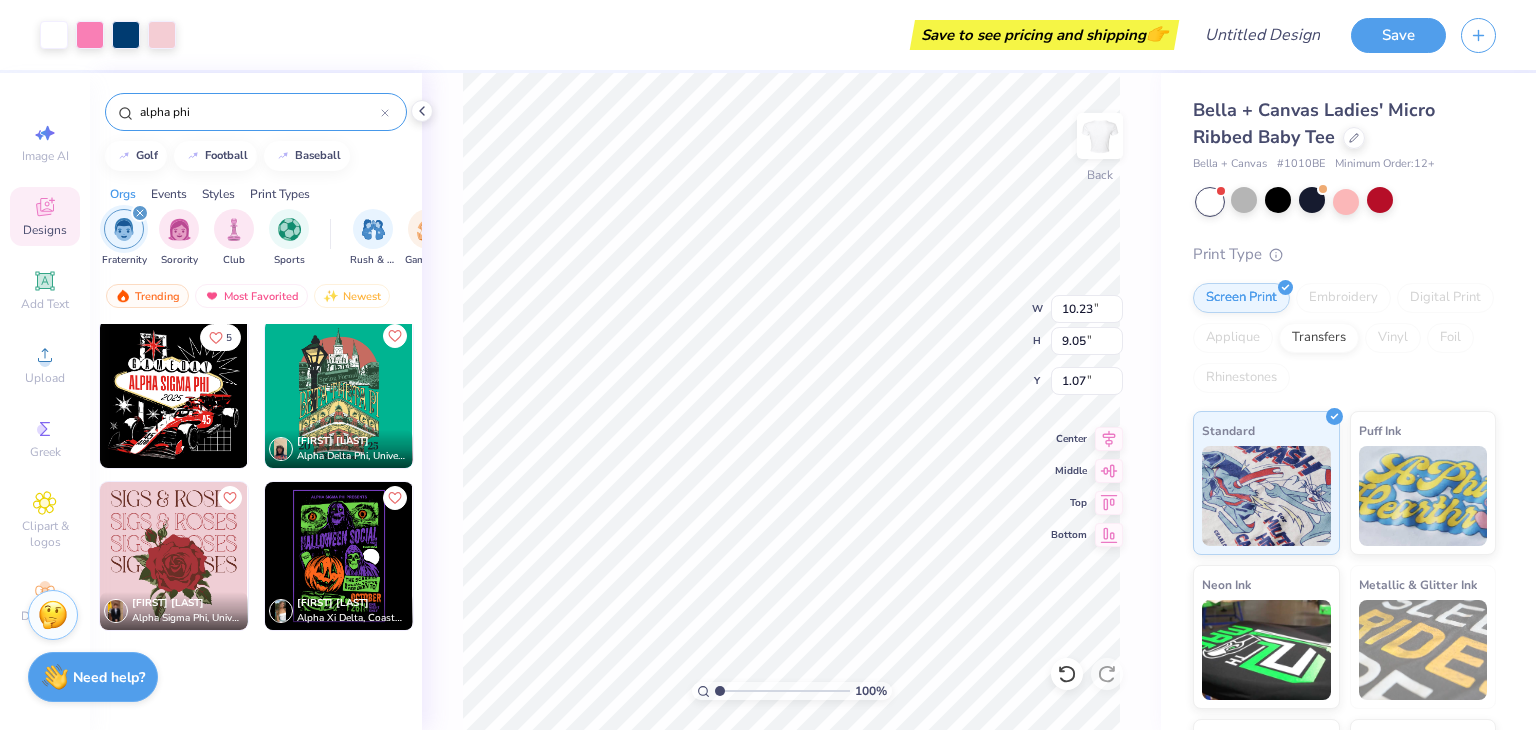 click on "alpha phi" at bounding box center [259, 112] 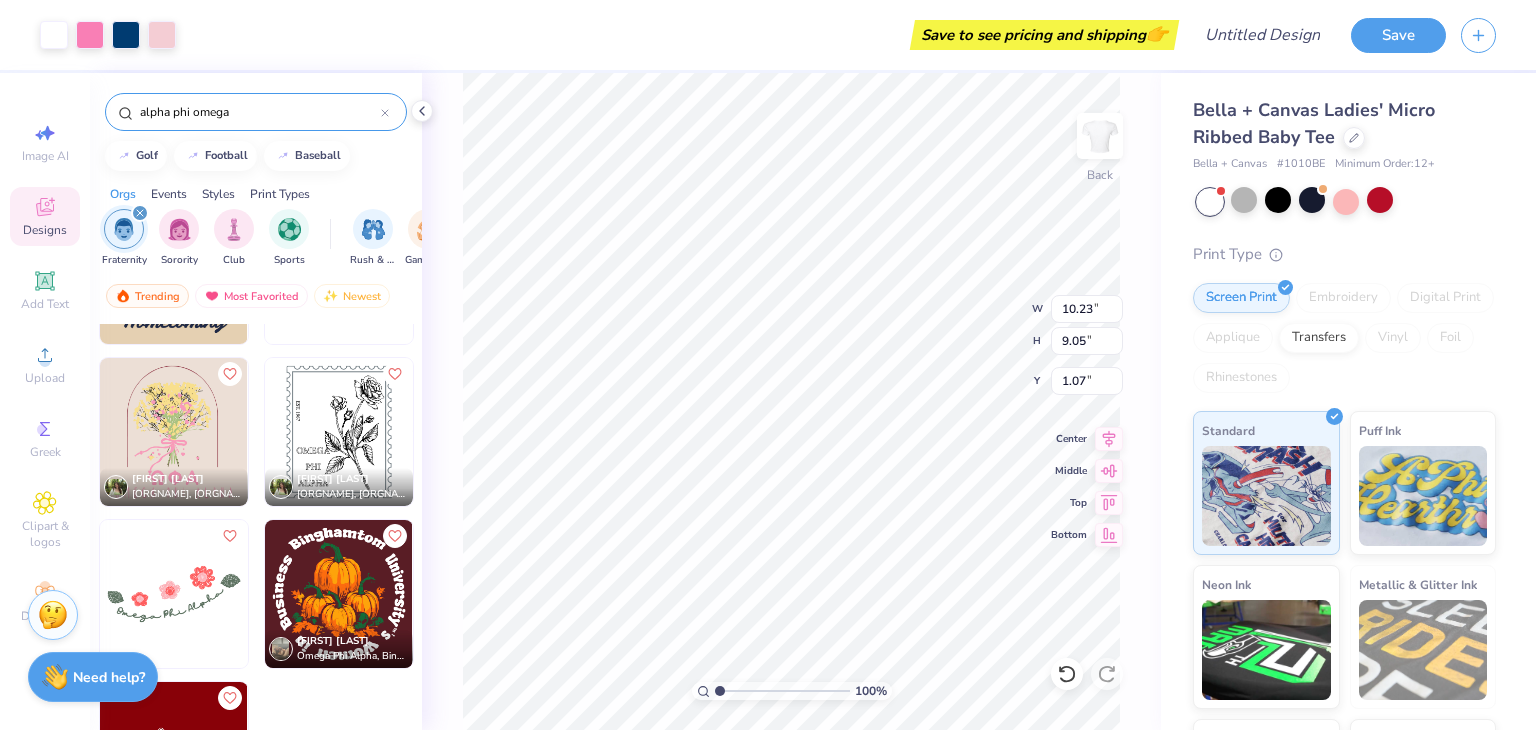 scroll, scrollTop: 976, scrollLeft: 0, axis: vertical 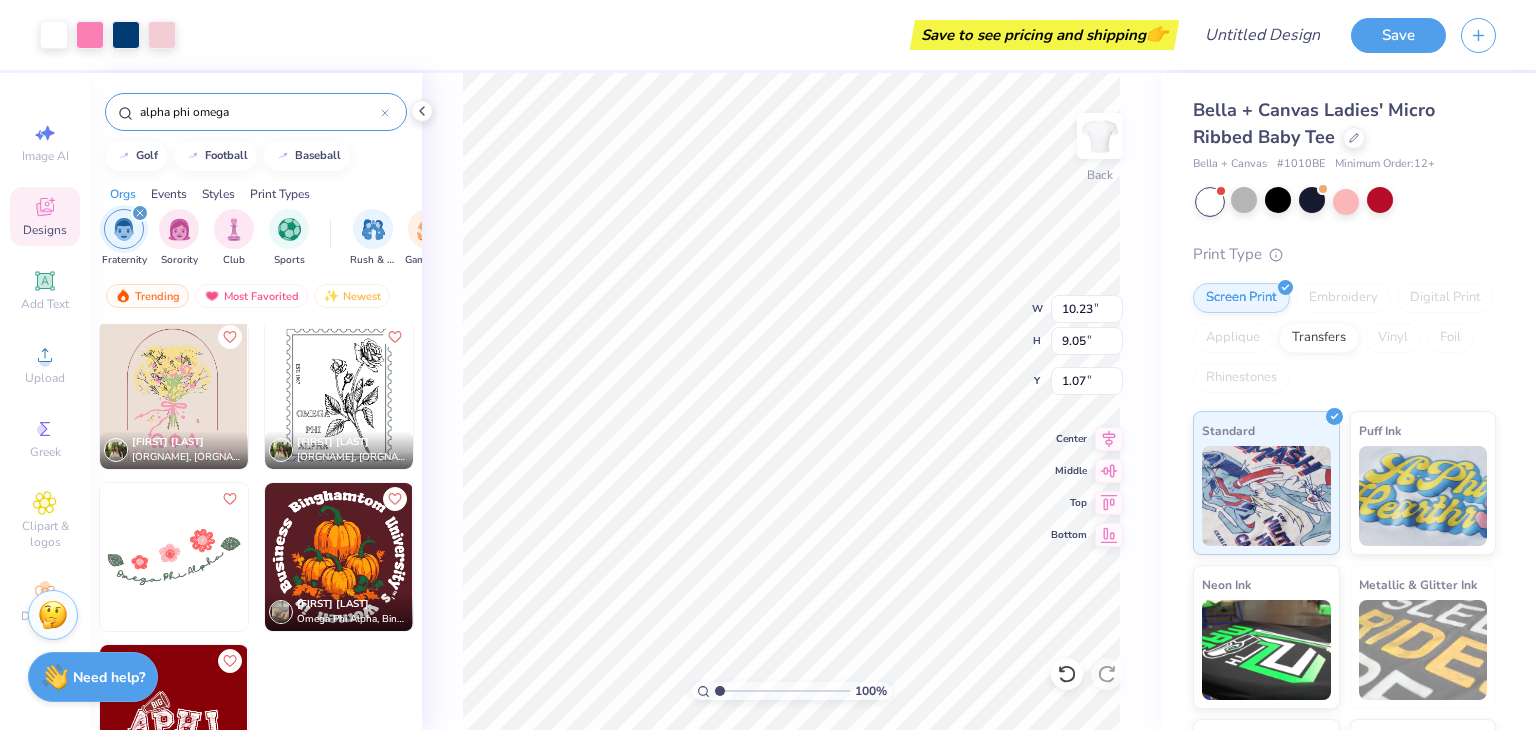 type on "alpha phi omega" 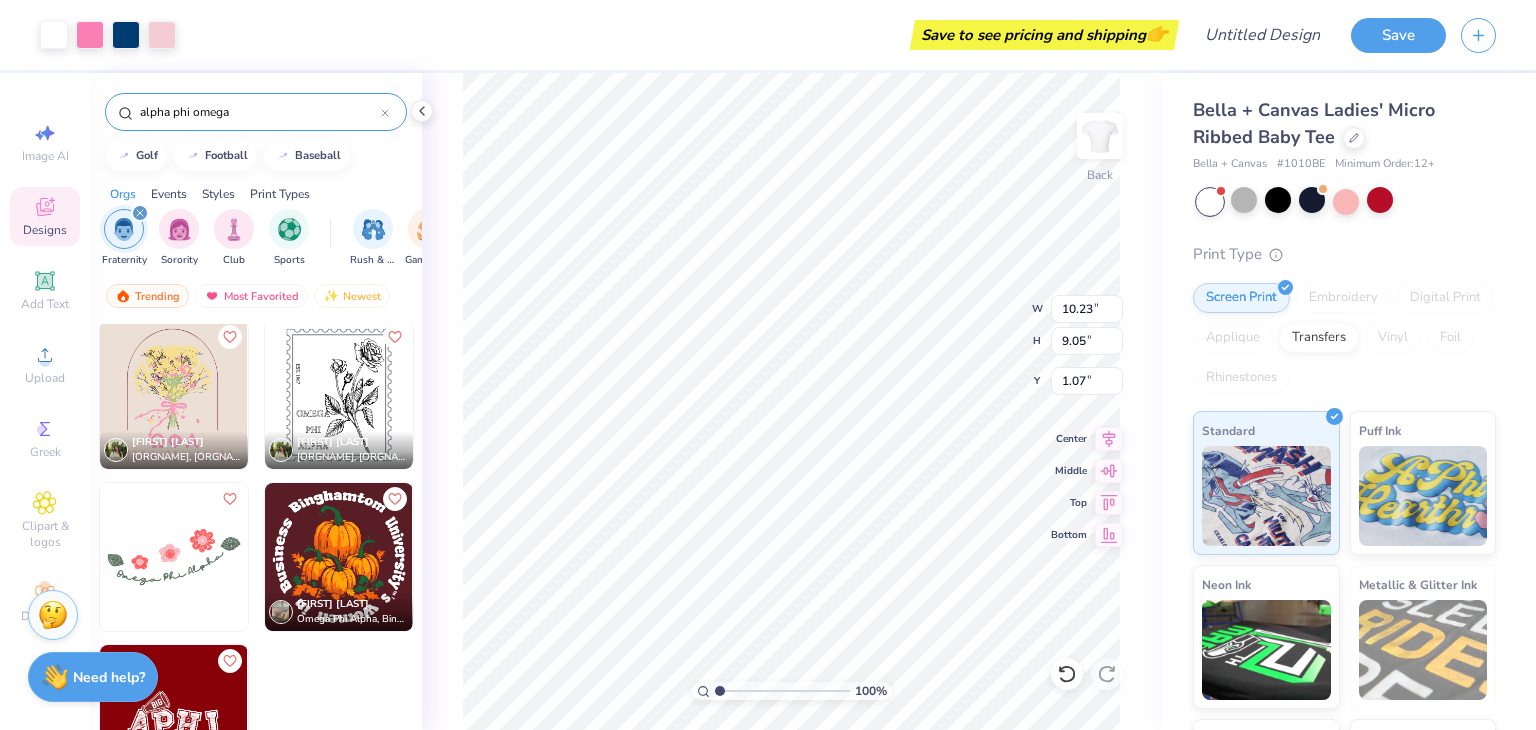 click at bounding box center (174, 719) 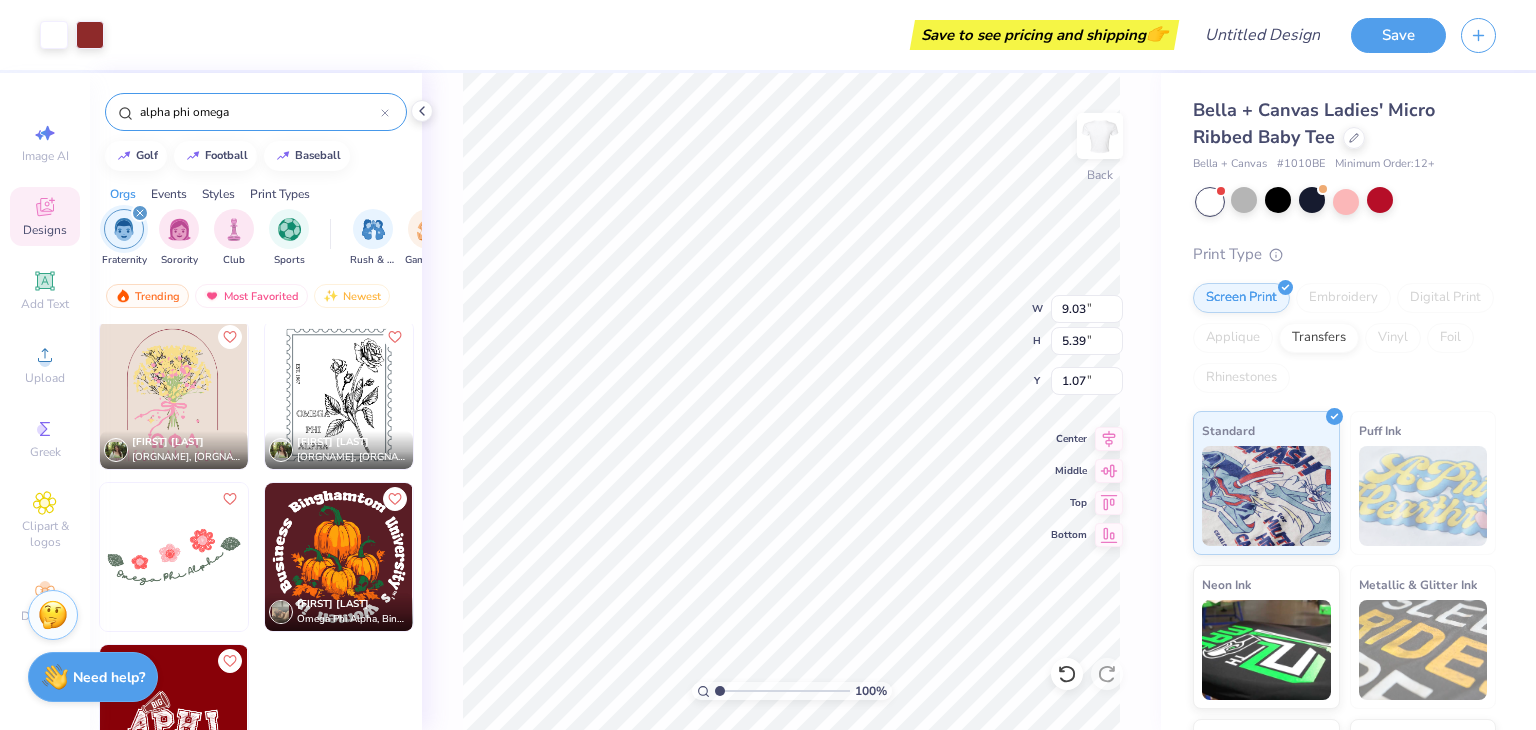 type on "9.03" 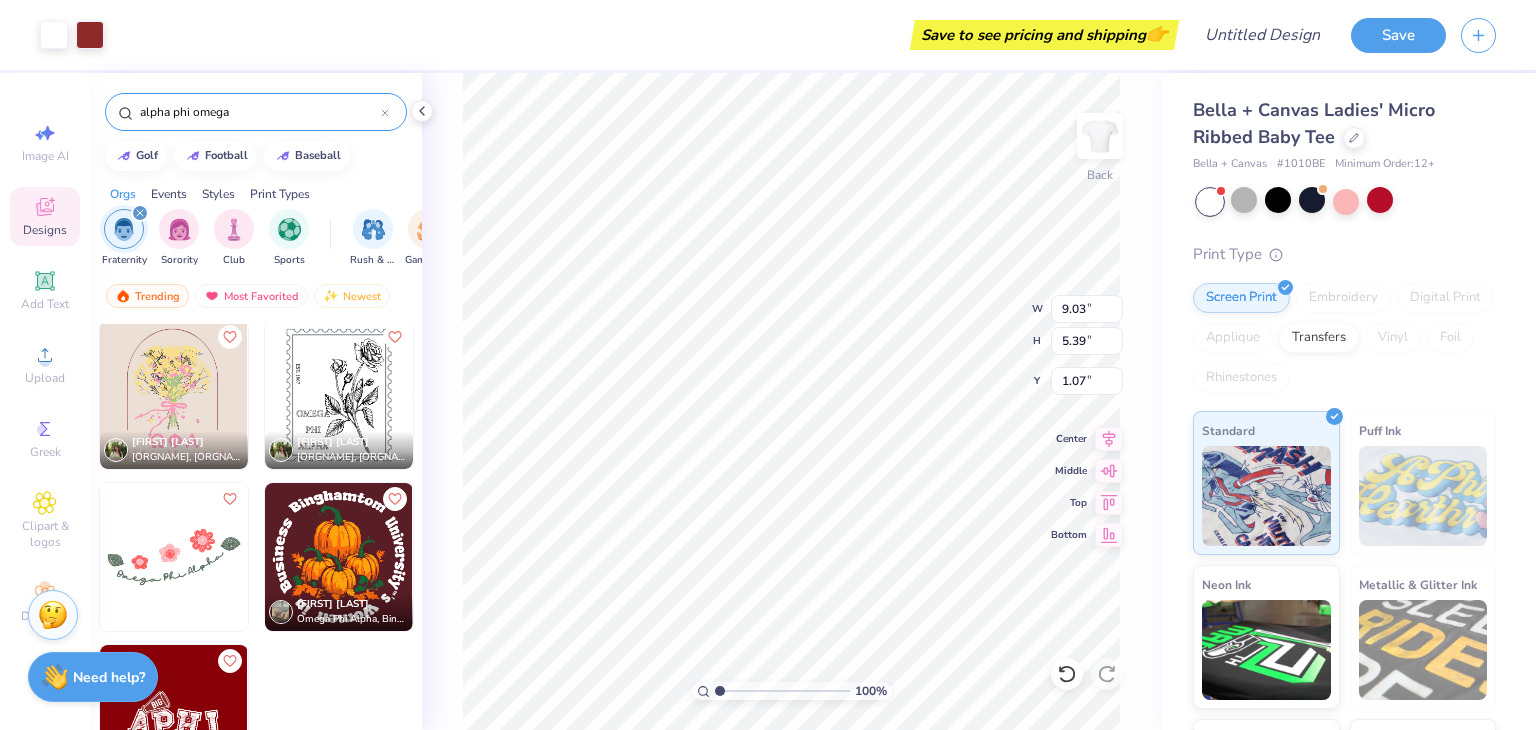 type on "5.39" 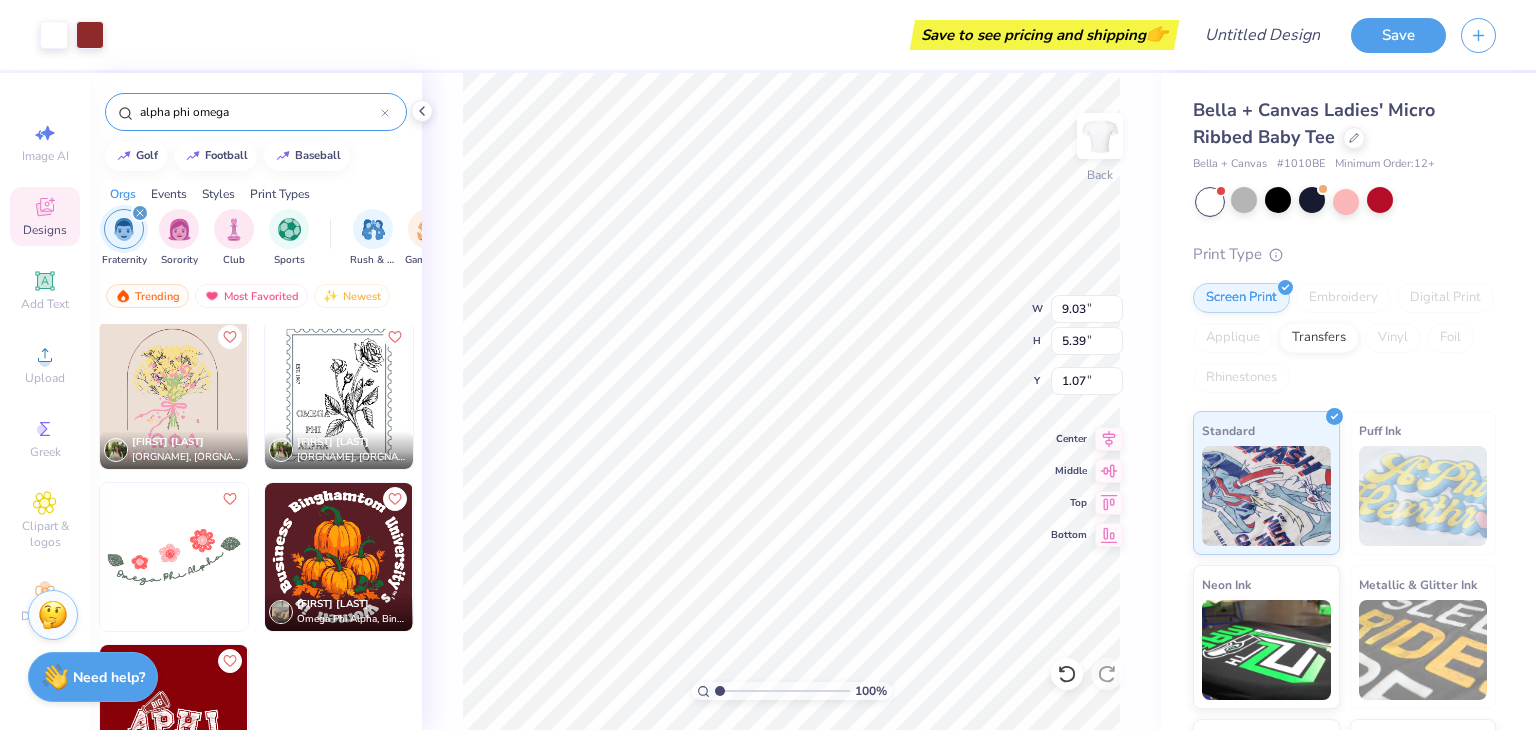 type on "3.00" 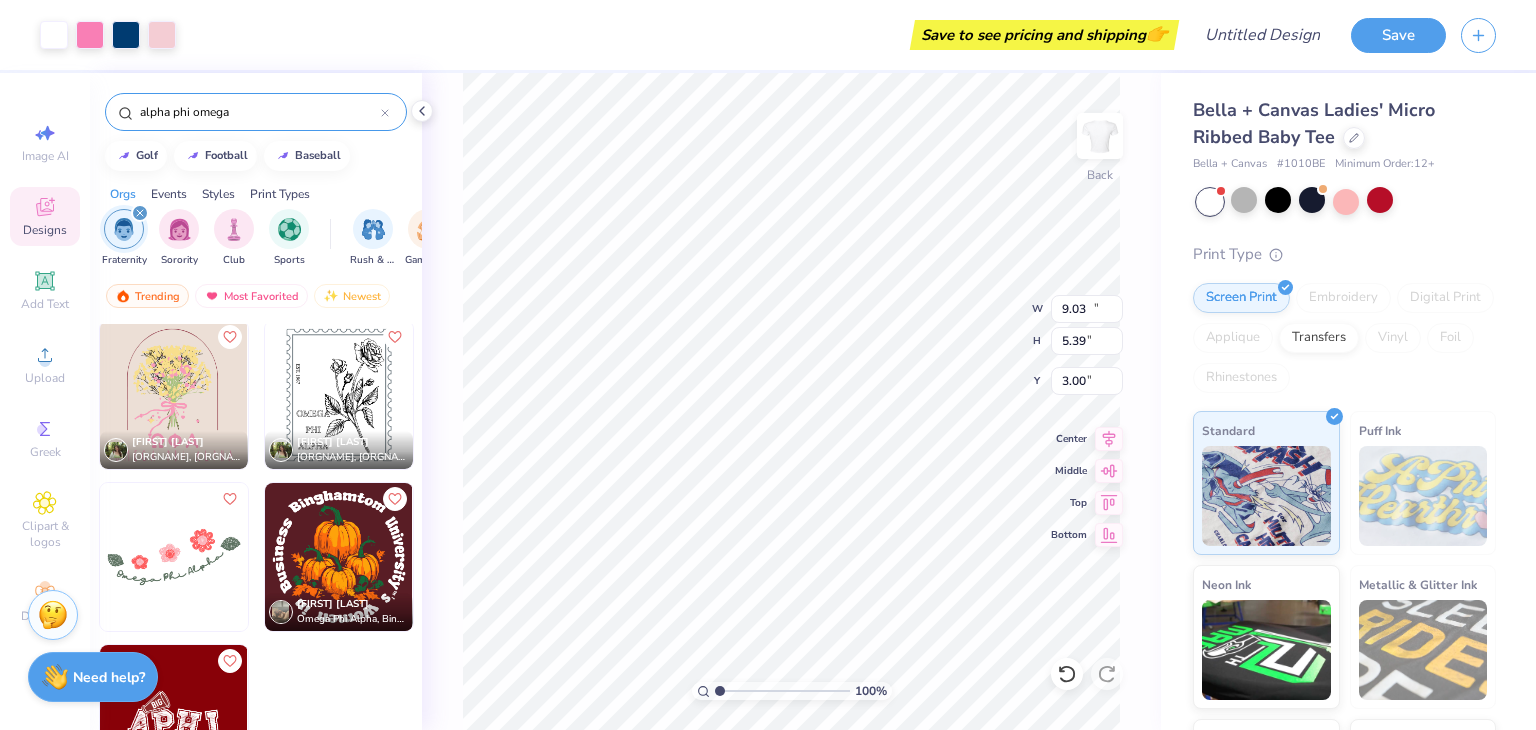 type on "10.23" 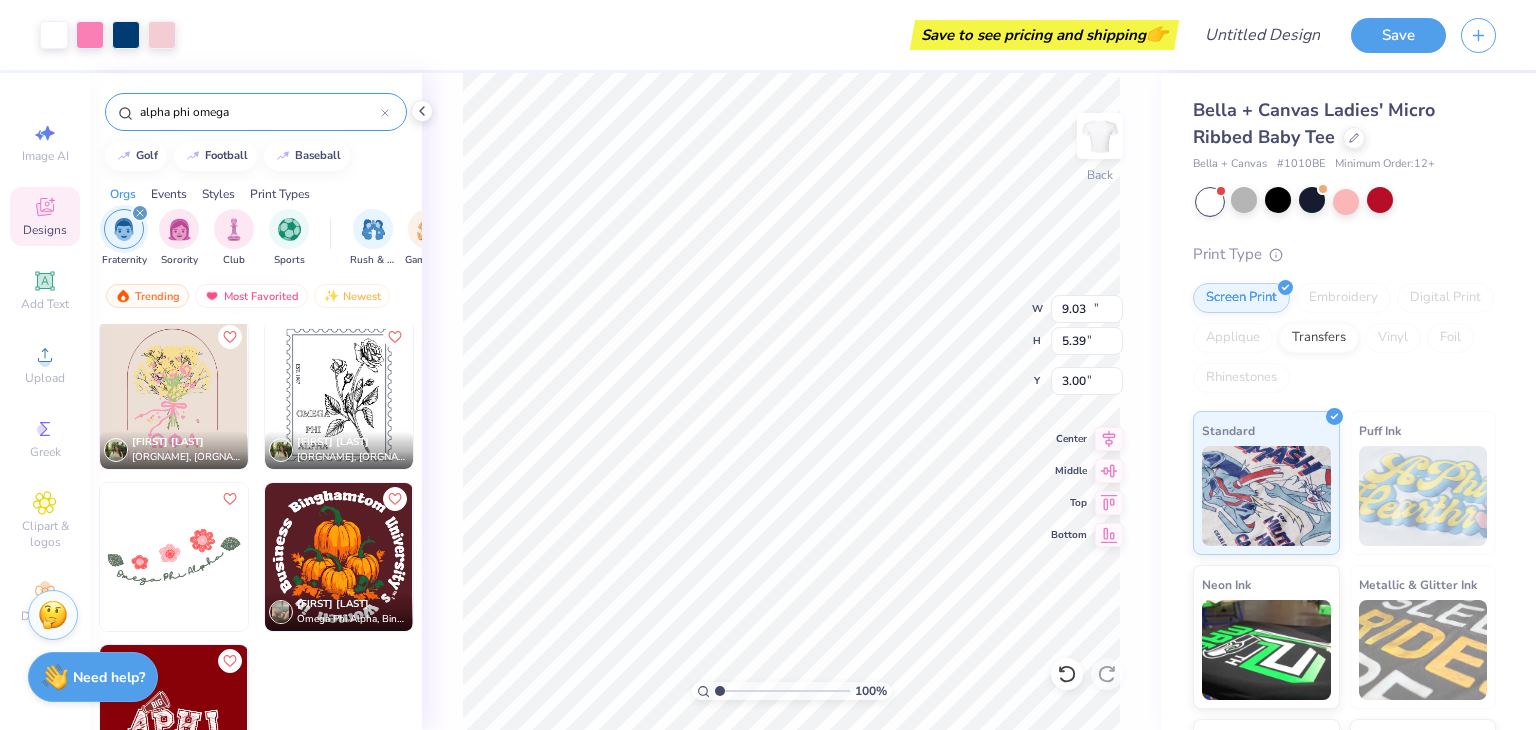 type on "9.05" 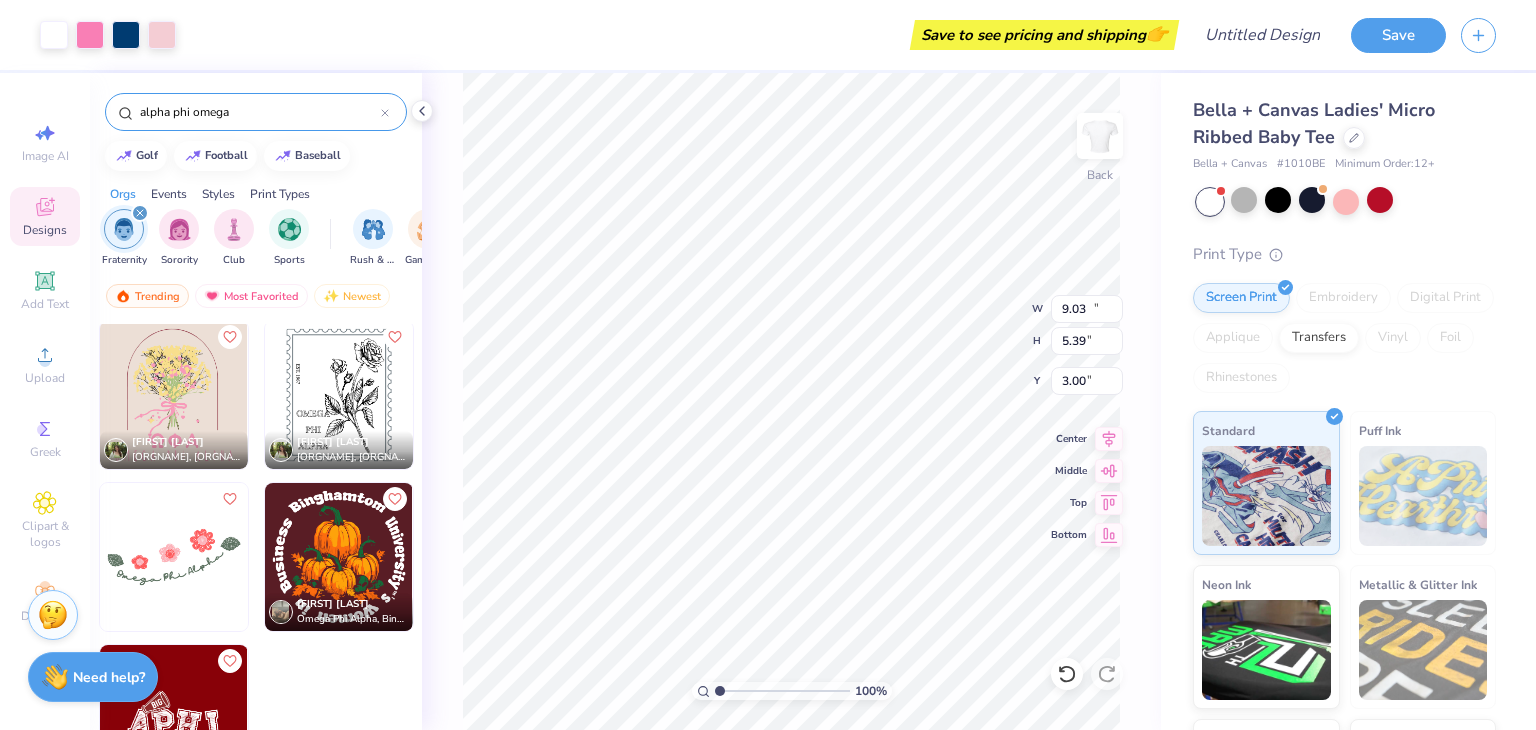 type on "1.07" 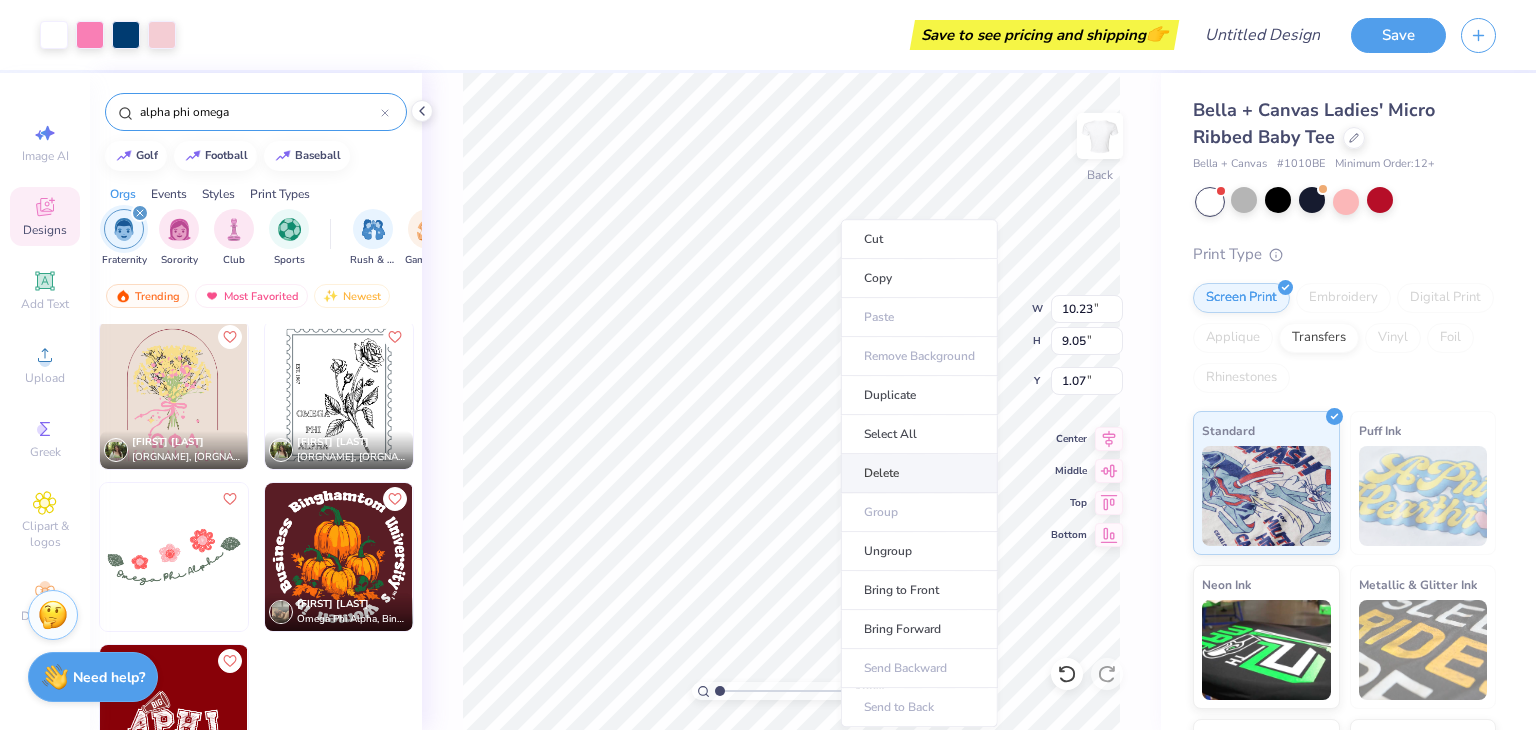 click on "Delete" at bounding box center (919, 473) 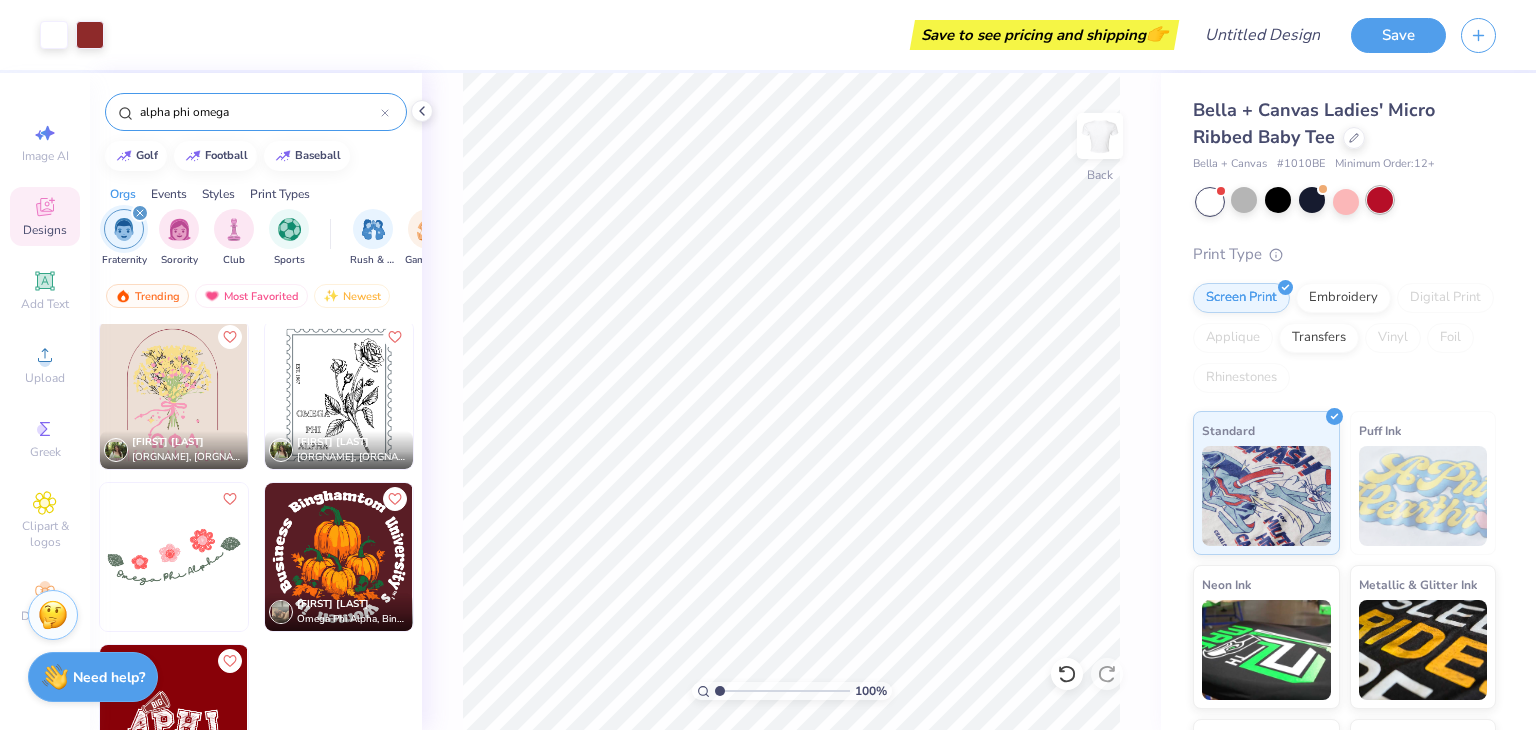 click at bounding box center (1380, 200) 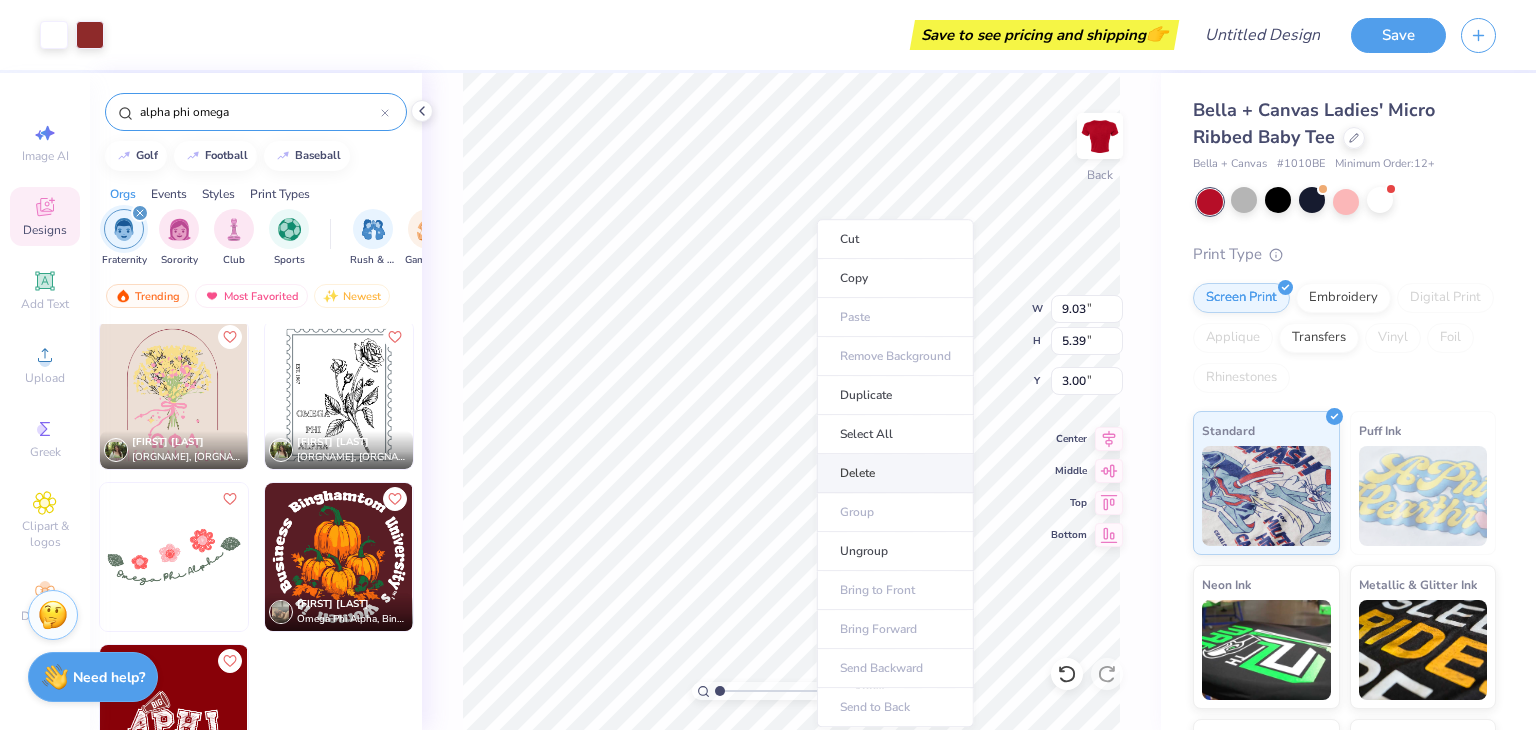 click on "Delete" at bounding box center [895, 473] 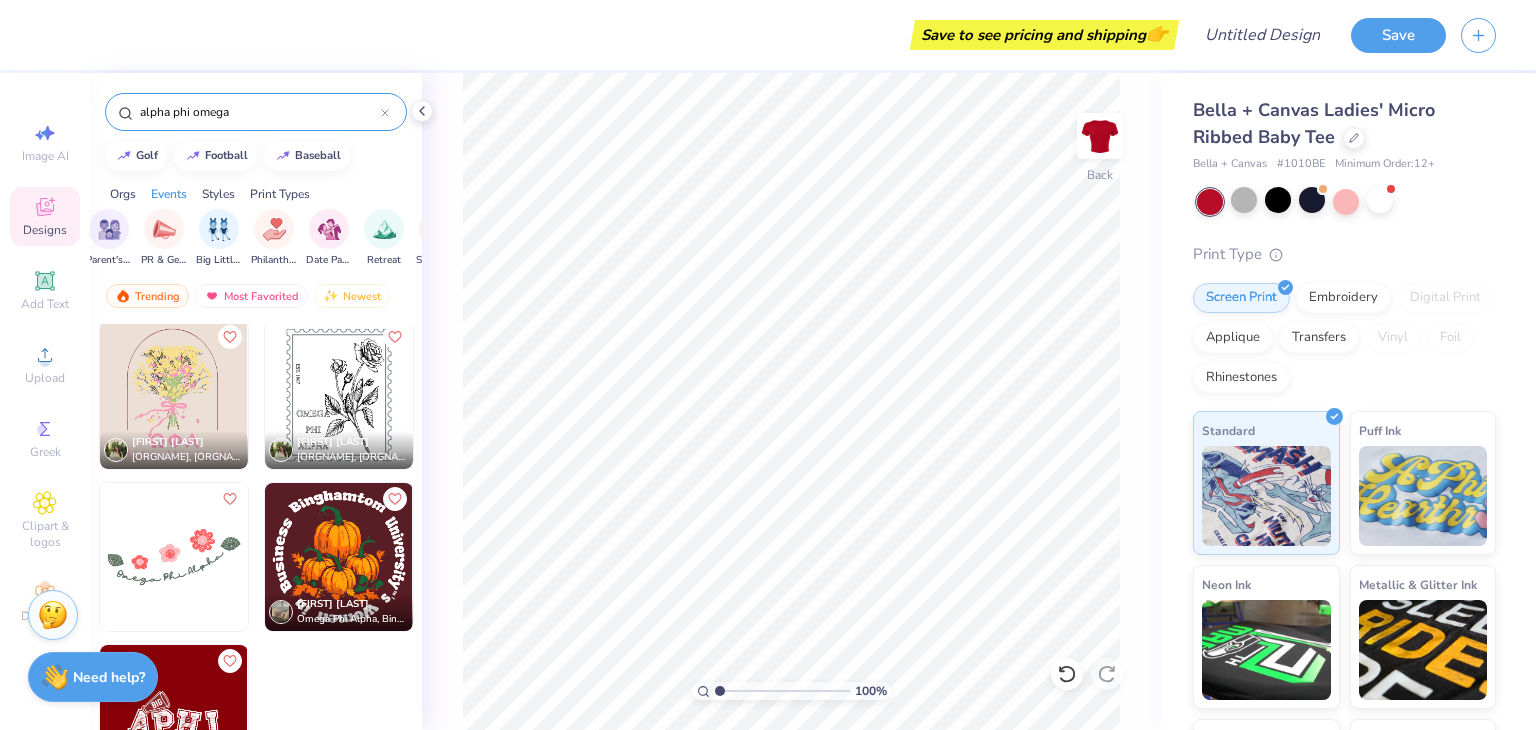 scroll, scrollTop: 0, scrollLeft: 372, axis: horizontal 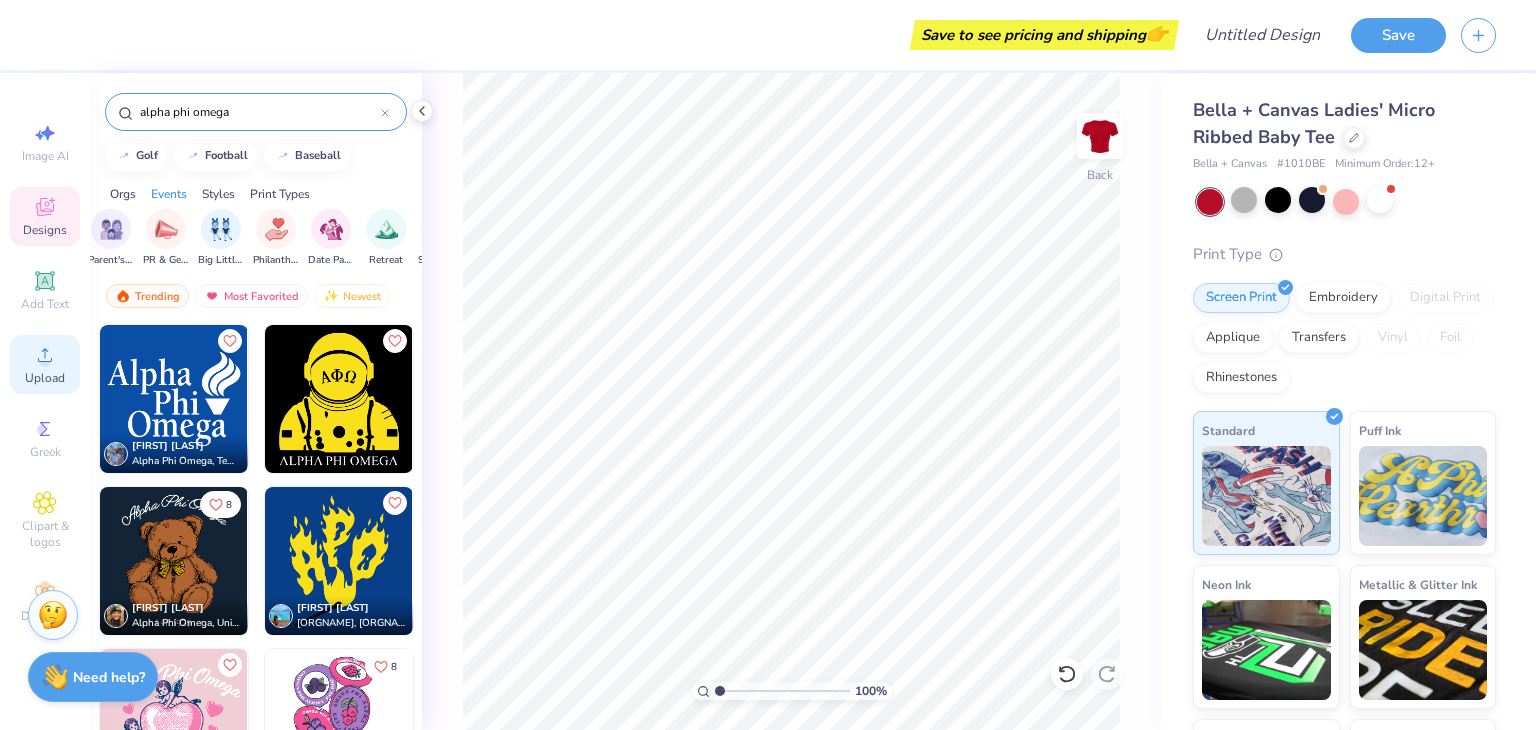 click on "Upload" at bounding box center (45, 378) 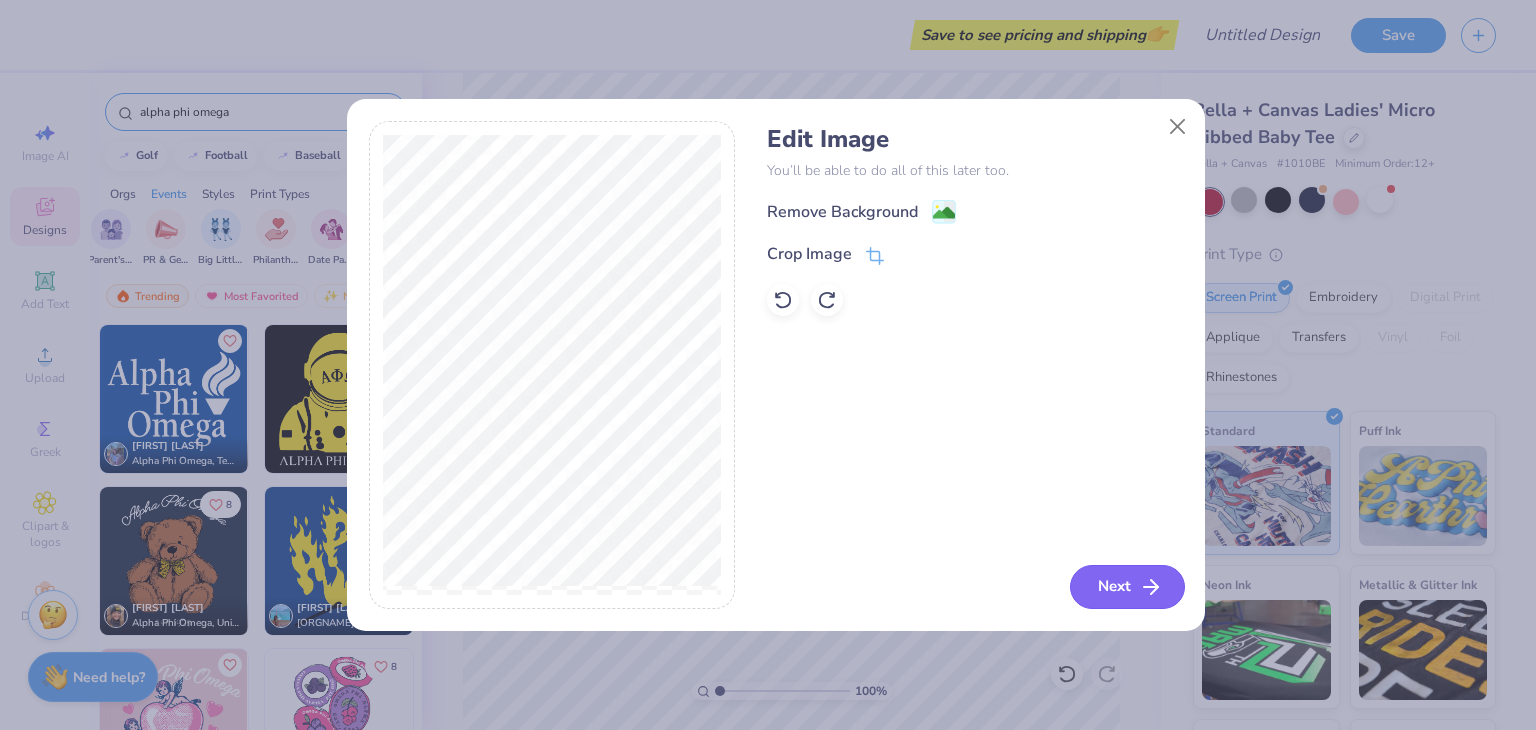click on "Next" at bounding box center [1127, 587] 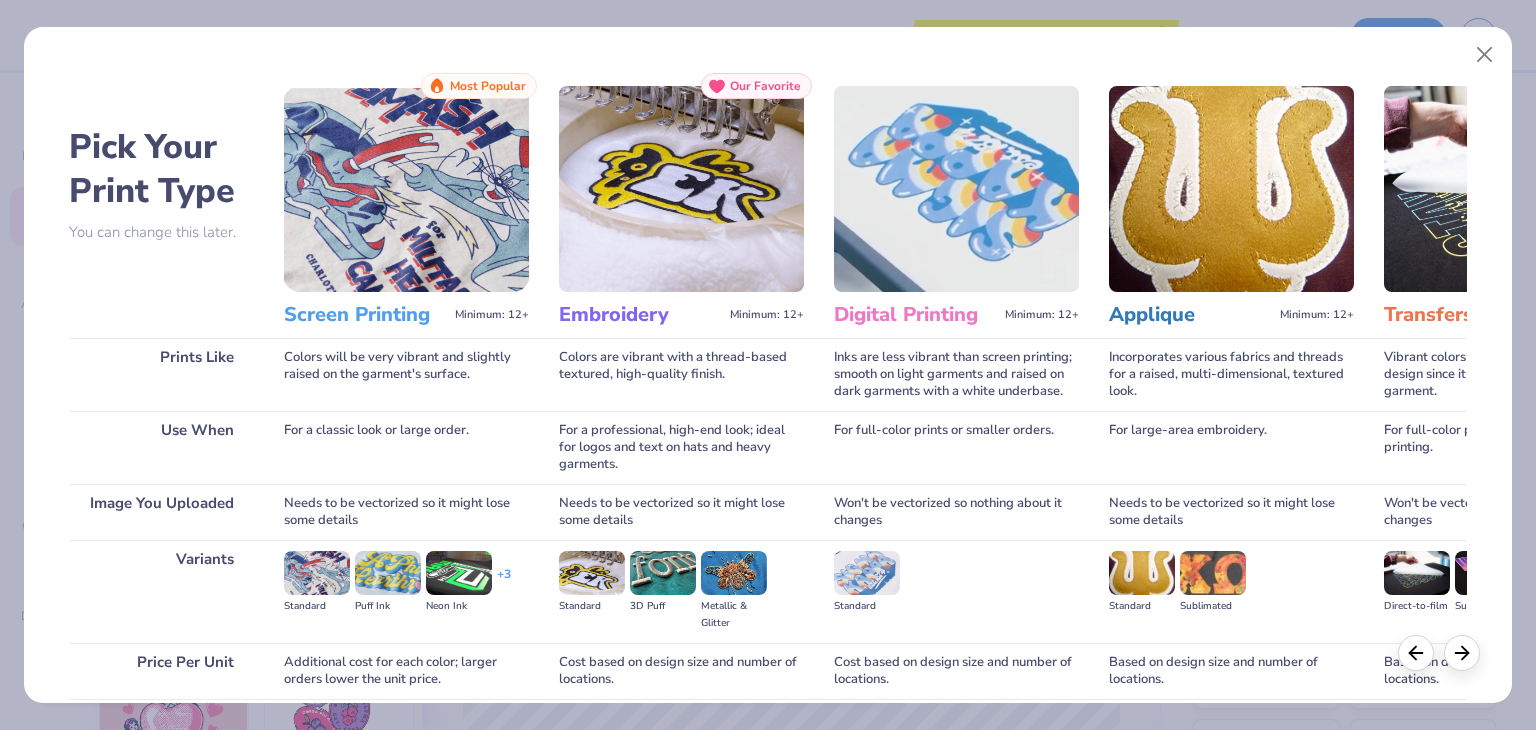 scroll, scrollTop: 0, scrollLeft: 0, axis: both 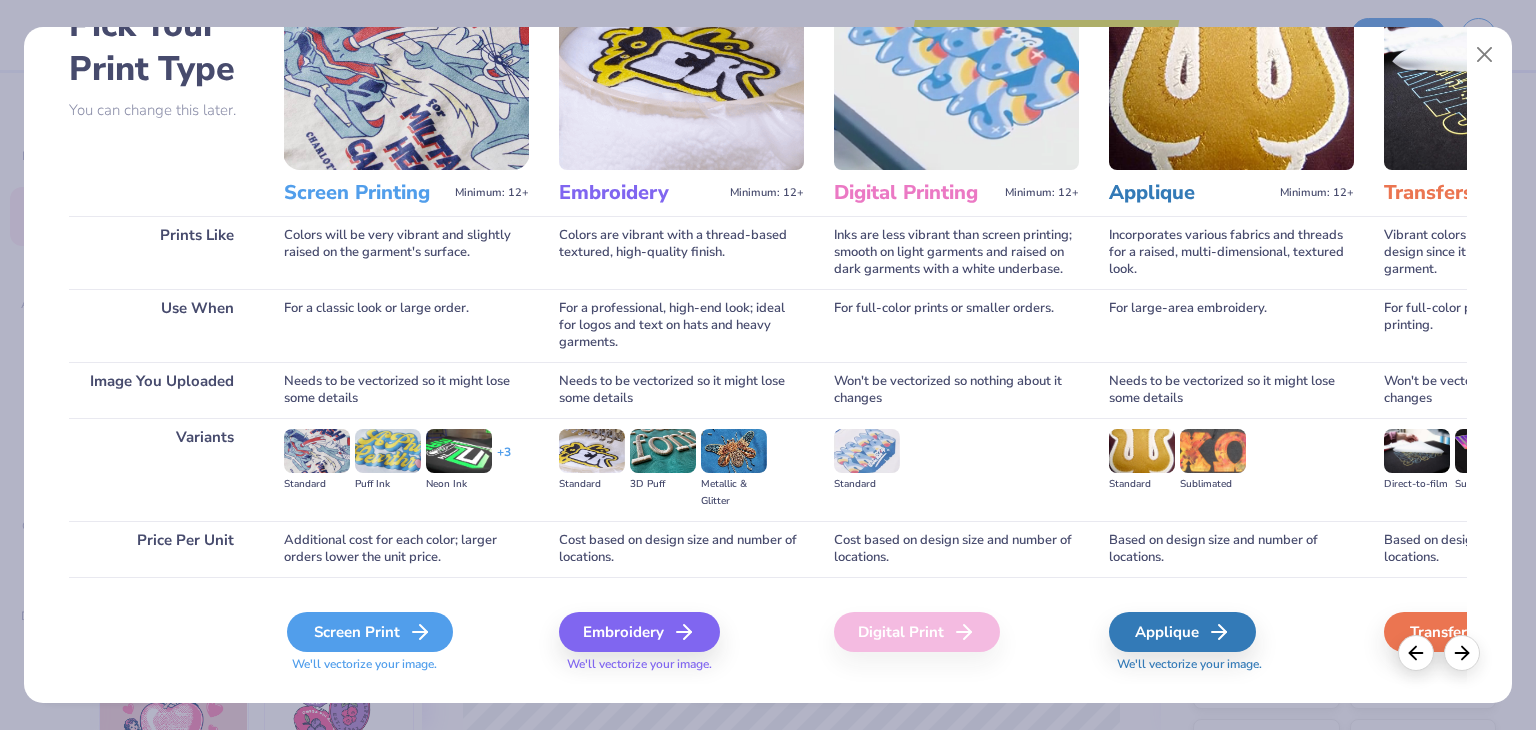 click on "Screen Print" at bounding box center (370, 632) 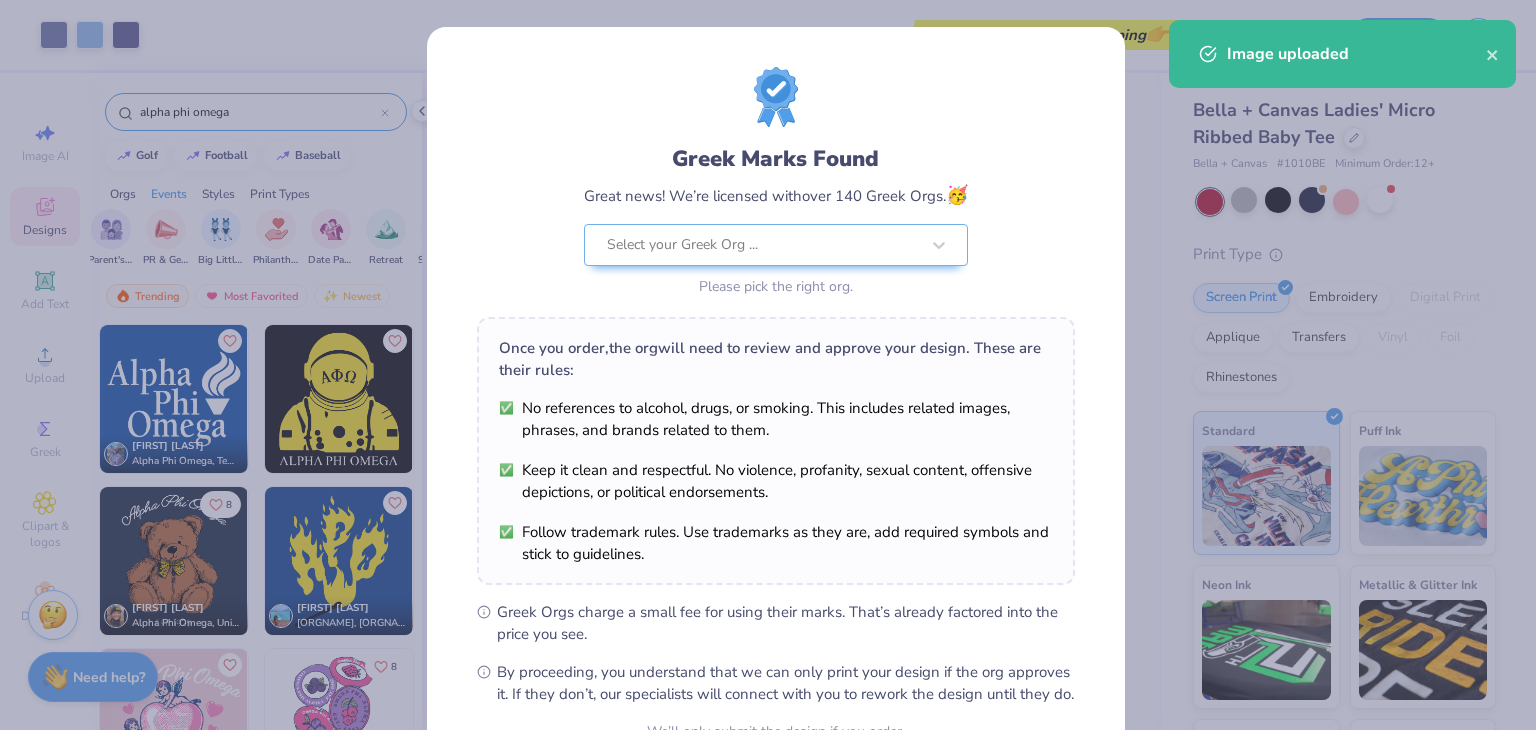 click on "Art colors Save to see pricing and shipping 👉 Design Title Save Image AI Designs Add Text Upload Greek Clipart & logos Decorate alpha phi omega golf football baseball Orgs Events Styles Print Types Fraternity Sorority Club Sports Rush & Bid Game Day Parent's Weekend PR & General Big Little Reveal Philanthropy Date Parties & Socials Retreat Spring Break Holidays Greek Week Formal & Semi Graduation Founder’s Day Classic Minimalist Varsity Y2K Typography Handdrawn Cartoons Grunge 80s & 90s 60s & 70s Embroidery Screen Print Patches Digital Print Vinyl Transfers Applique Trending Most Favorited Newest [FIRST] [LAST], [ORGNAME] 8 [FIRST] [LAST] [ORGNAME] [FIRST] [LAST], [ORGNAME] [FIRST] [LAST], [ORGNAME] [FIRST] [LAST] [ORGNAME] [FIRST] [LAST], [ORGNAME] 100 % Back W 11.02 11.02 " H 8.38 8.38 " Y 4.31 4.31 " Center Middle Top Bottom Bella + Canvas #" at bounding box center (768, 365) 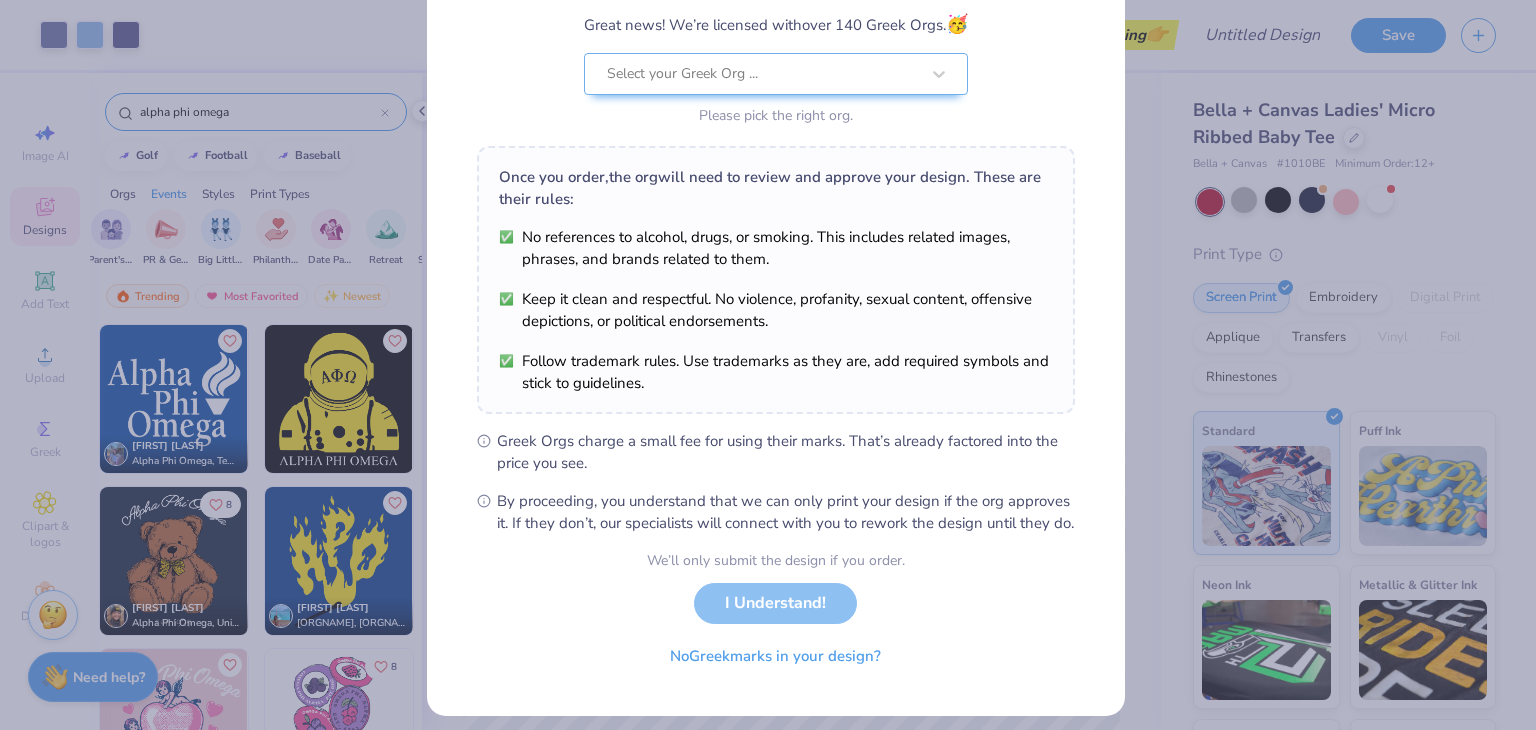 scroll, scrollTop: 204, scrollLeft: 0, axis: vertical 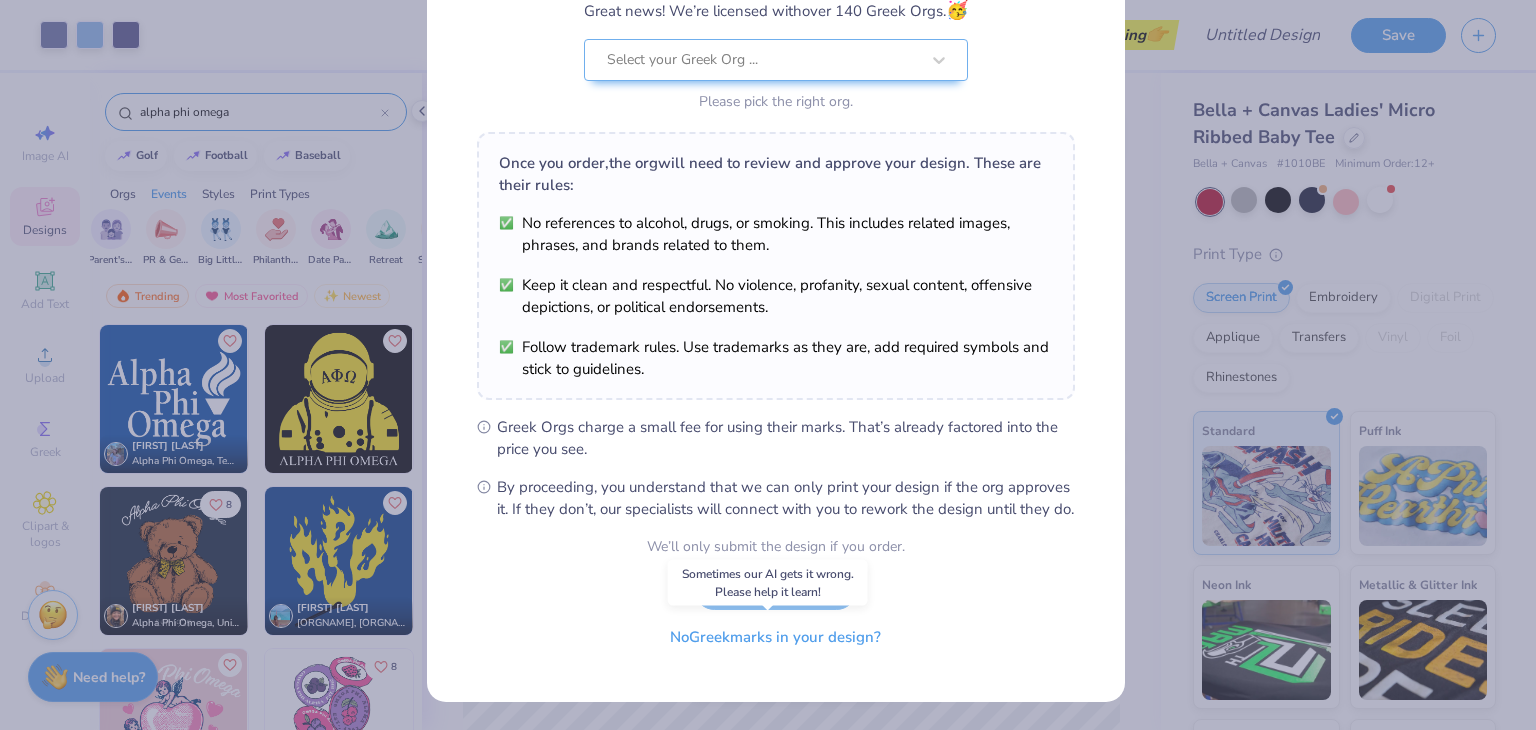 click on "No  Greek  marks in your design?" at bounding box center (775, 637) 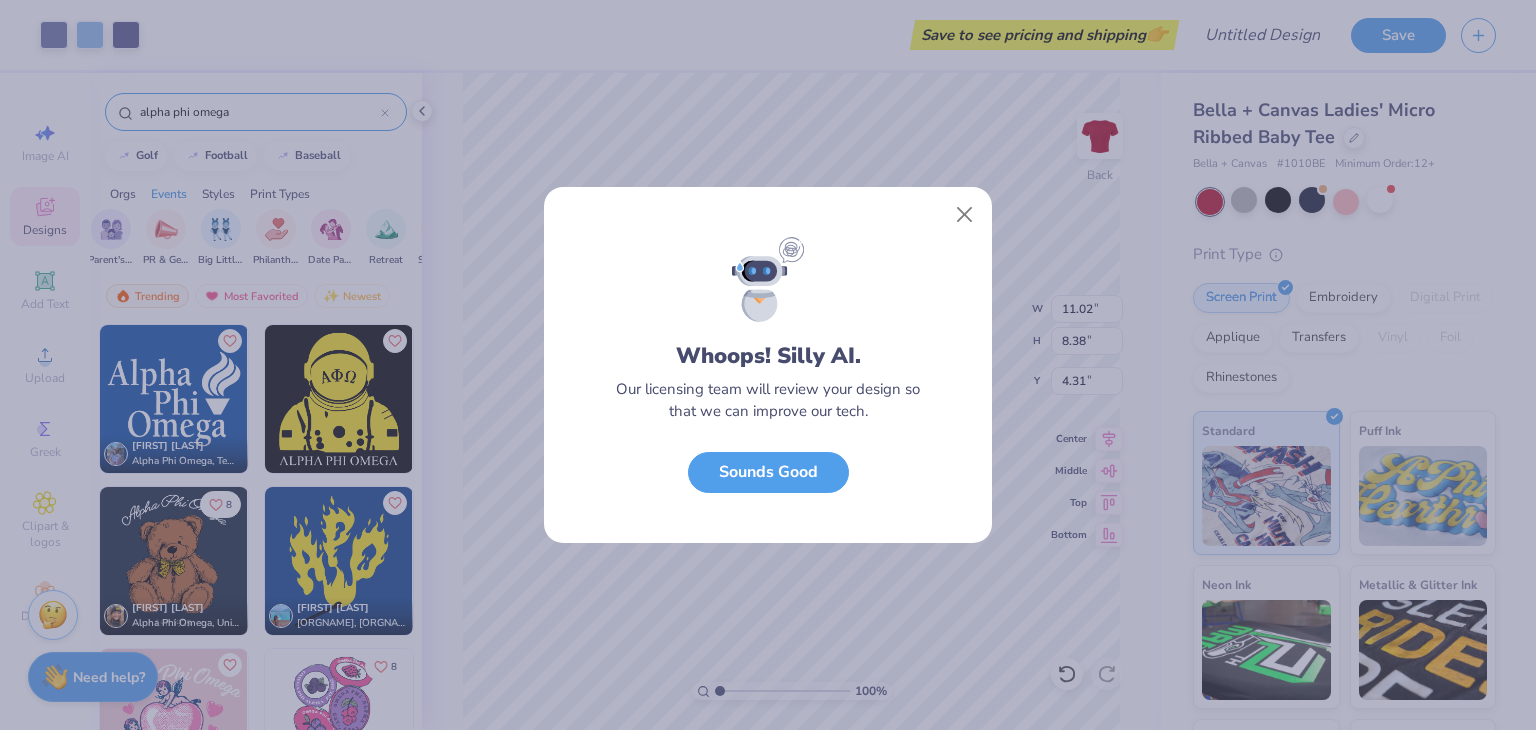scroll, scrollTop: 0, scrollLeft: 0, axis: both 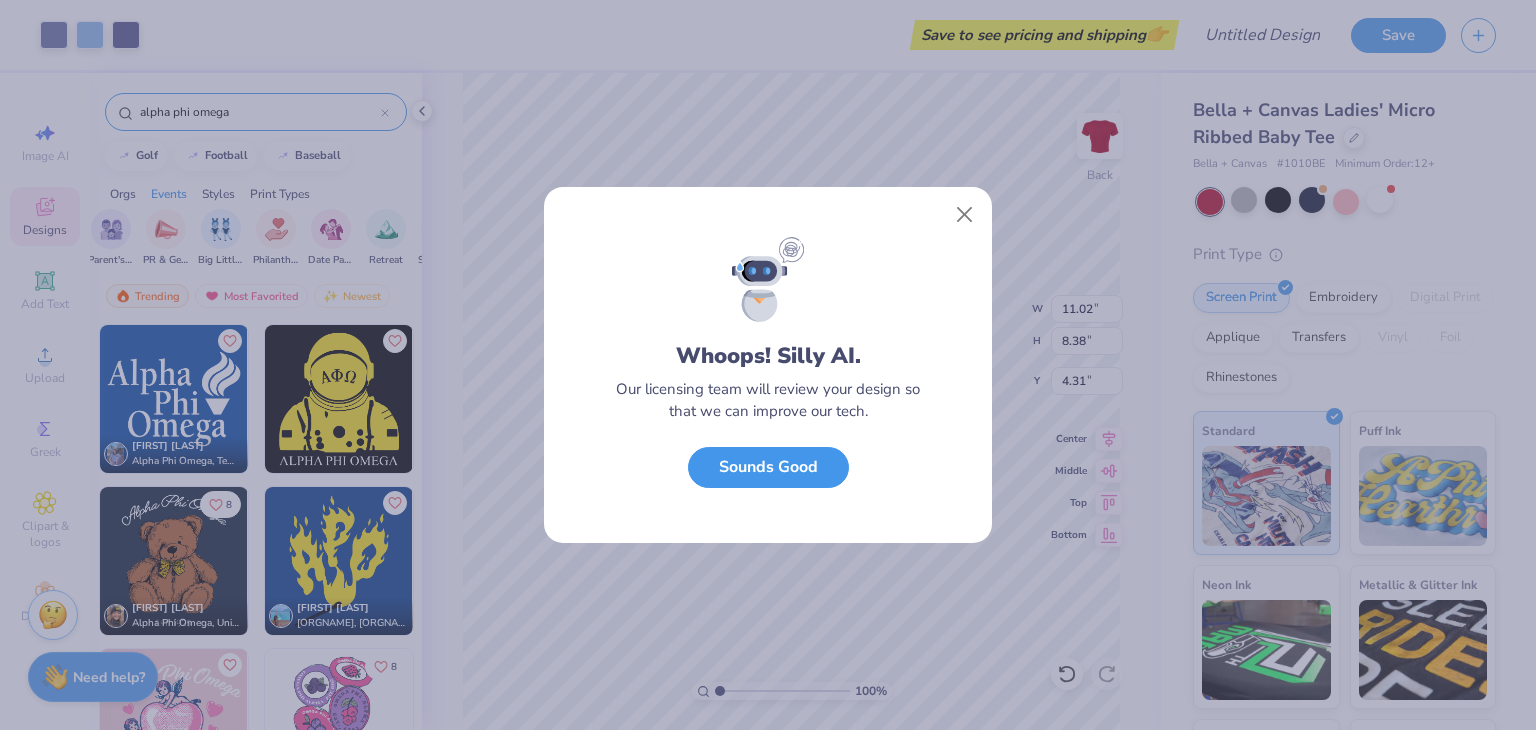 click on "Sounds Good" at bounding box center [768, 467] 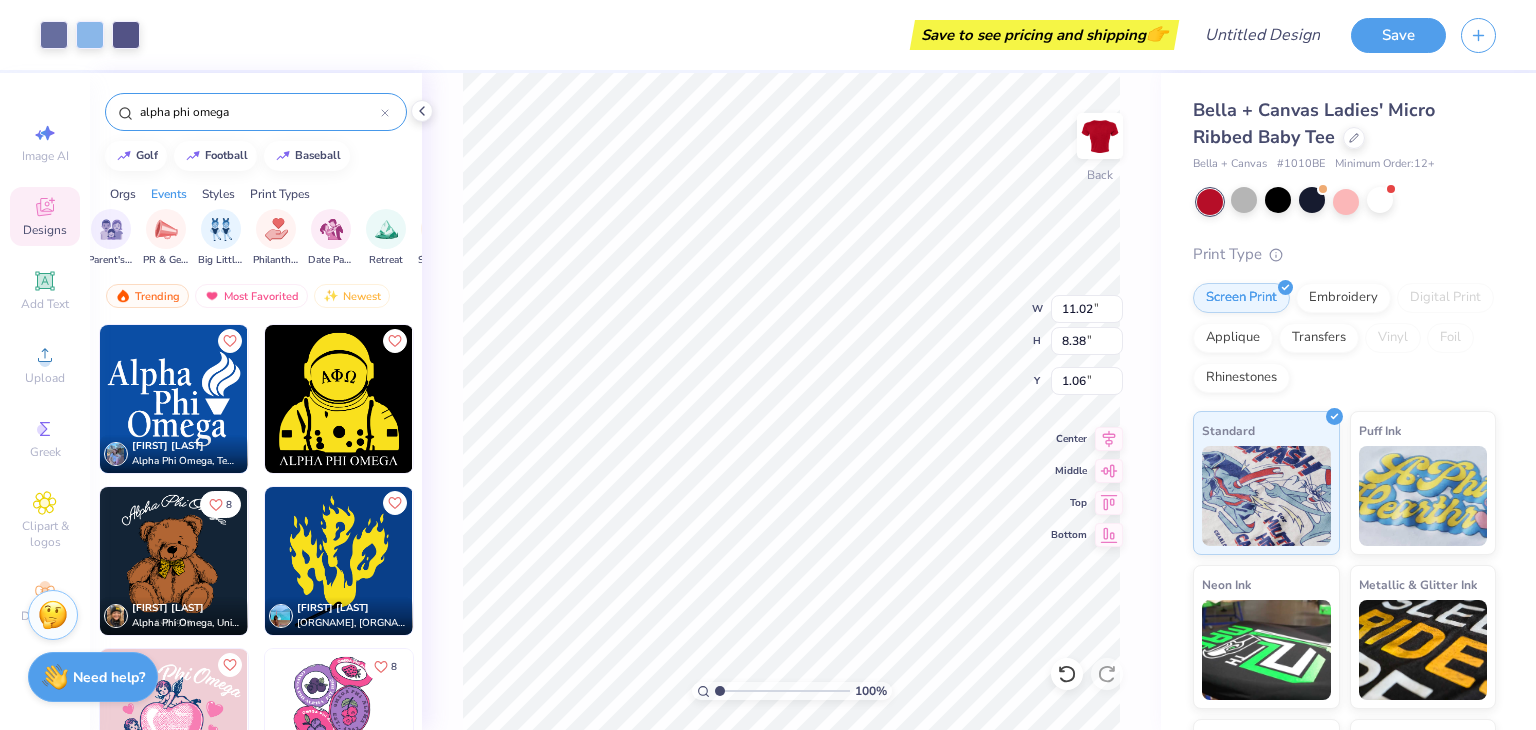 type on "1.06" 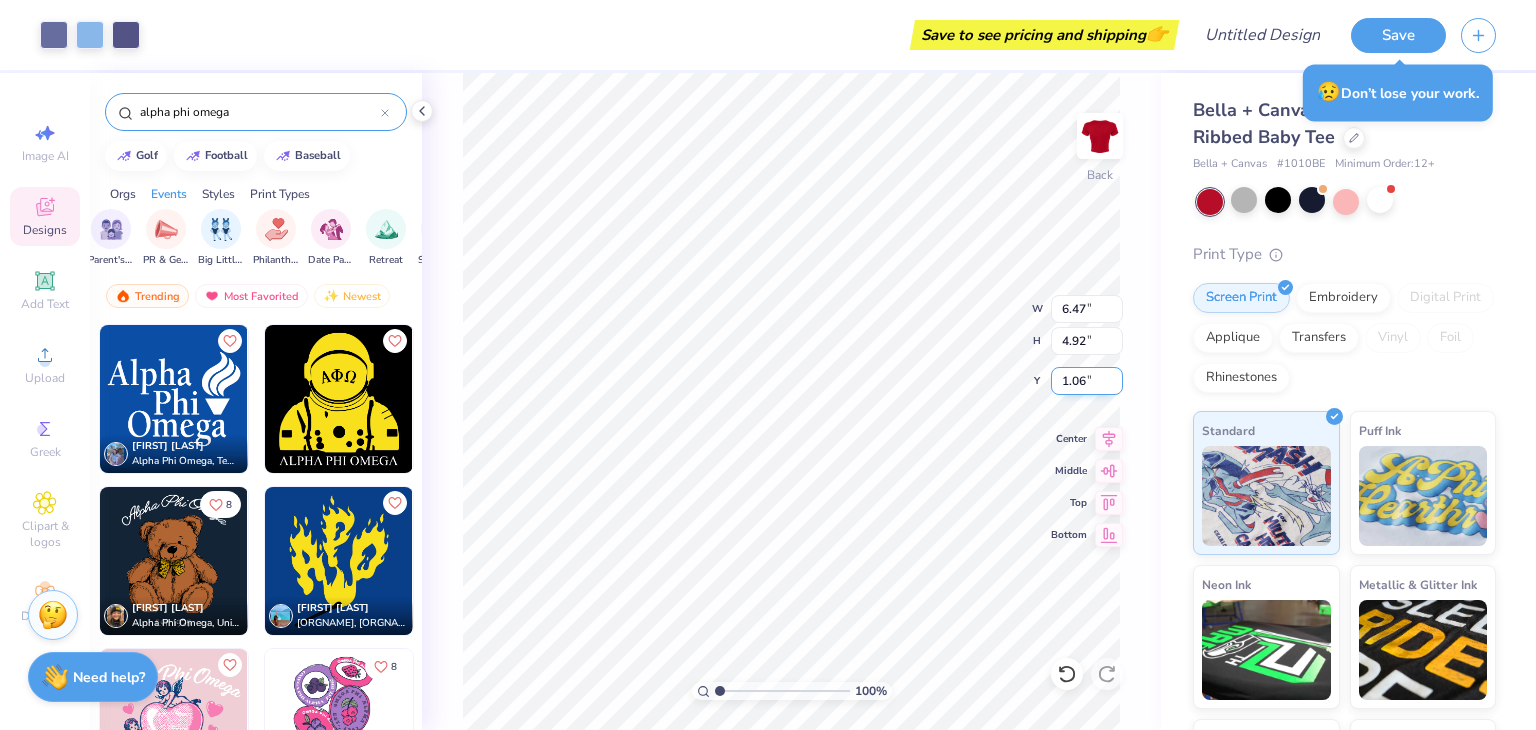 type on "6.47" 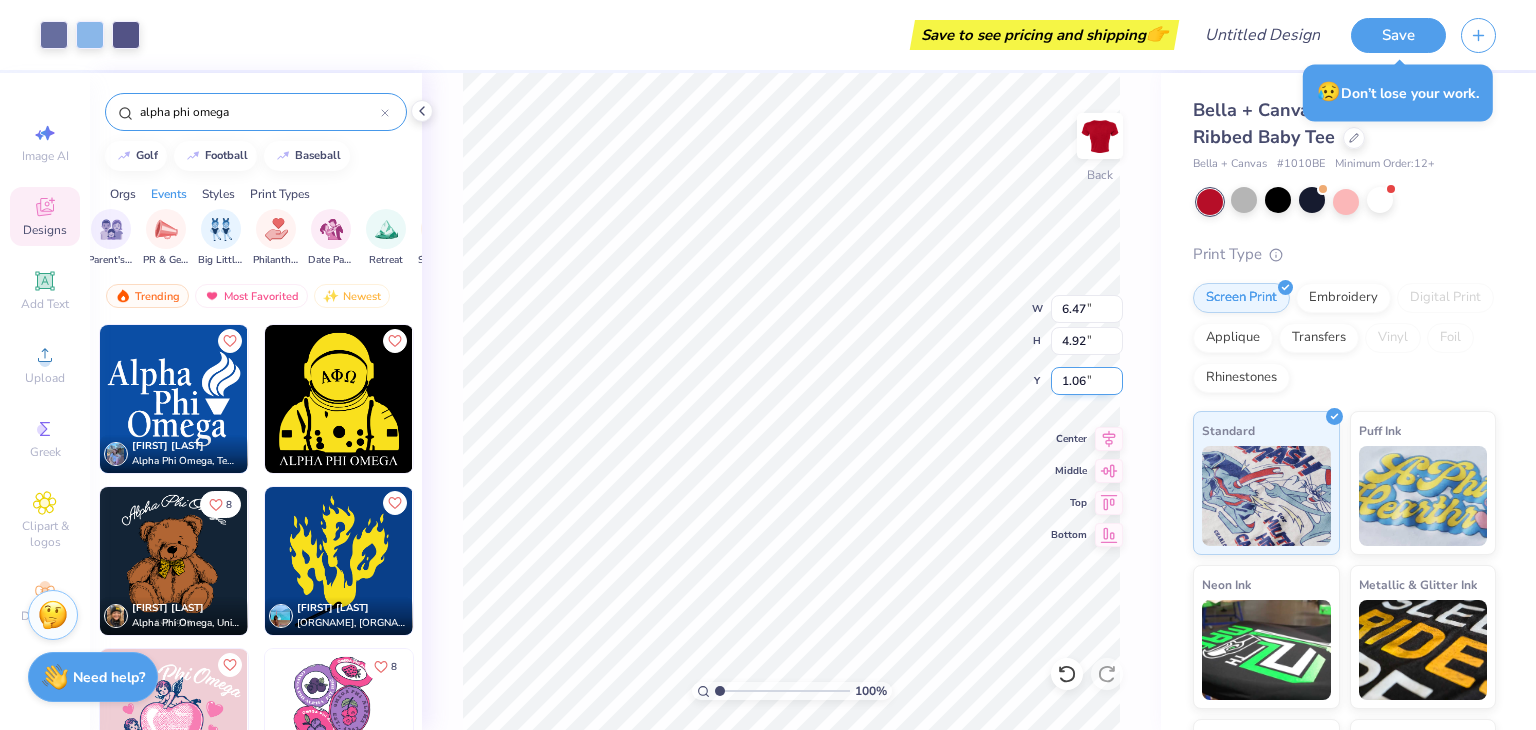 type on "4.92" 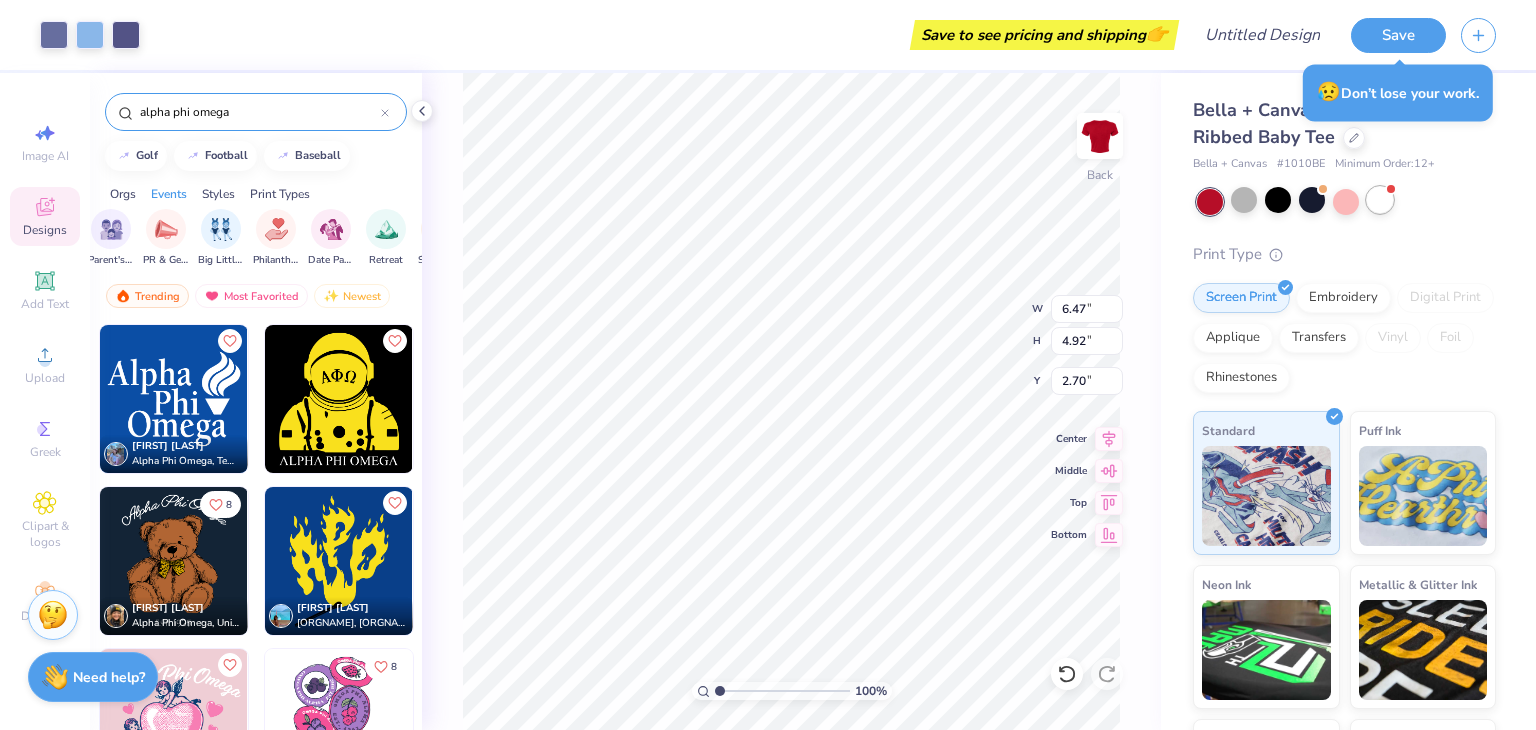 click at bounding box center [1312, 200] 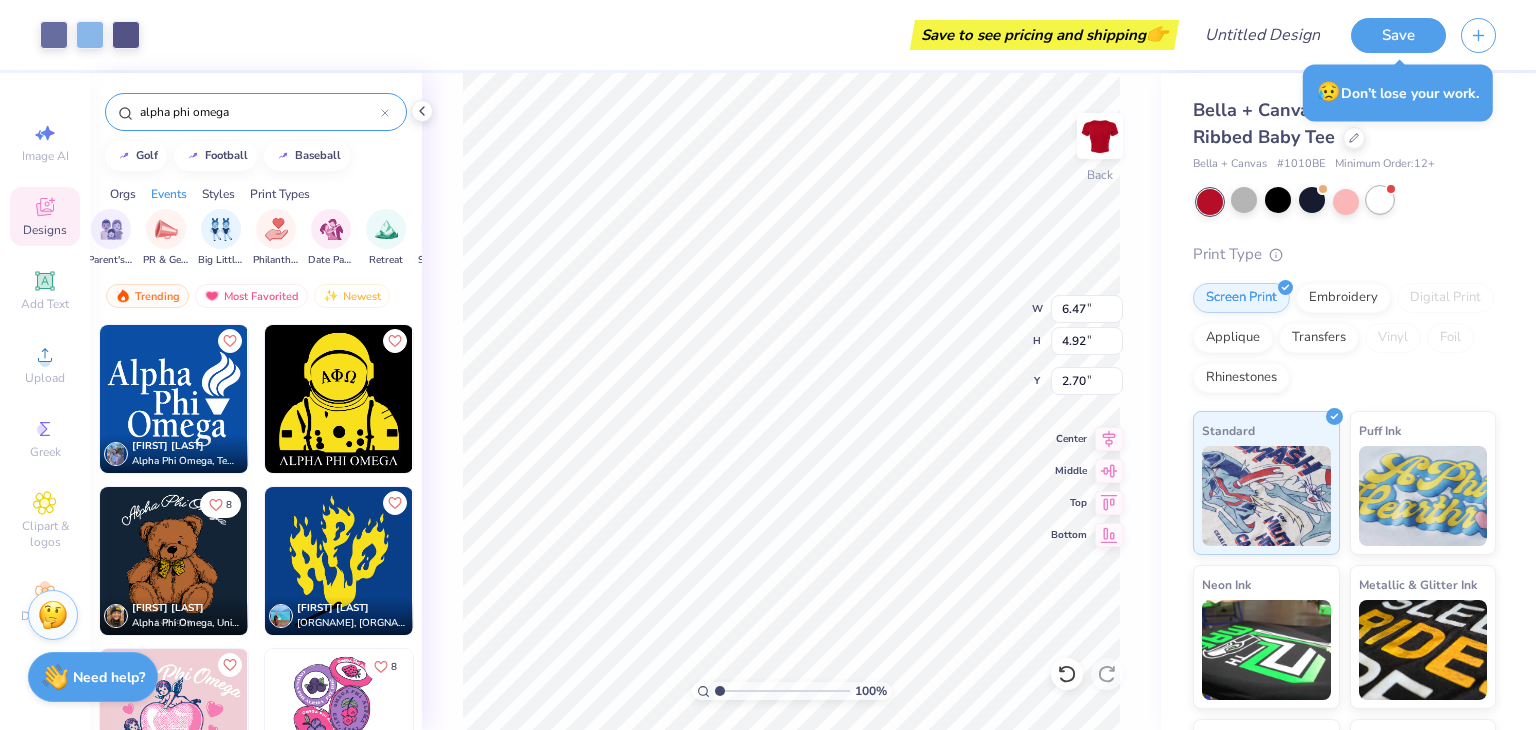 click at bounding box center [1380, 200] 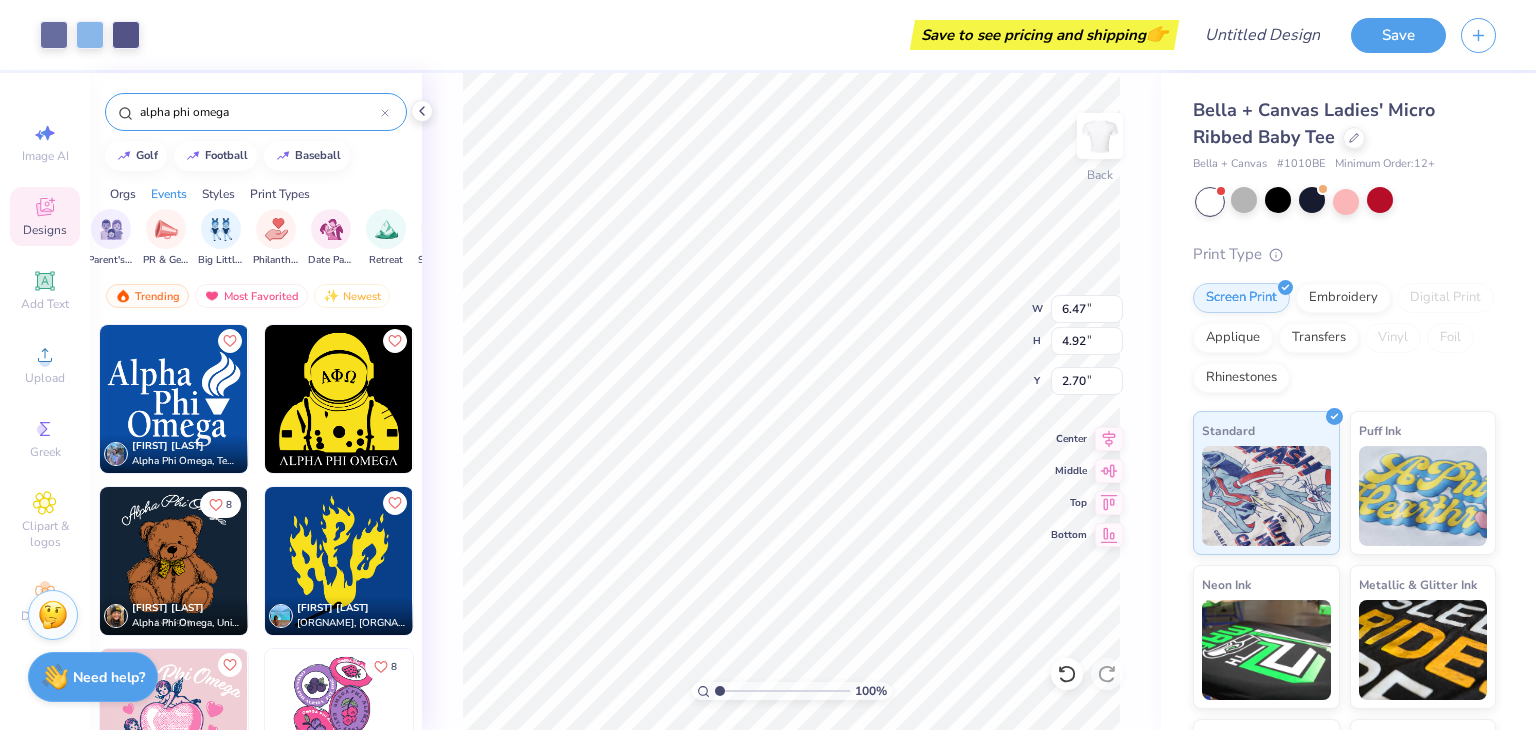 type on "1.82" 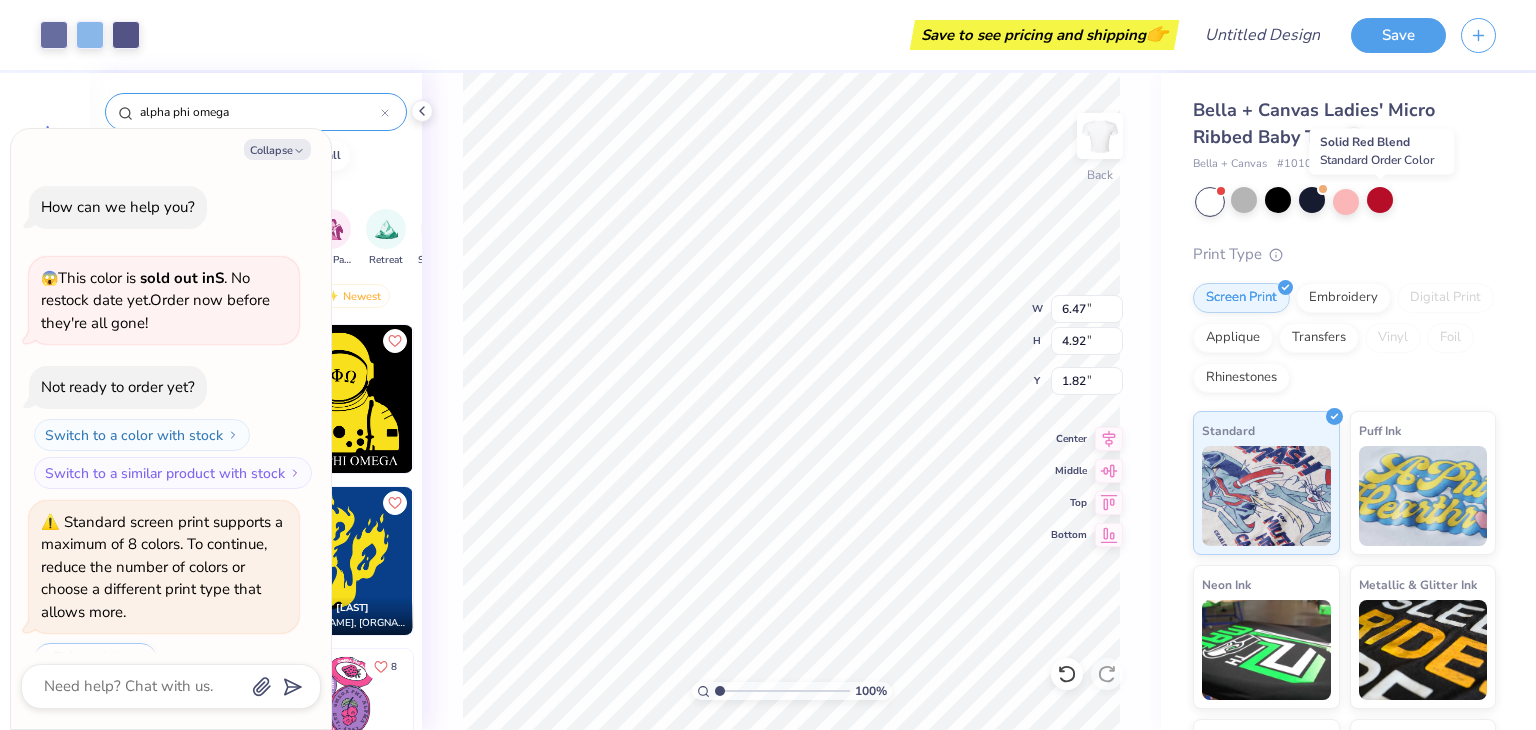 scroll, scrollTop: 1088, scrollLeft: 0, axis: vertical 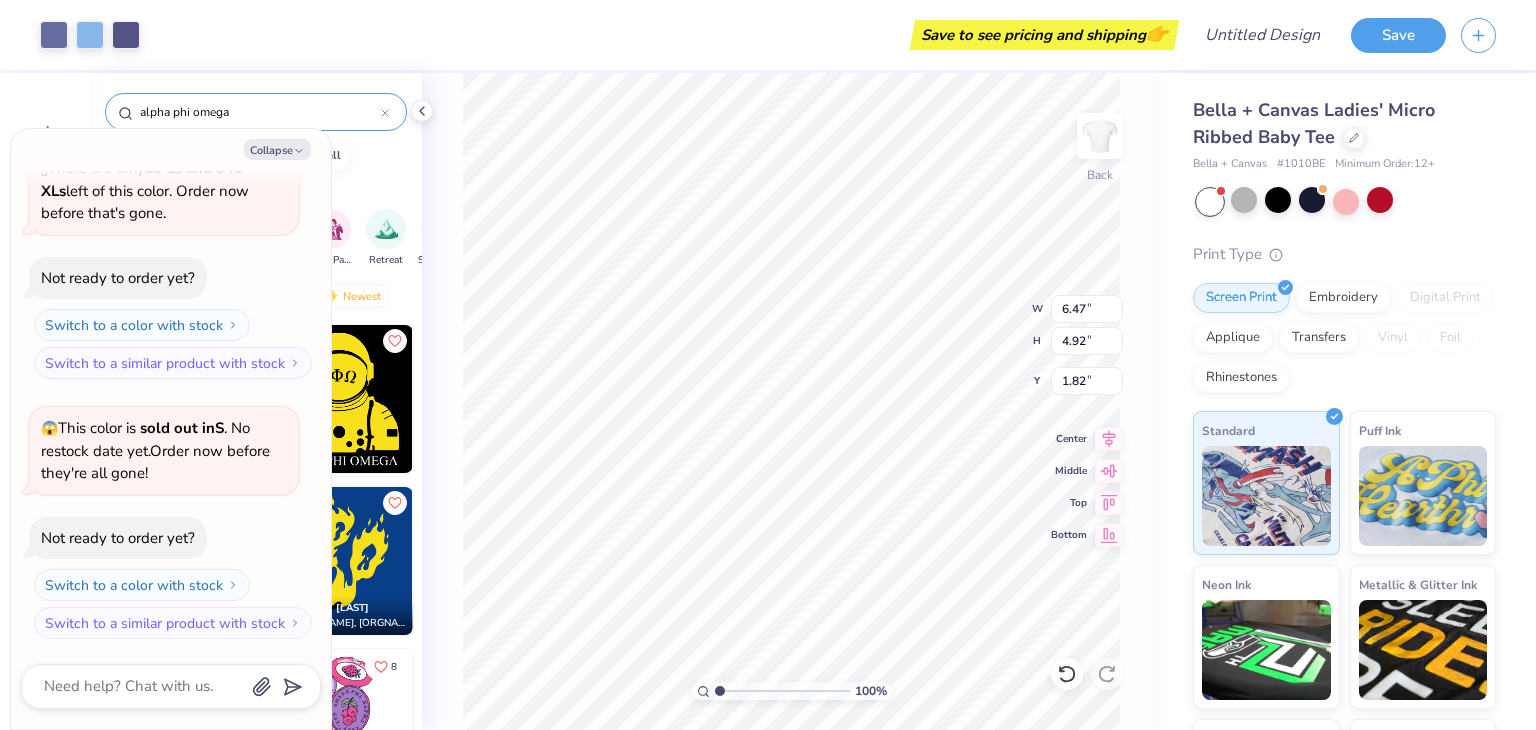 type on "x" 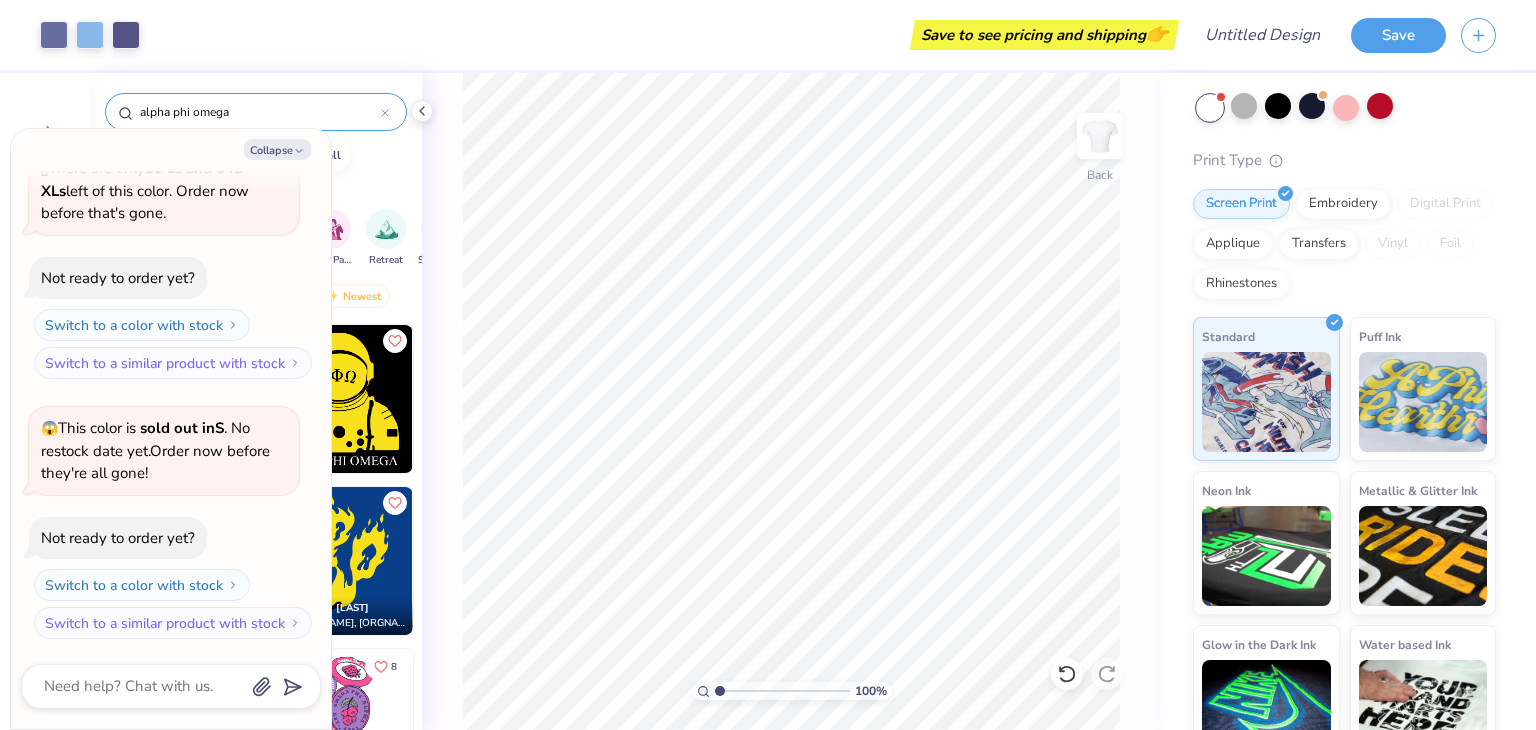 scroll, scrollTop: 0, scrollLeft: 0, axis: both 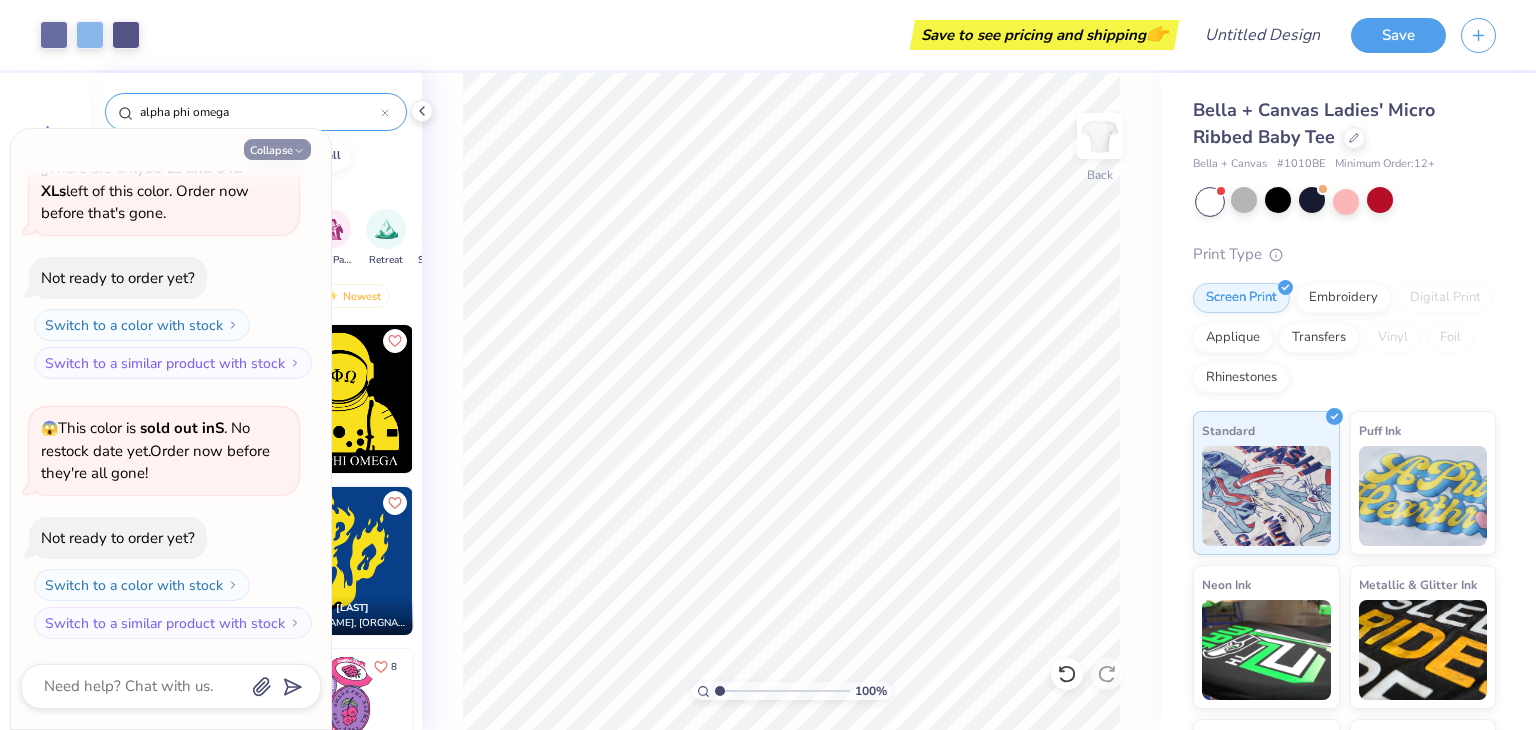 click on "Collapse" at bounding box center (277, 149) 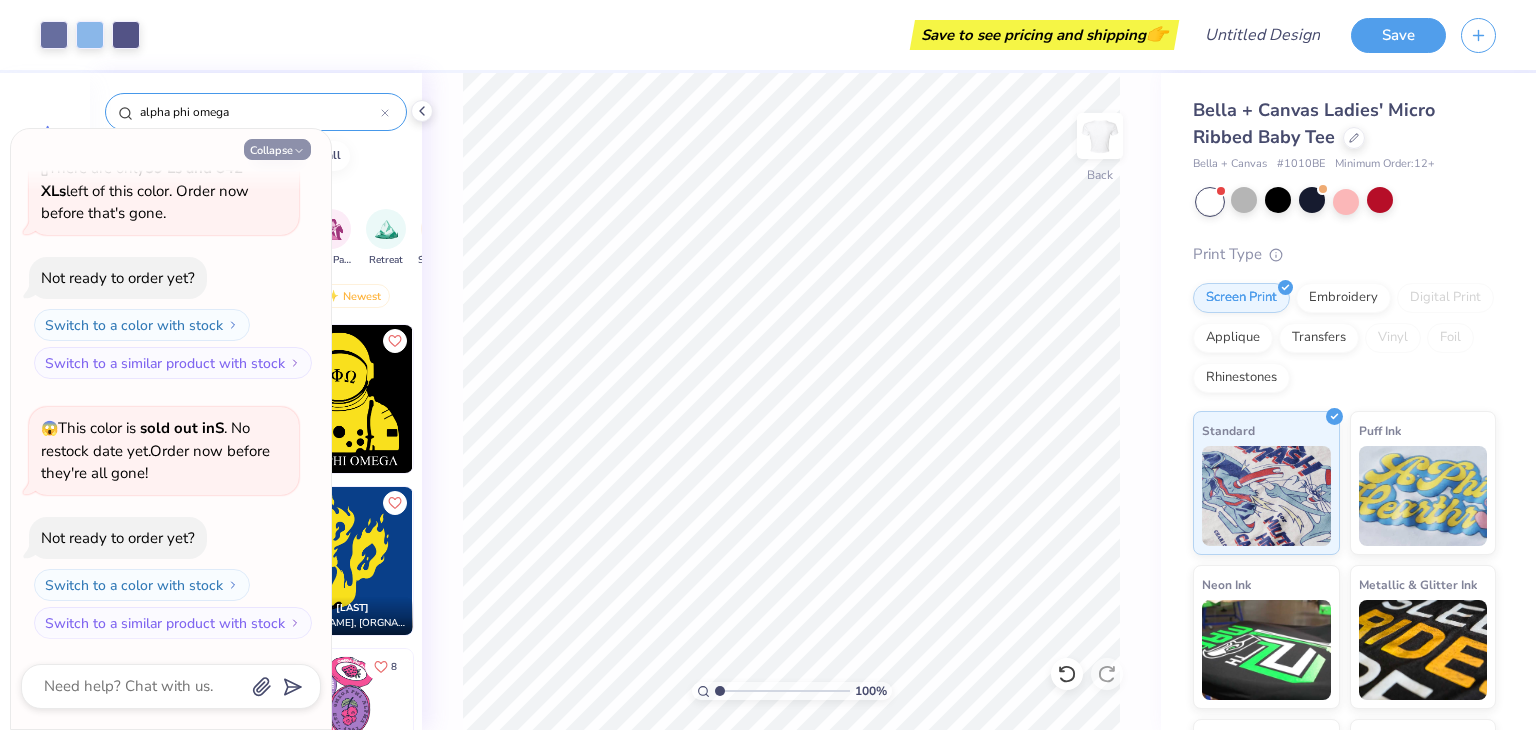 type on "x" 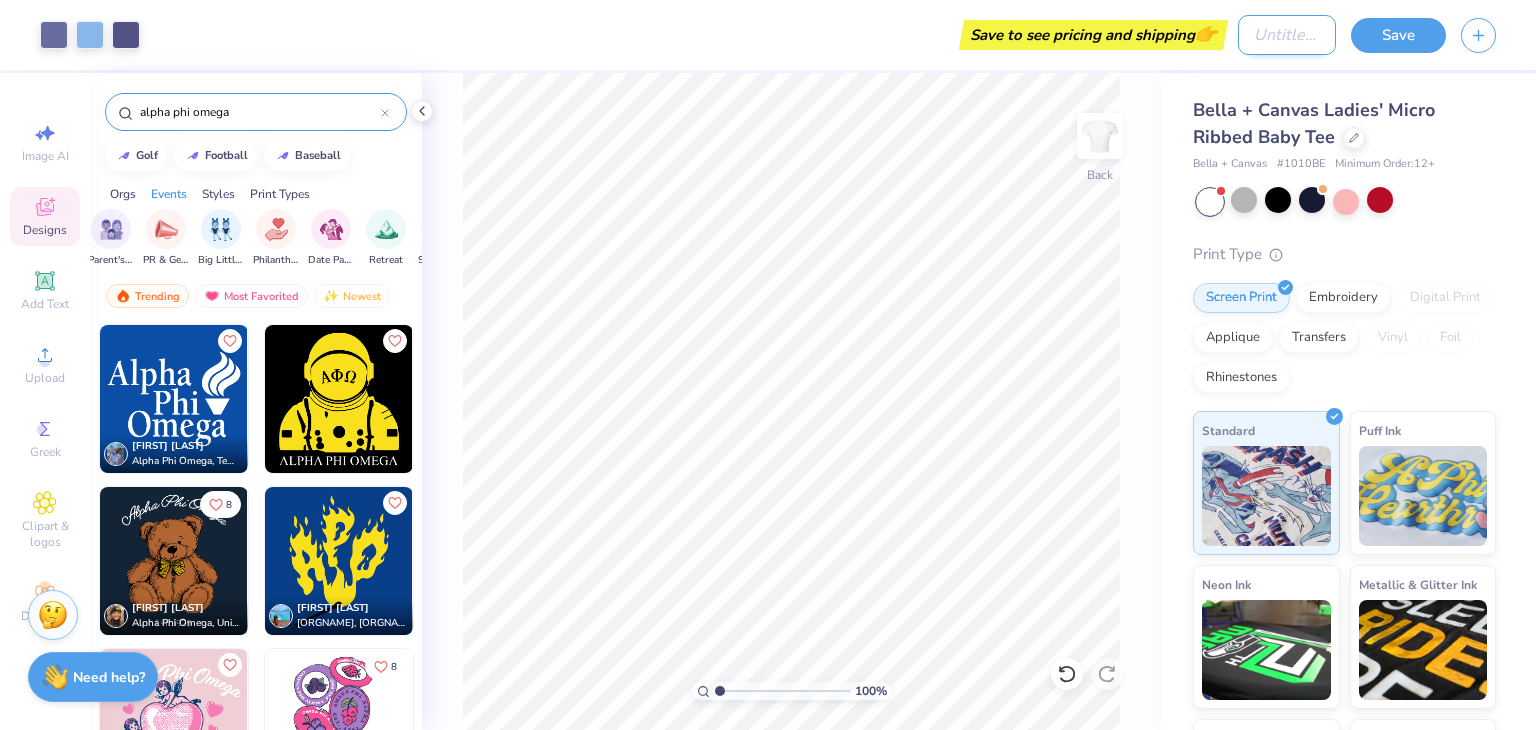 click on "Design Title" at bounding box center (1287, 35) 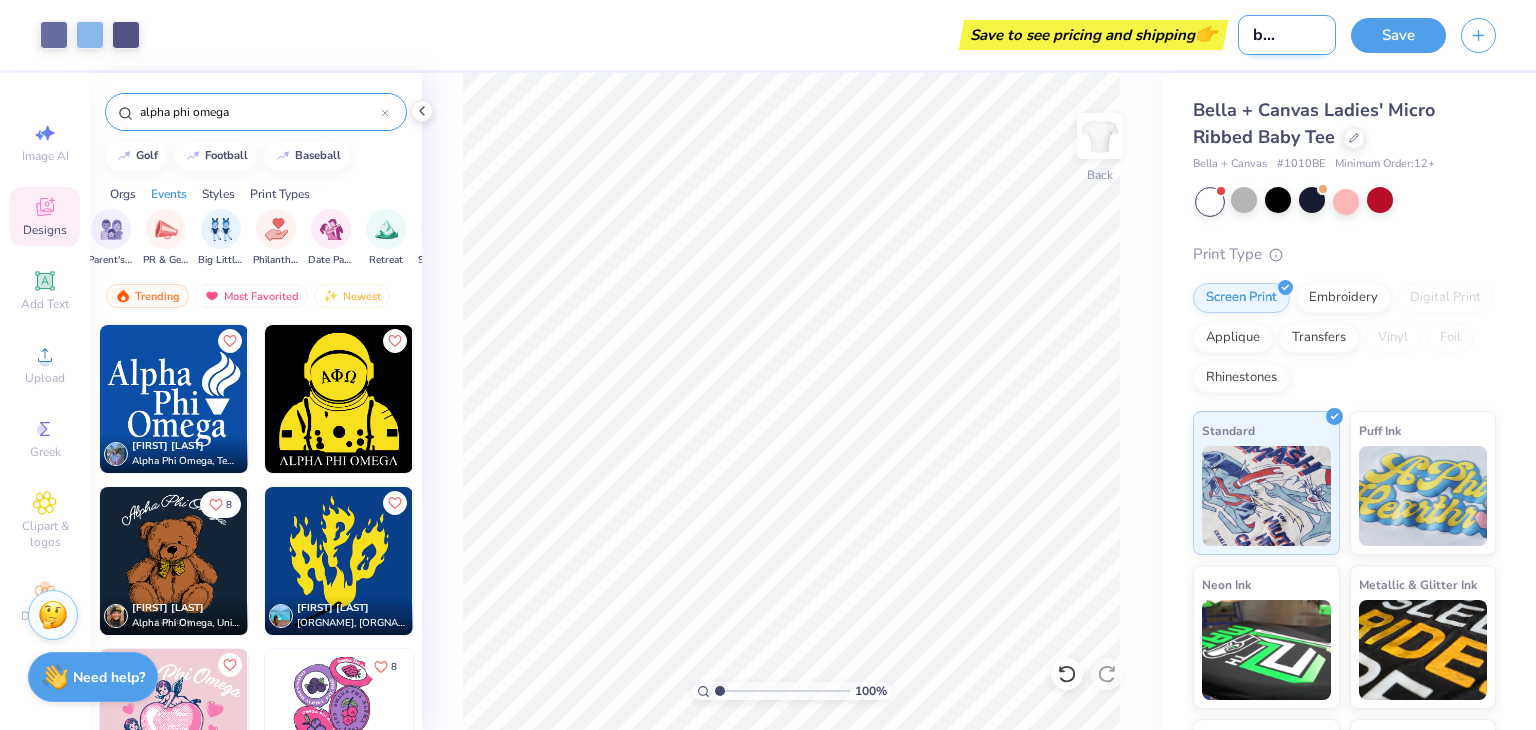 scroll, scrollTop: 0, scrollLeft: 50, axis: horizontal 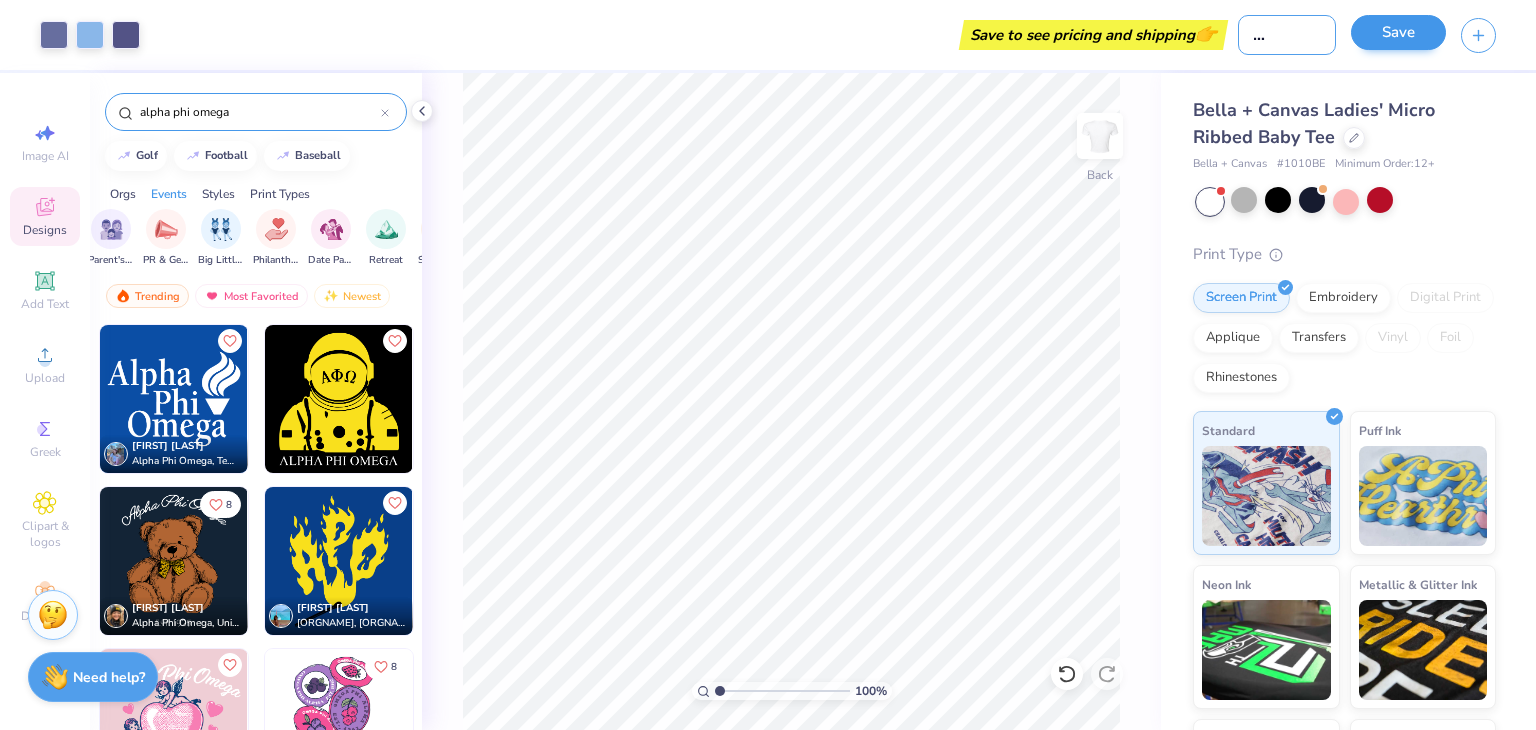 type on "APO baby tee 1" 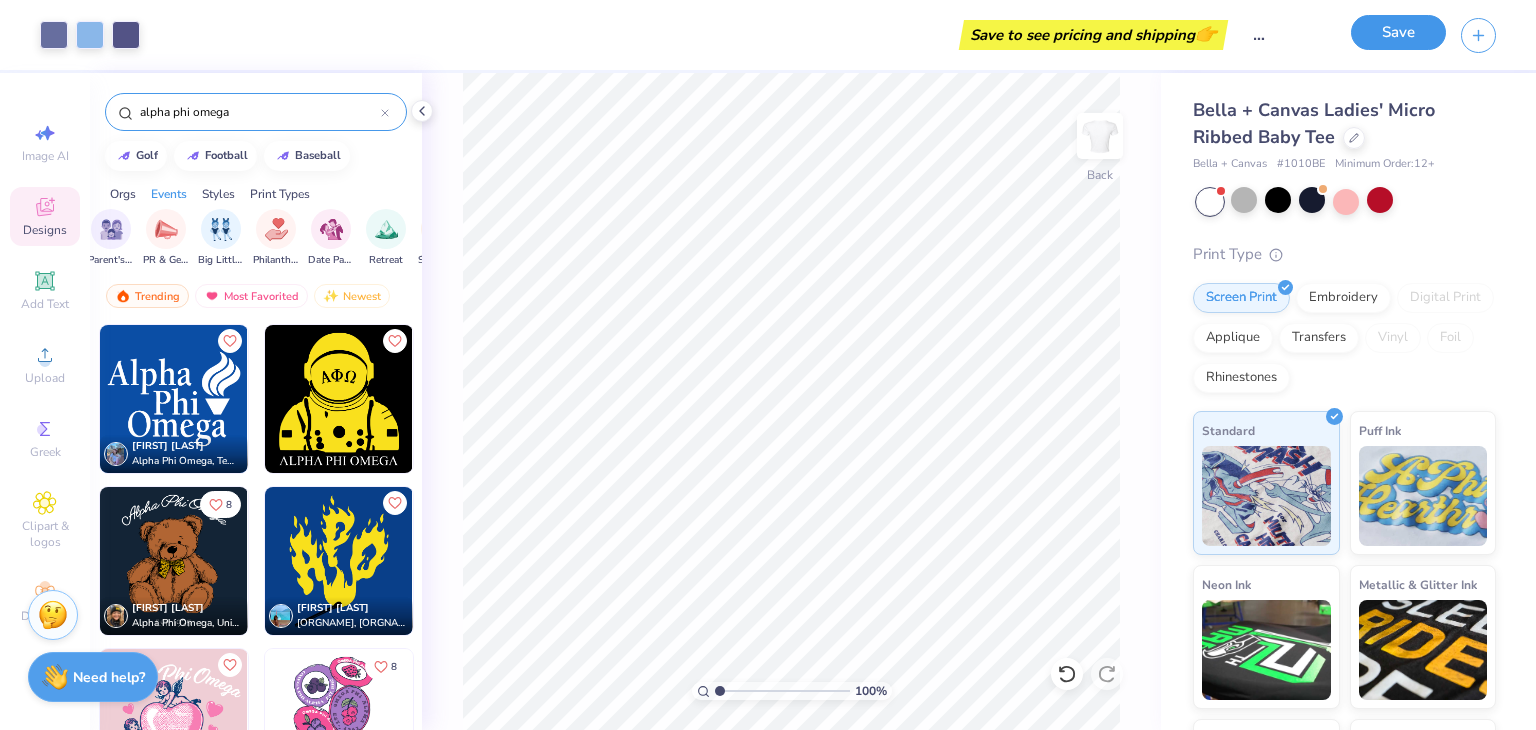 click on "Save" at bounding box center (1398, 32) 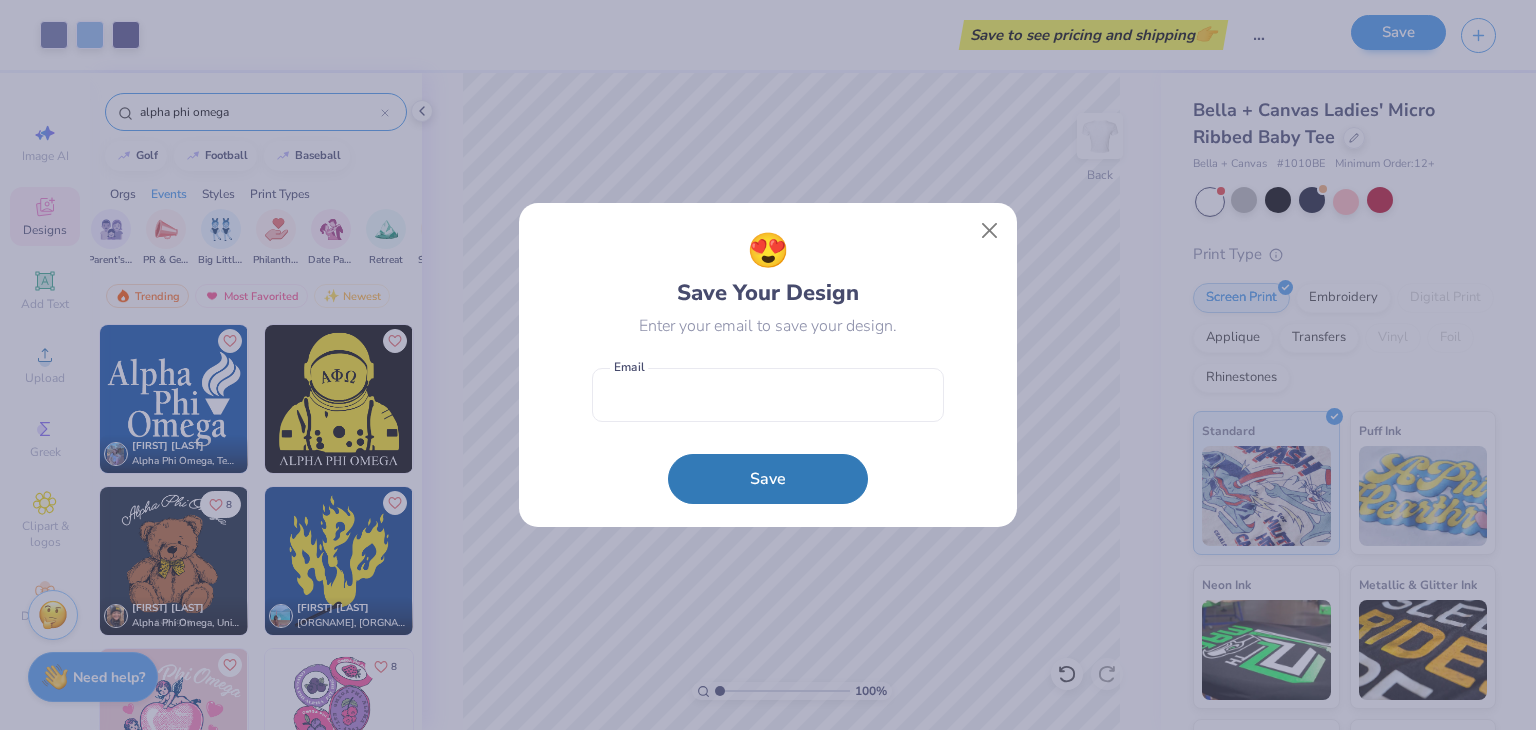 scroll, scrollTop: 0, scrollLeft: 0, axis: both 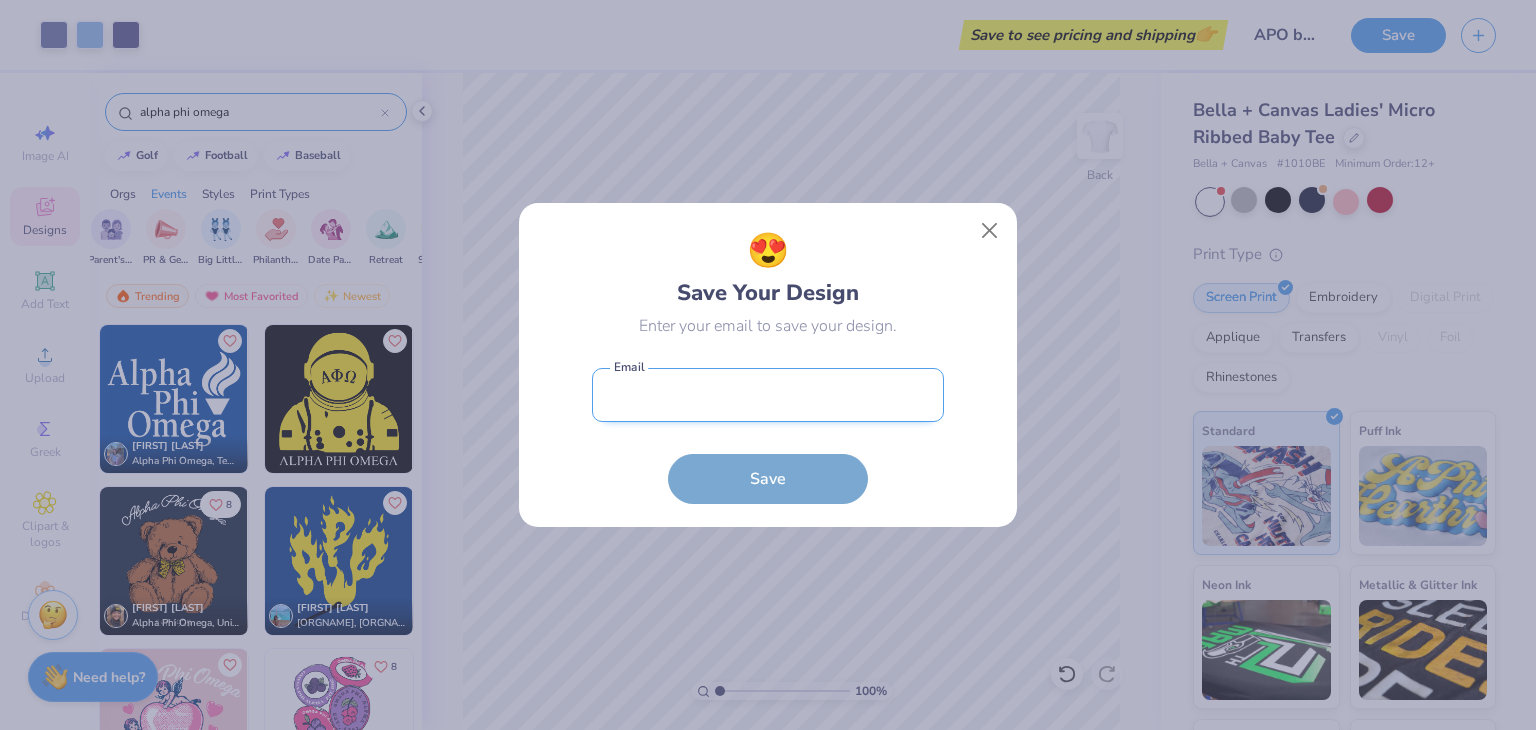 click at bounding box center (768, 395) 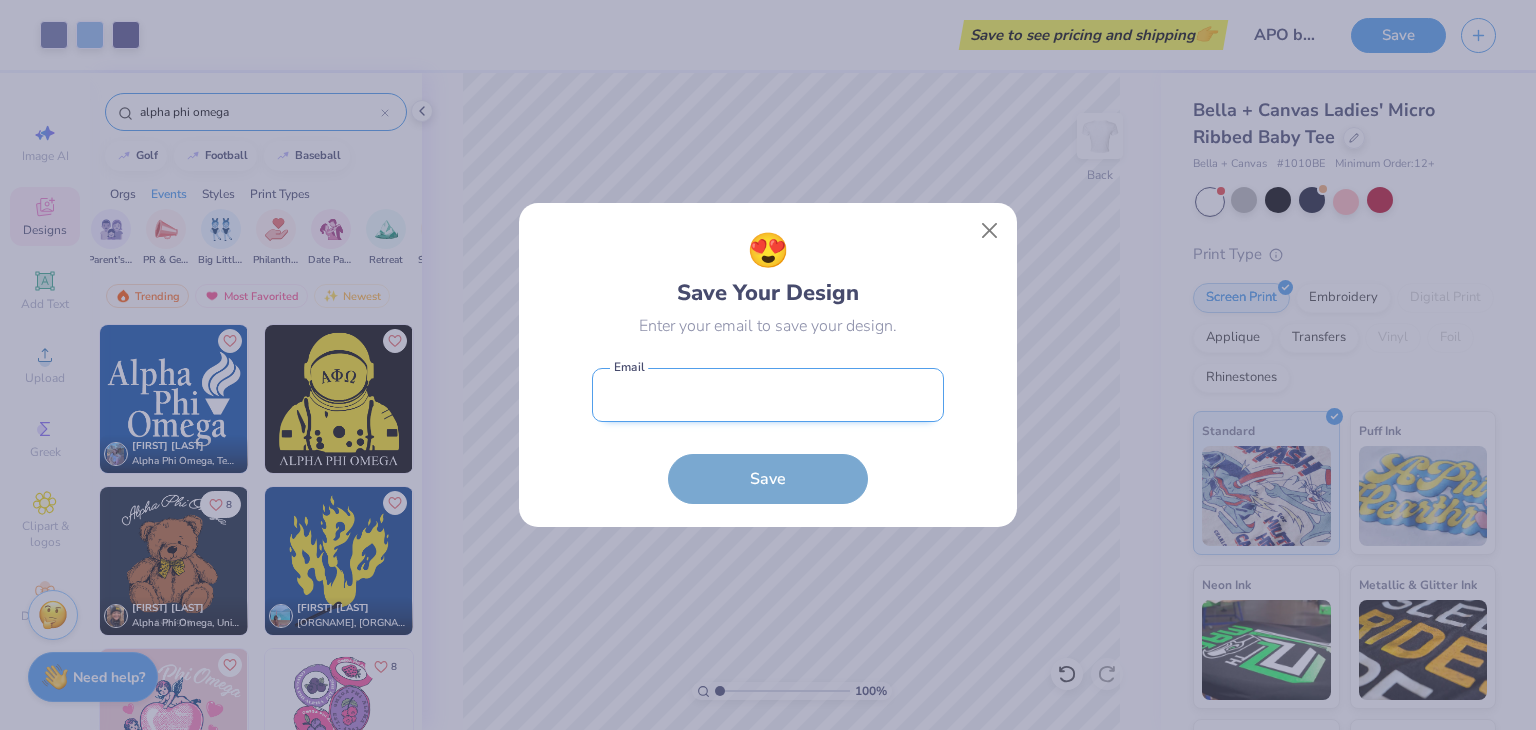 type on "[EMAIL]" 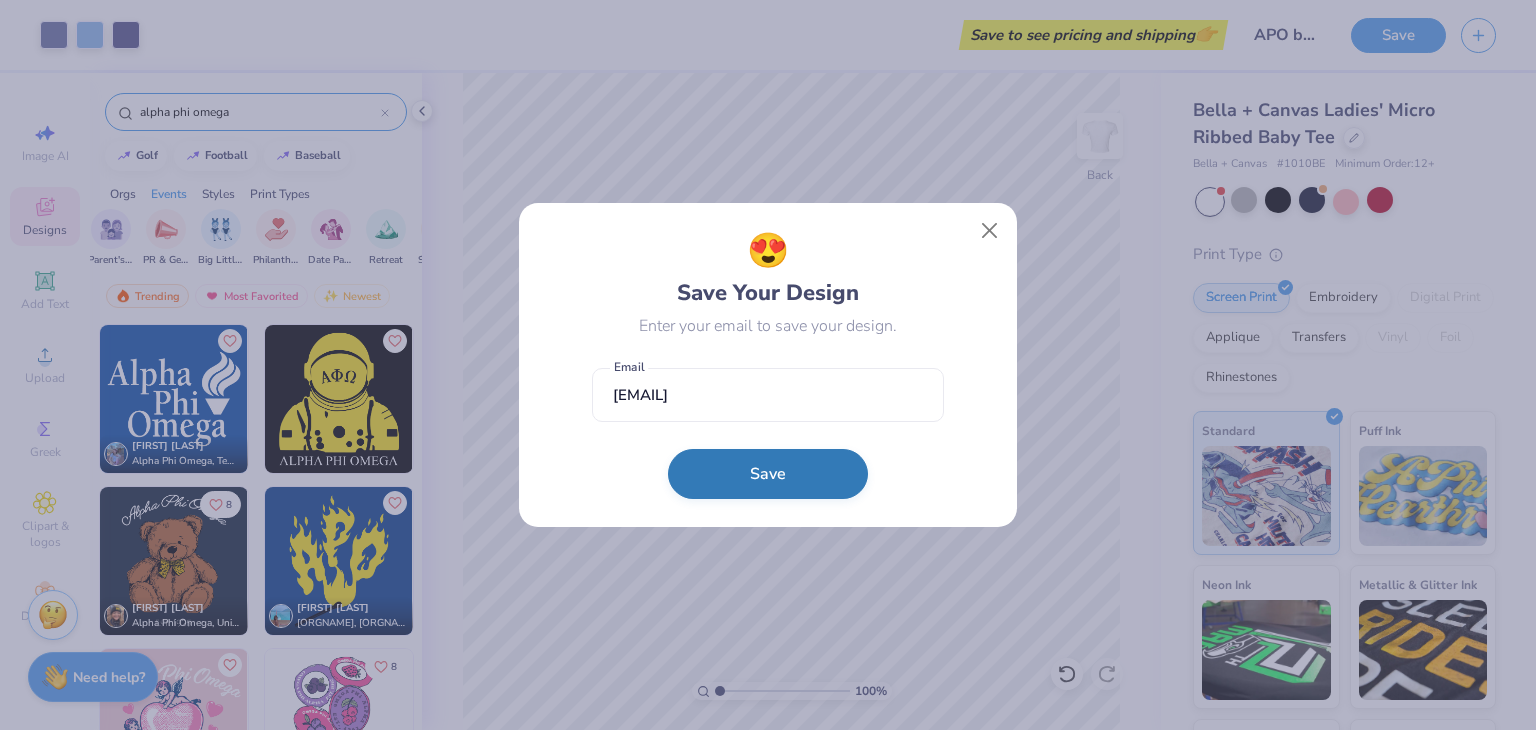 click on "Save" at bounding box center [768, 474] 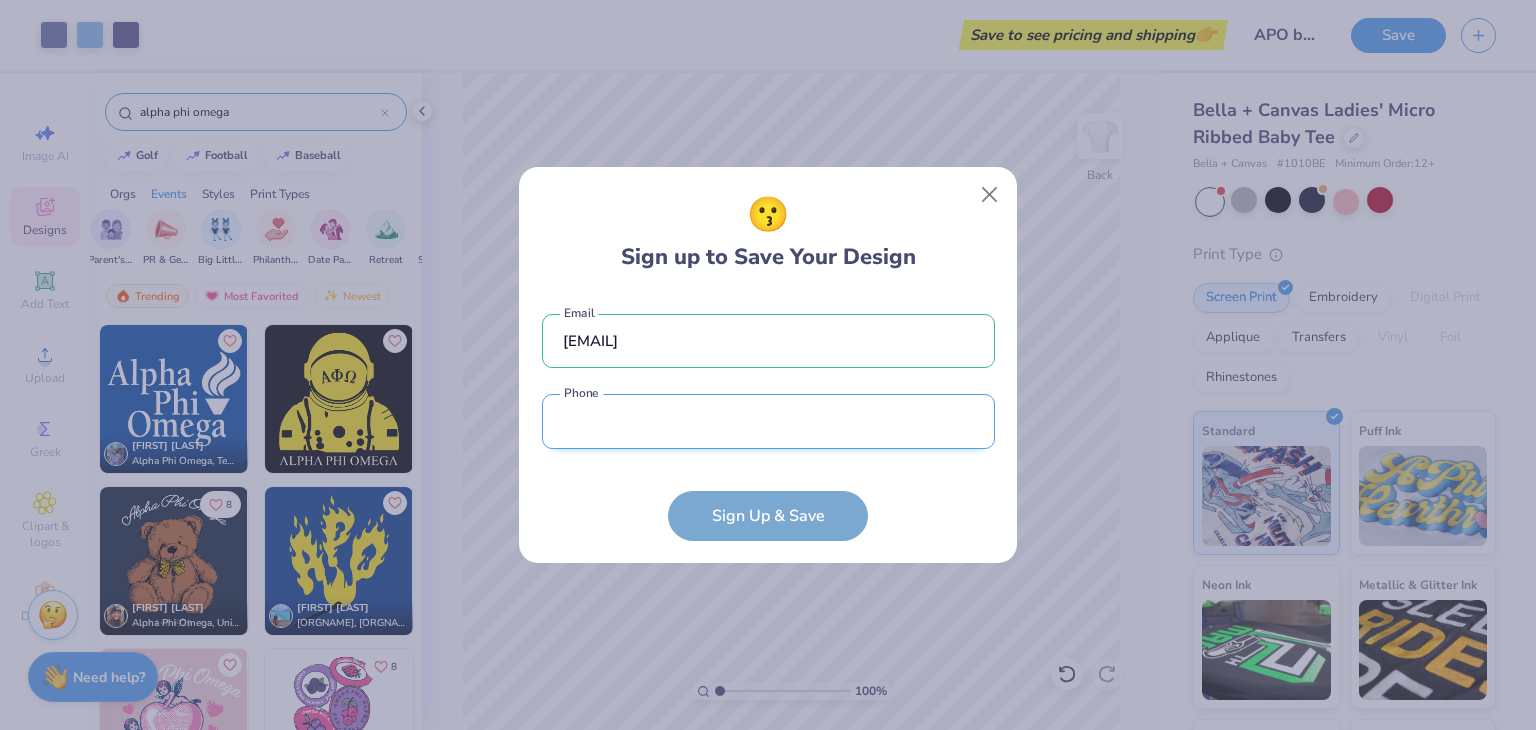 click at bounding box center [768, 421] 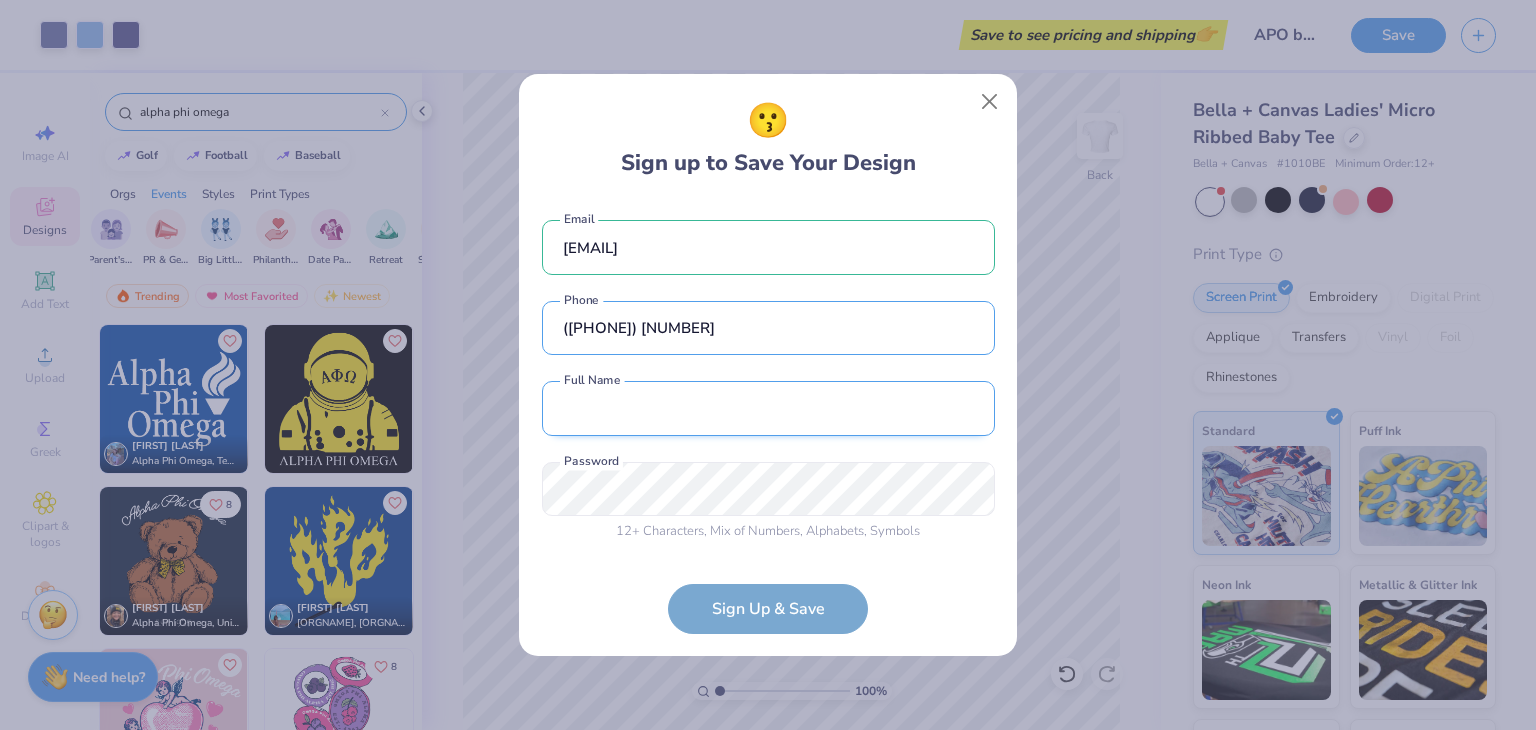 type on "([PHONE]) [NUMBER]" 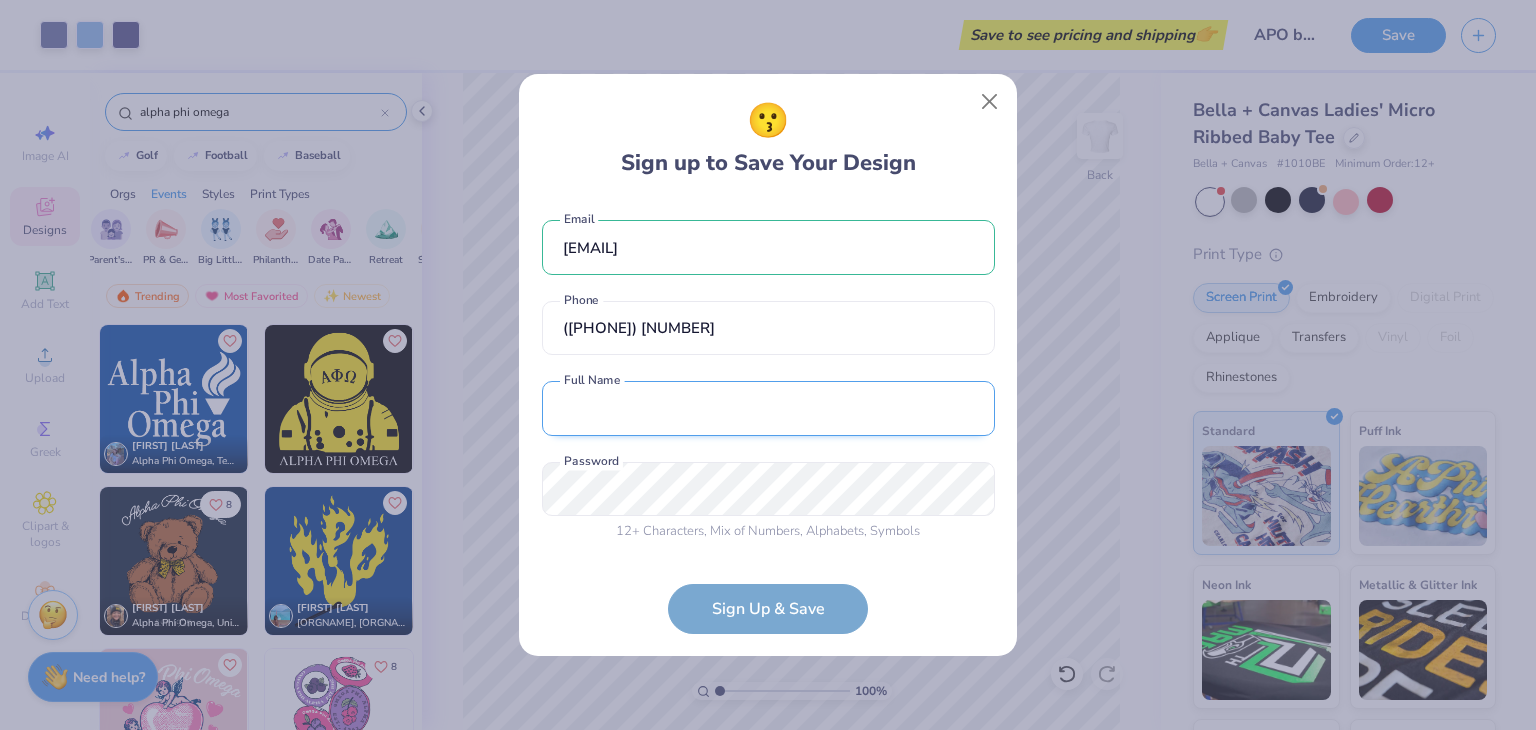 click at bounding box center (768, 408) 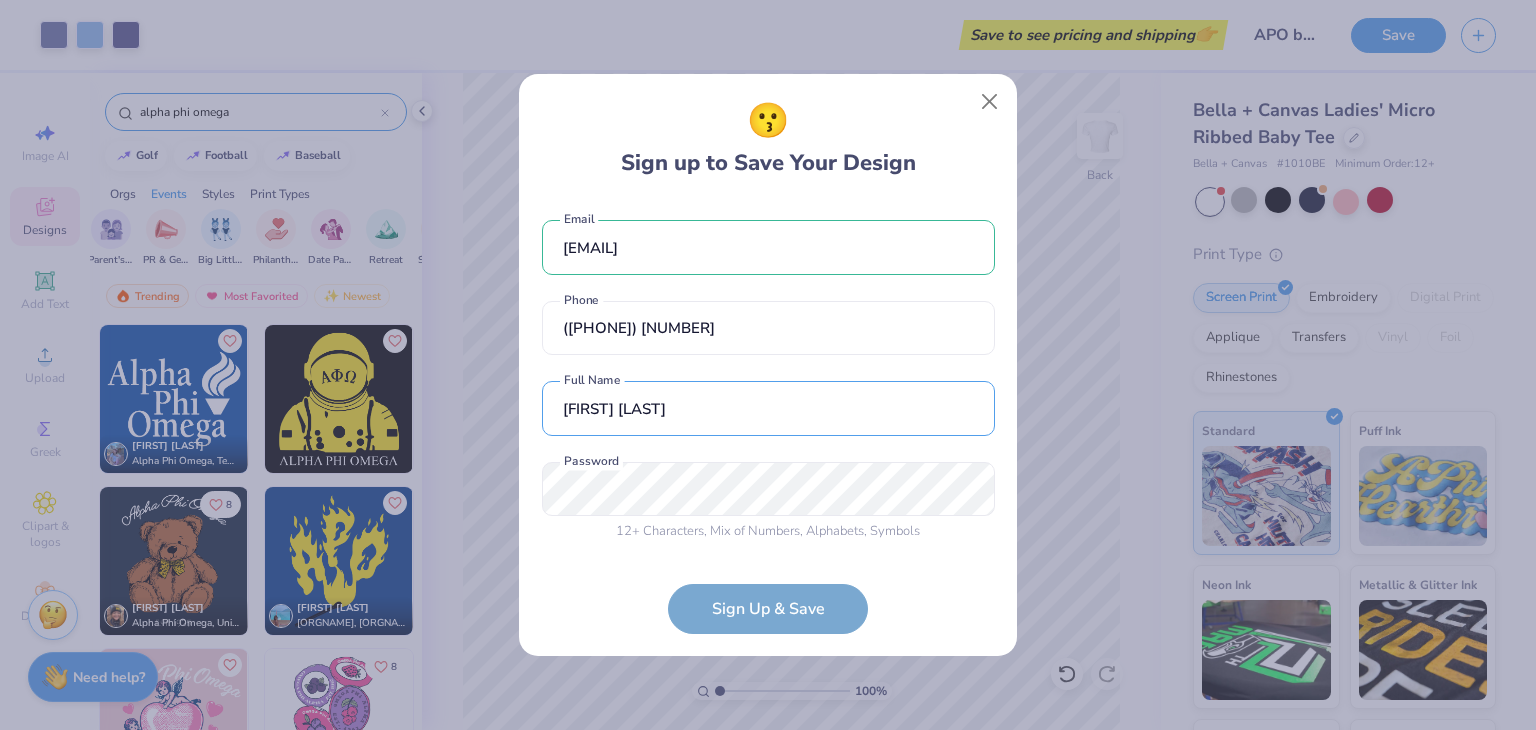 type on "[FIRST] [LAST]" 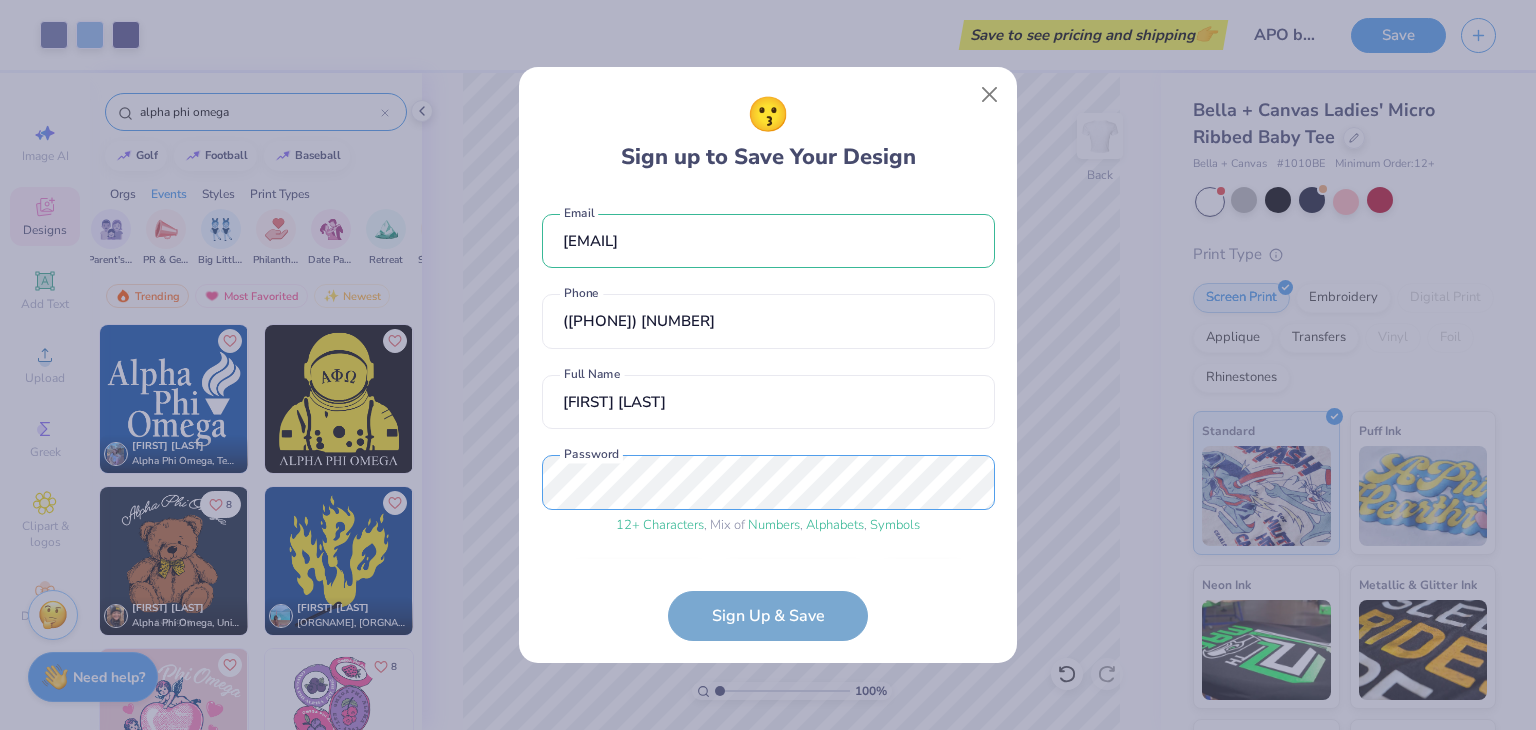 scroll, scrollTop: 62, scrollLeft: 0, axis: vertical 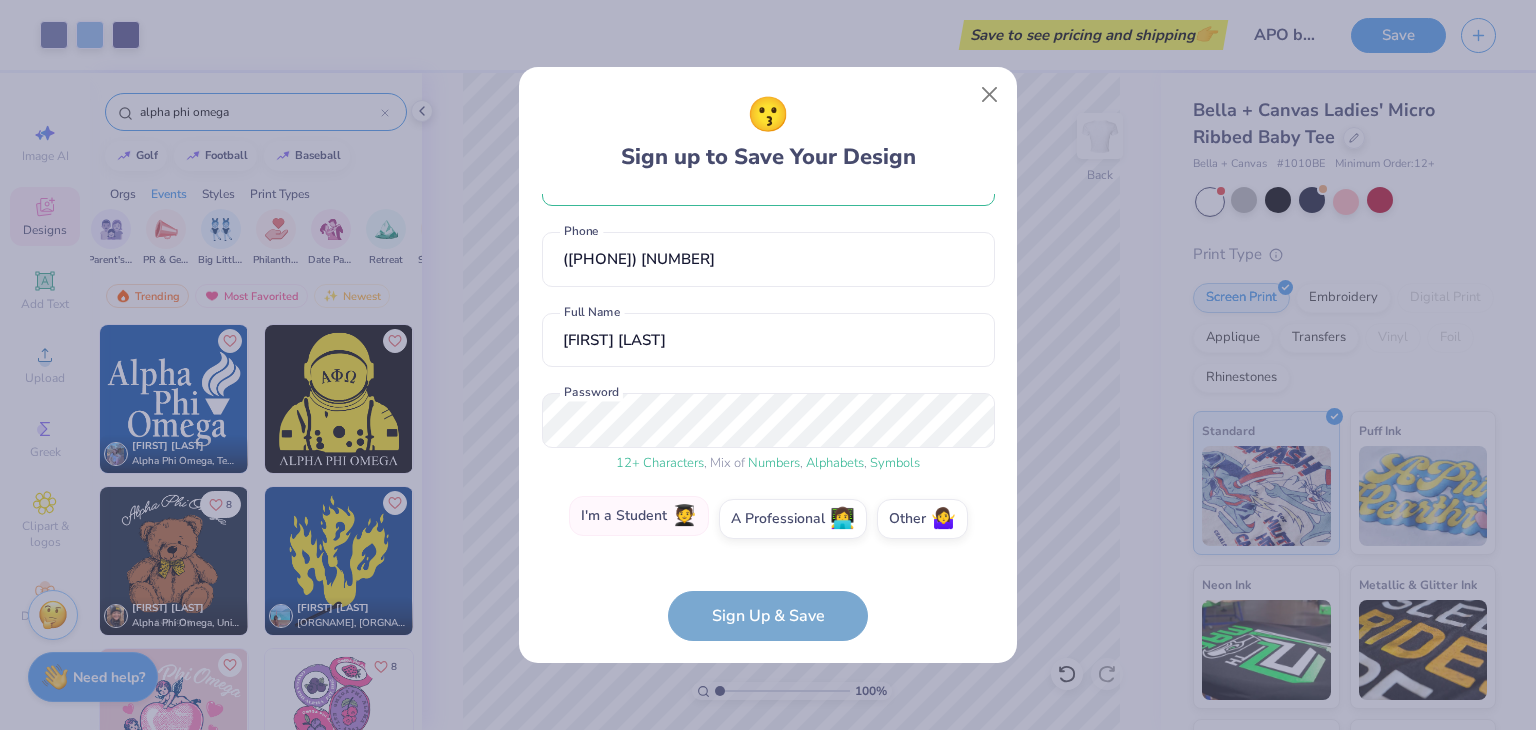 click on "🧑‍🎓" at bounding box center [684, 516] 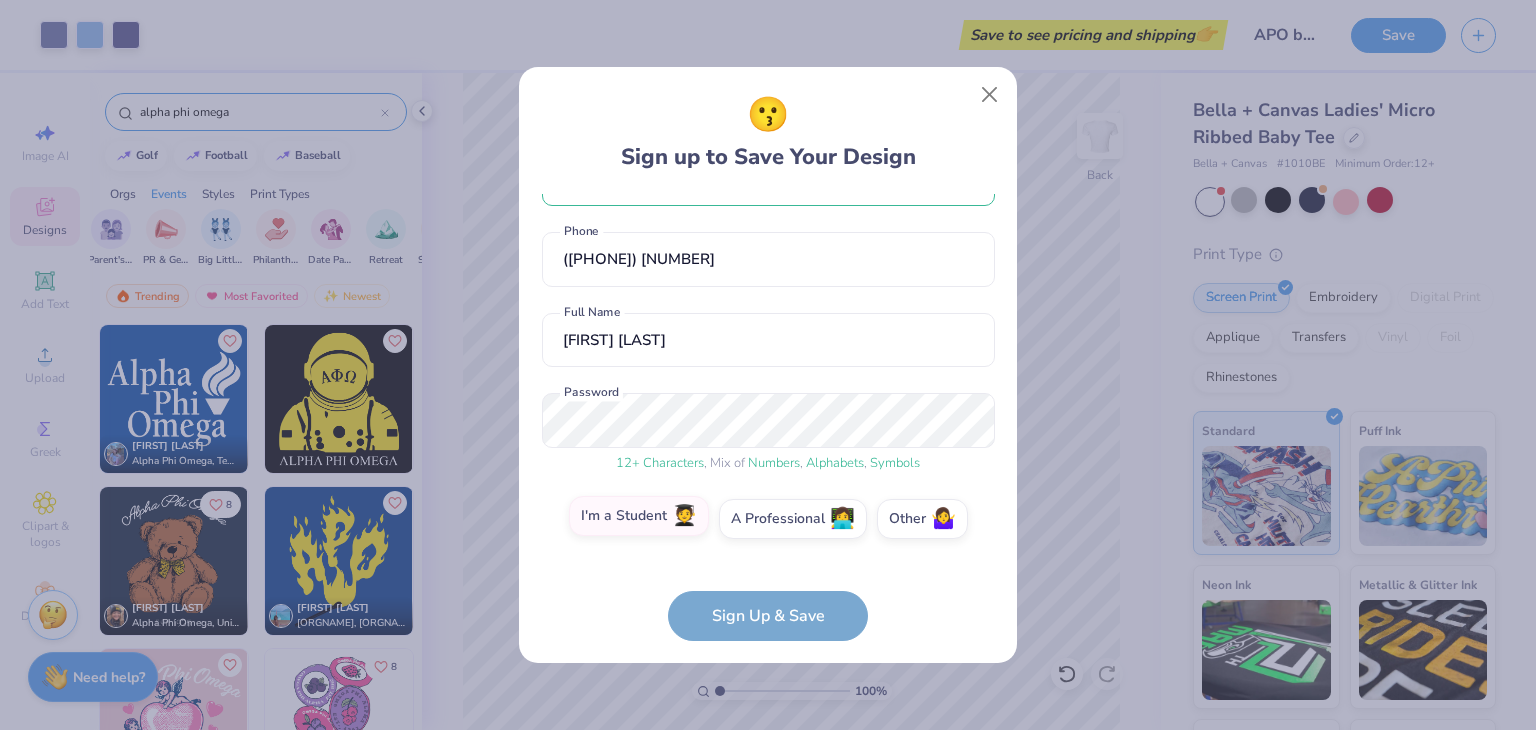 click on "I'm a Student 🧑‍🎓" at bounding box center (768, 586) 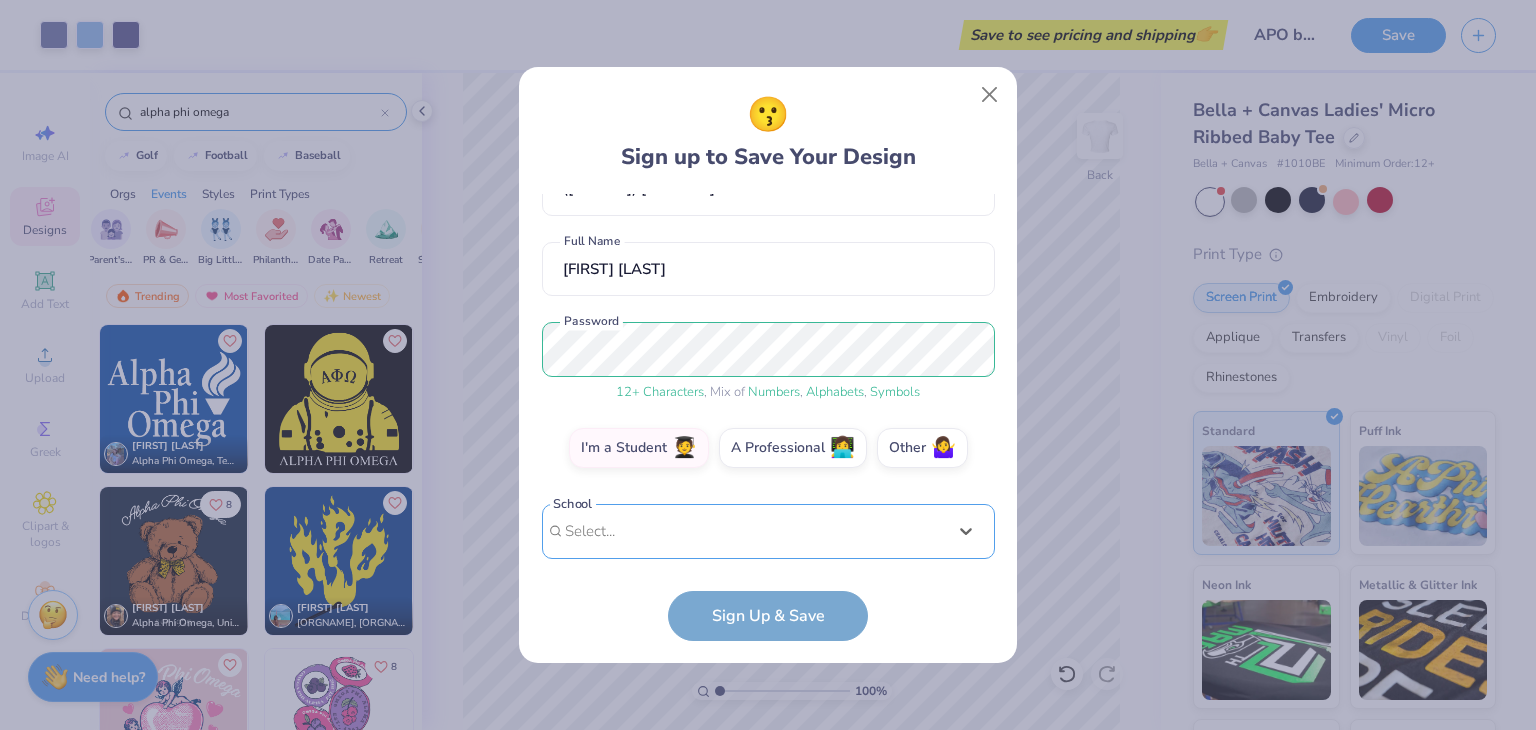 click on "Use Up and Down to choose options, press Enter to select the currently focused option, press Escape to exit the menu, press Tab to select the option and exit the menu. Select... No matching school found" at bounding box center (768, 561) 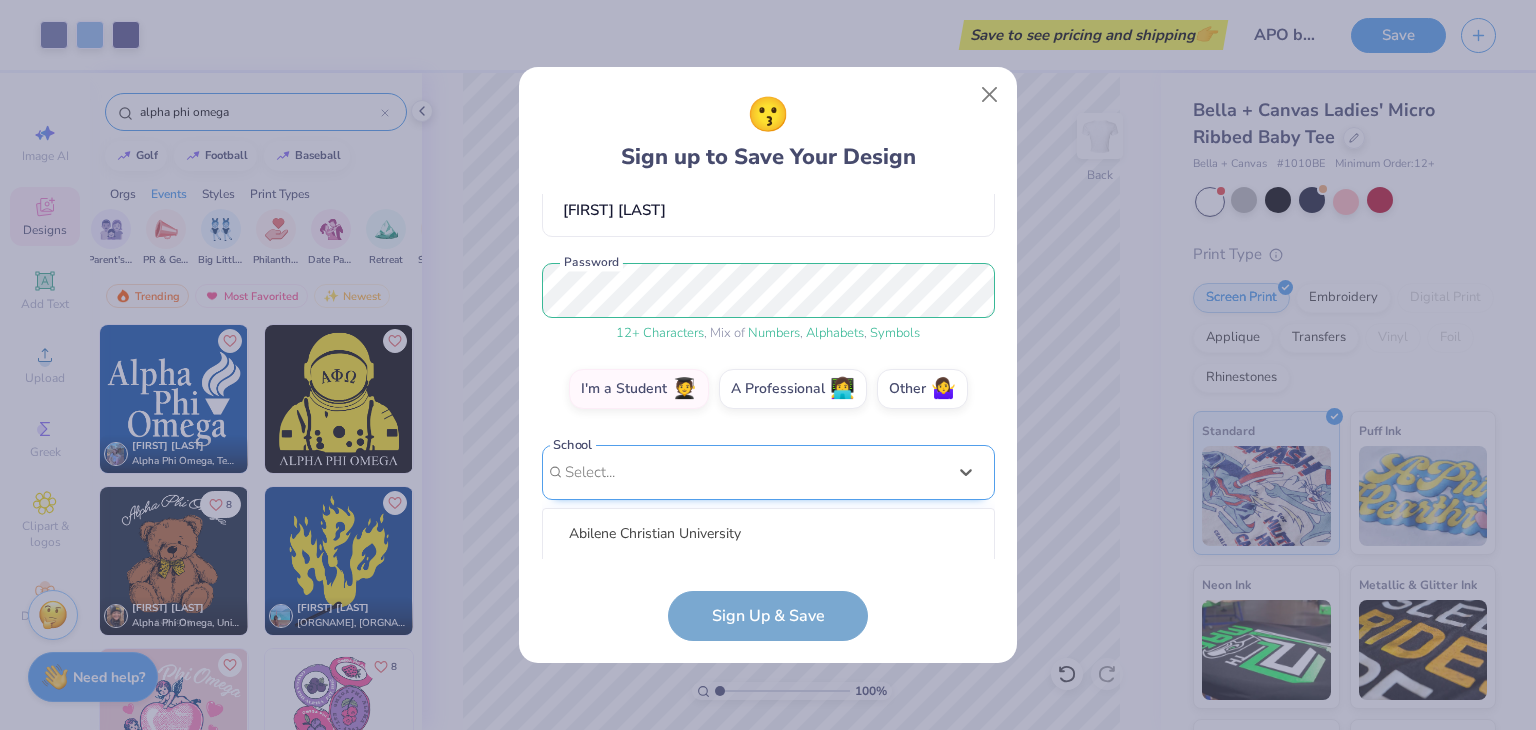 scroll, scrollTop: 443, scrollLeft: 0, axis: vertical 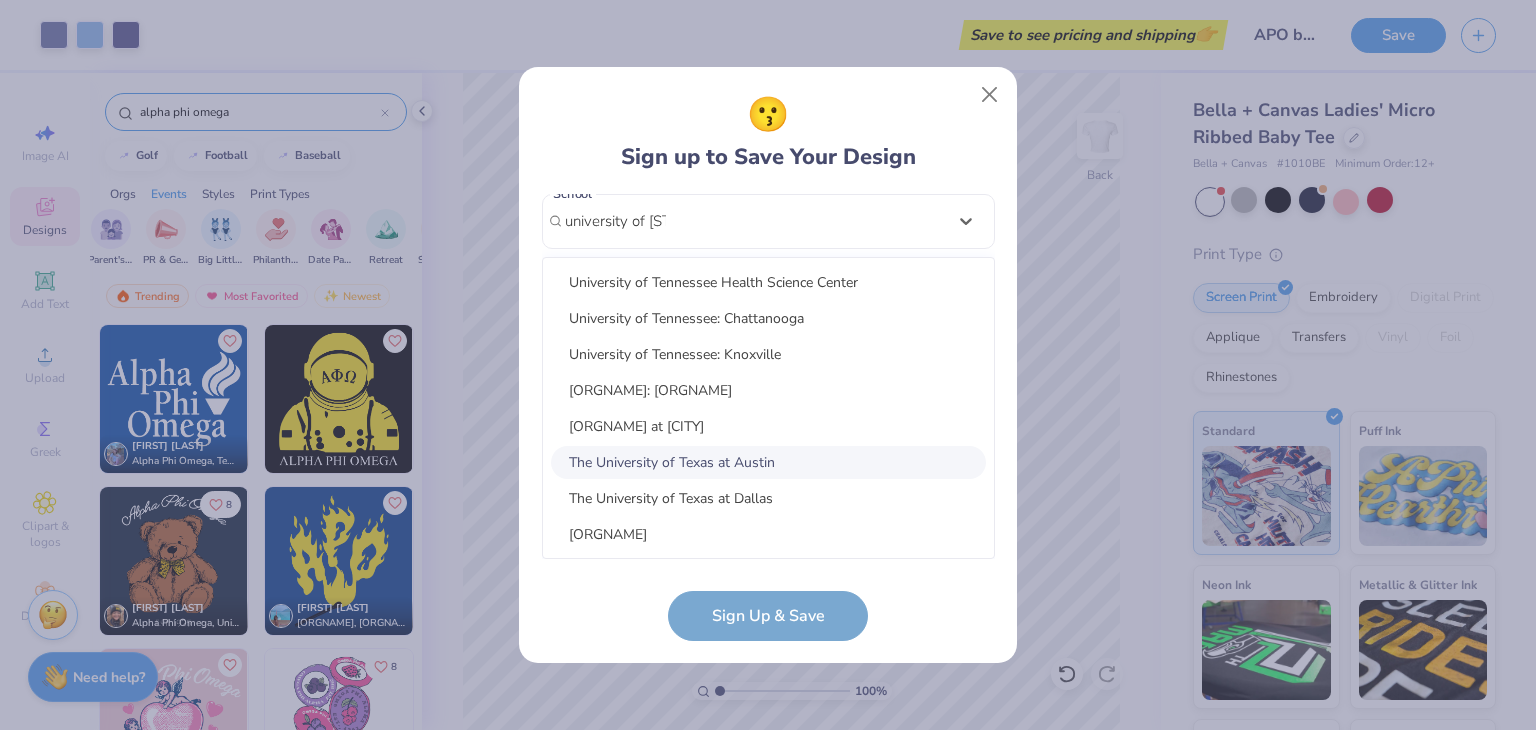 click on "The University of Texas at Austin" at bounding box center (768, 462) 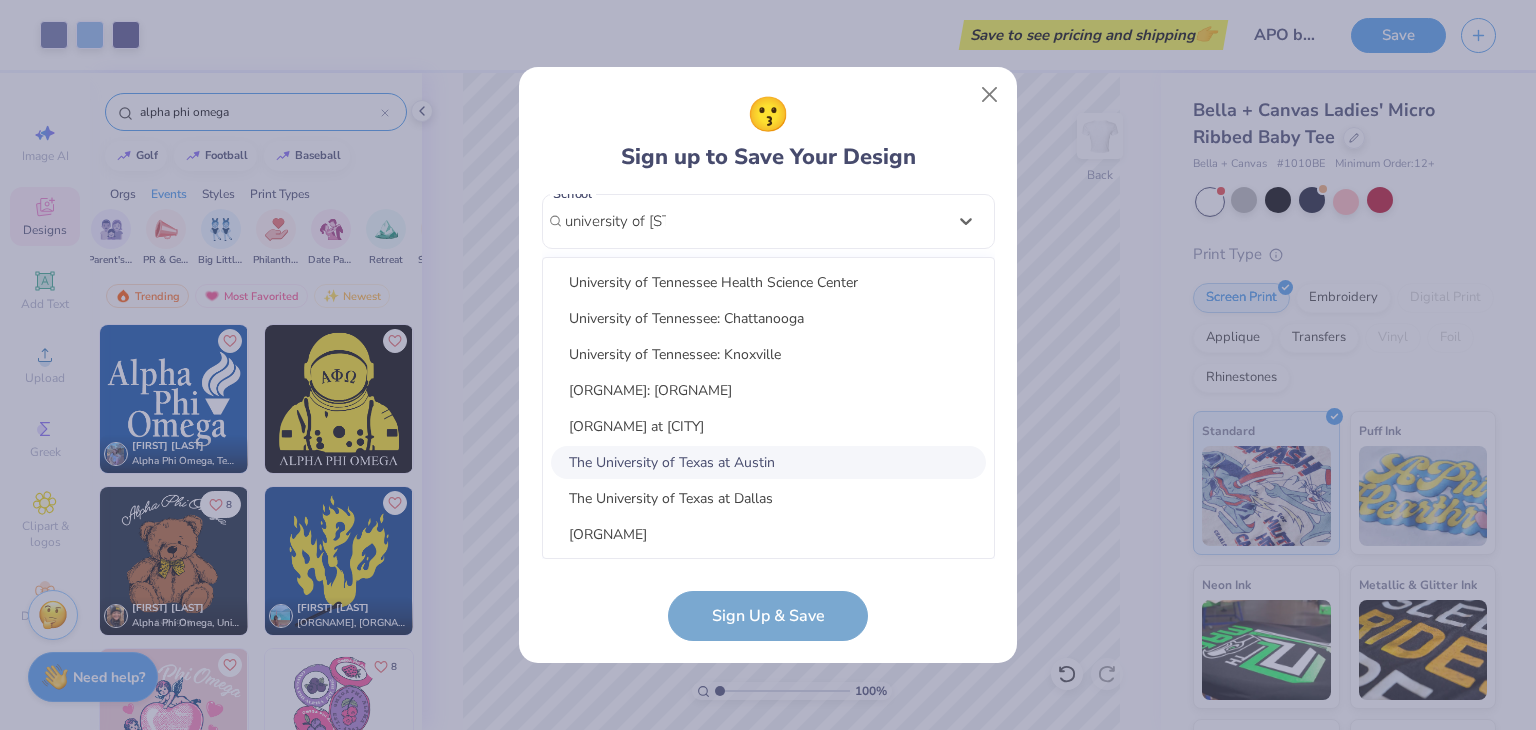 type on "university of [STATE]" 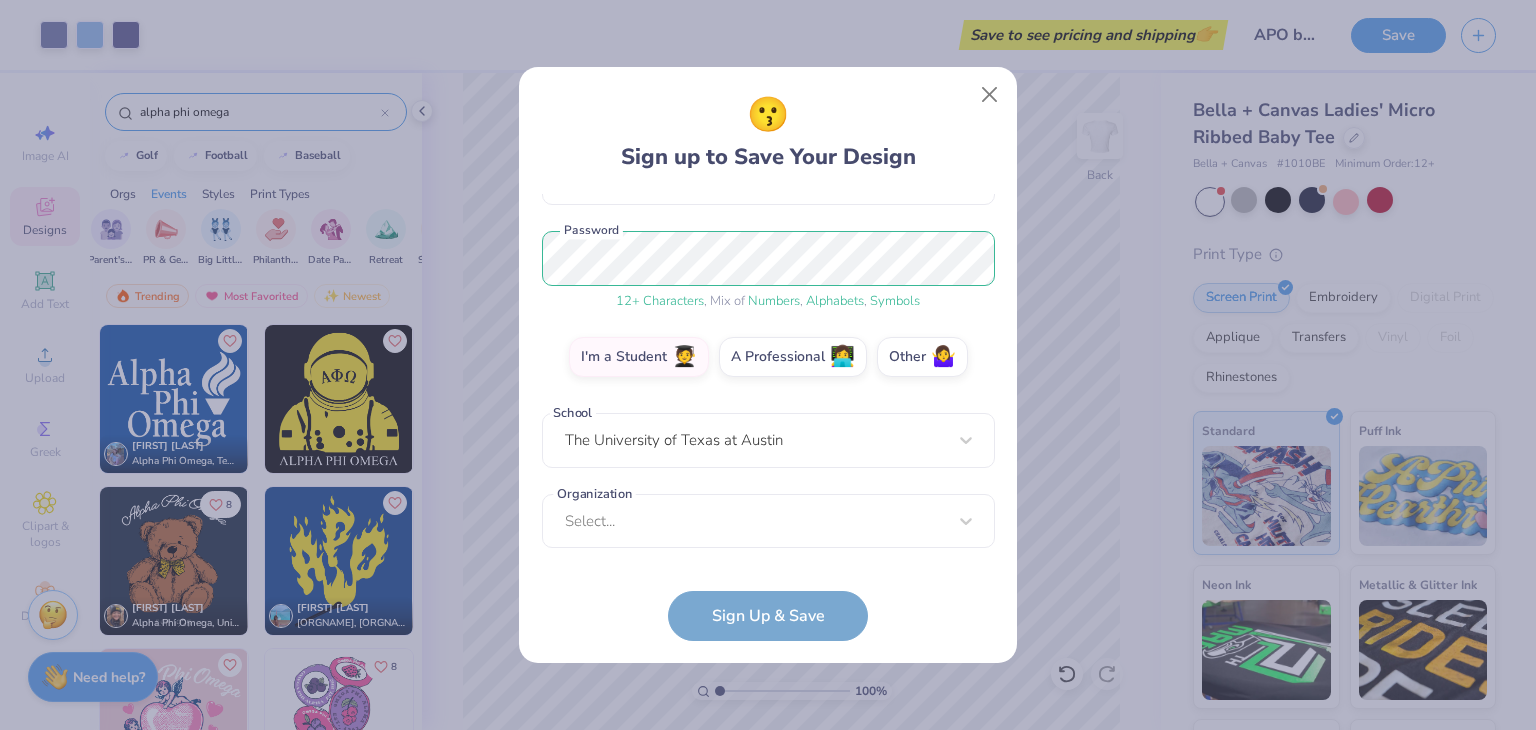 type 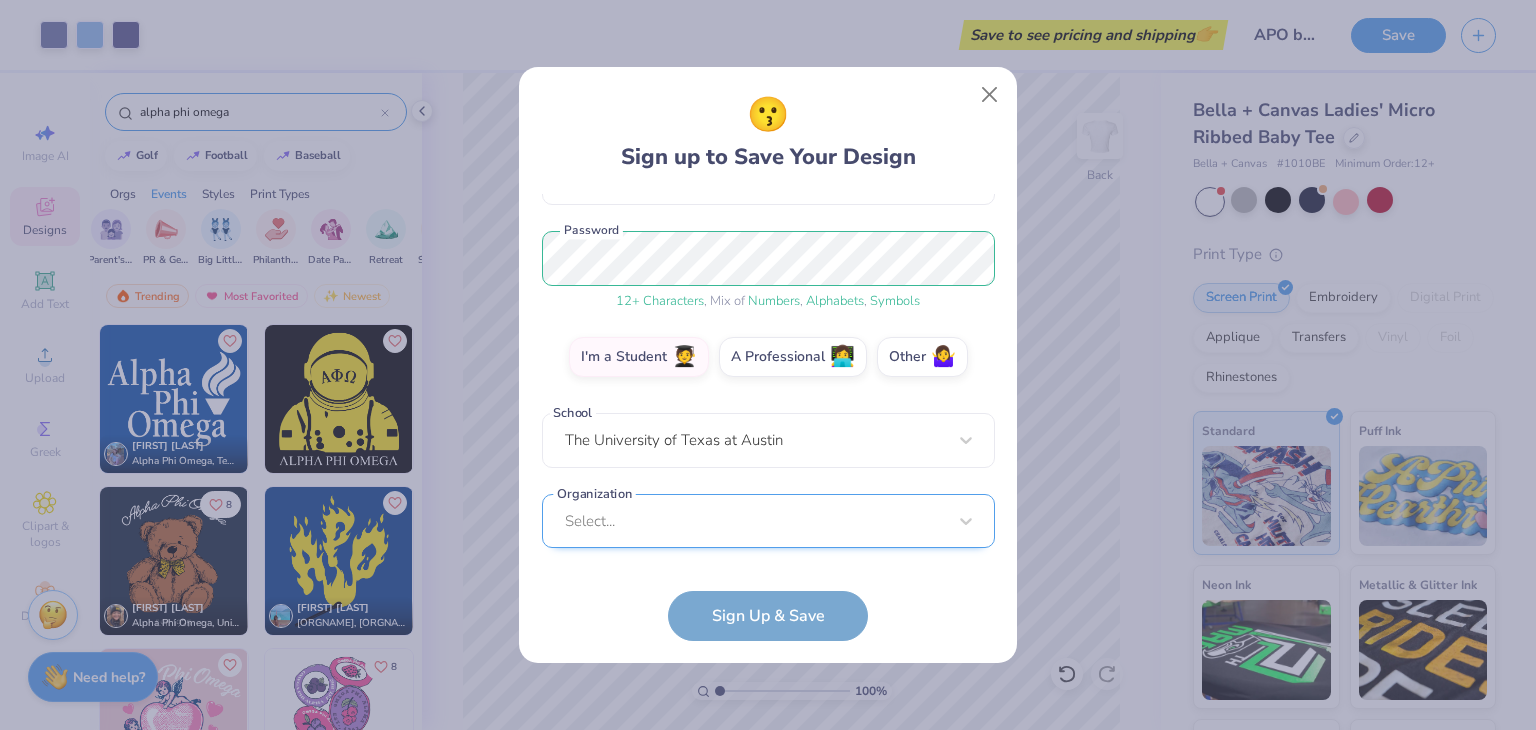 click on "Select..." at bounding box center [768, 521] 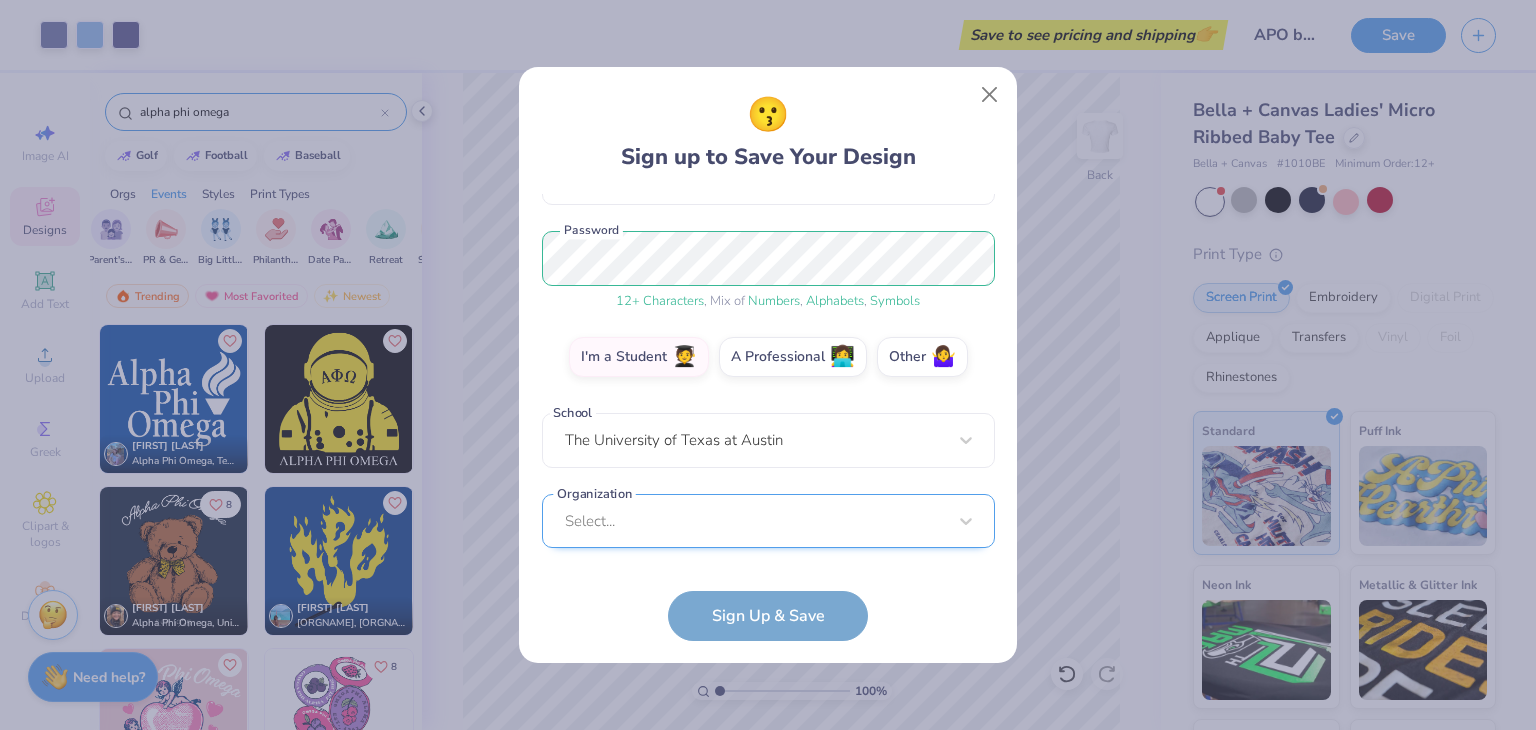 scroll, scrollTop: 523, scrollLeft: 0, axis: vertical 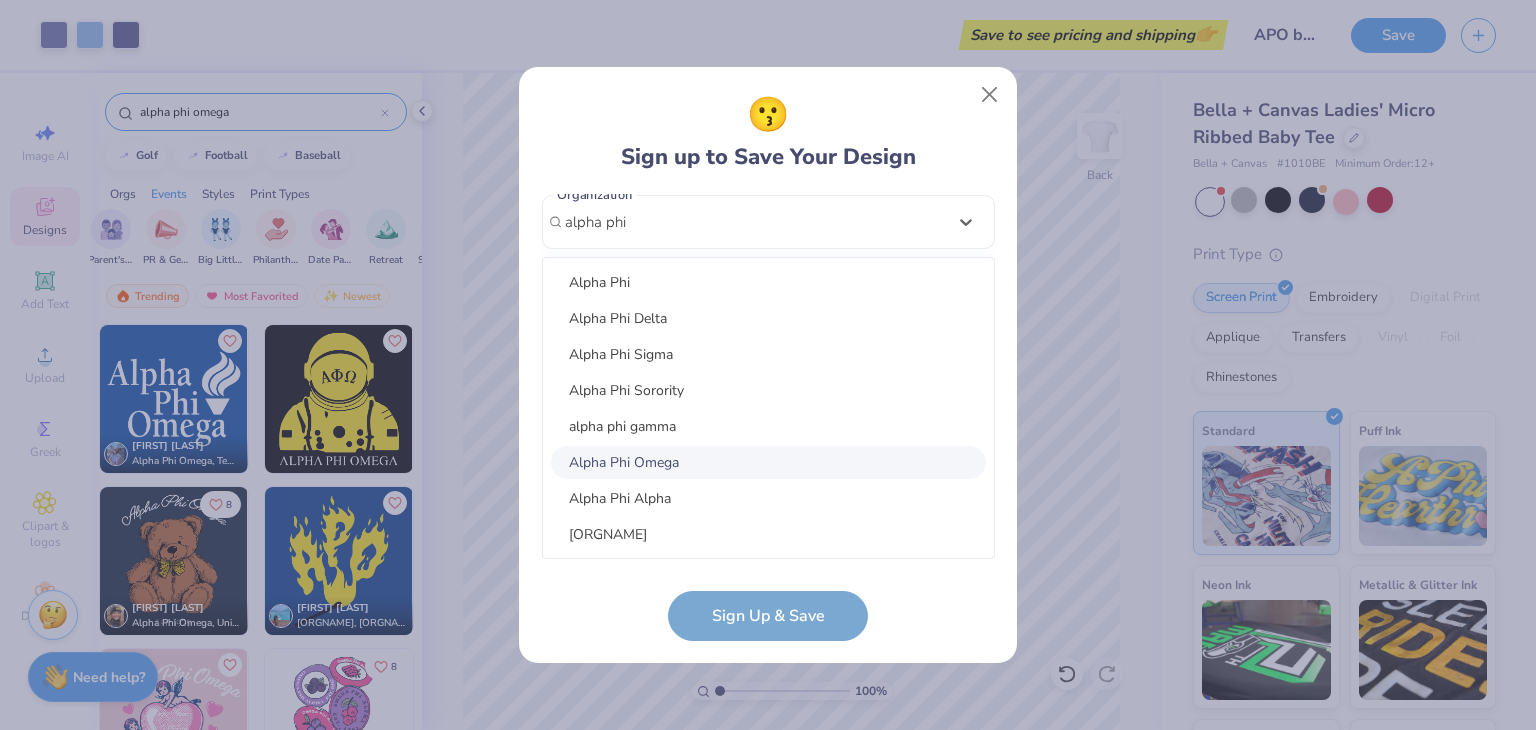 click on "Alpha Phi Omega" at bounding box center [768, 462] 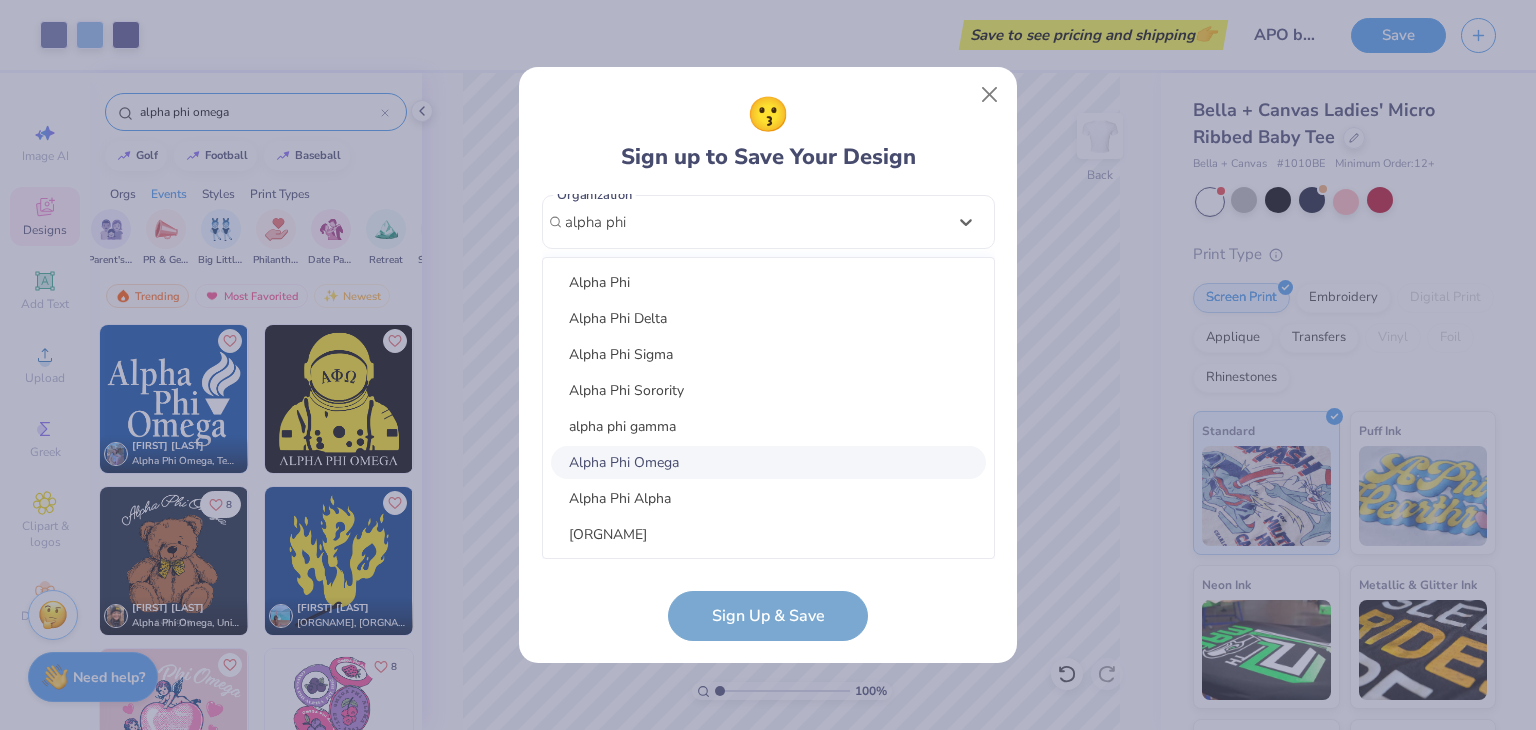 type on "alpha phi" 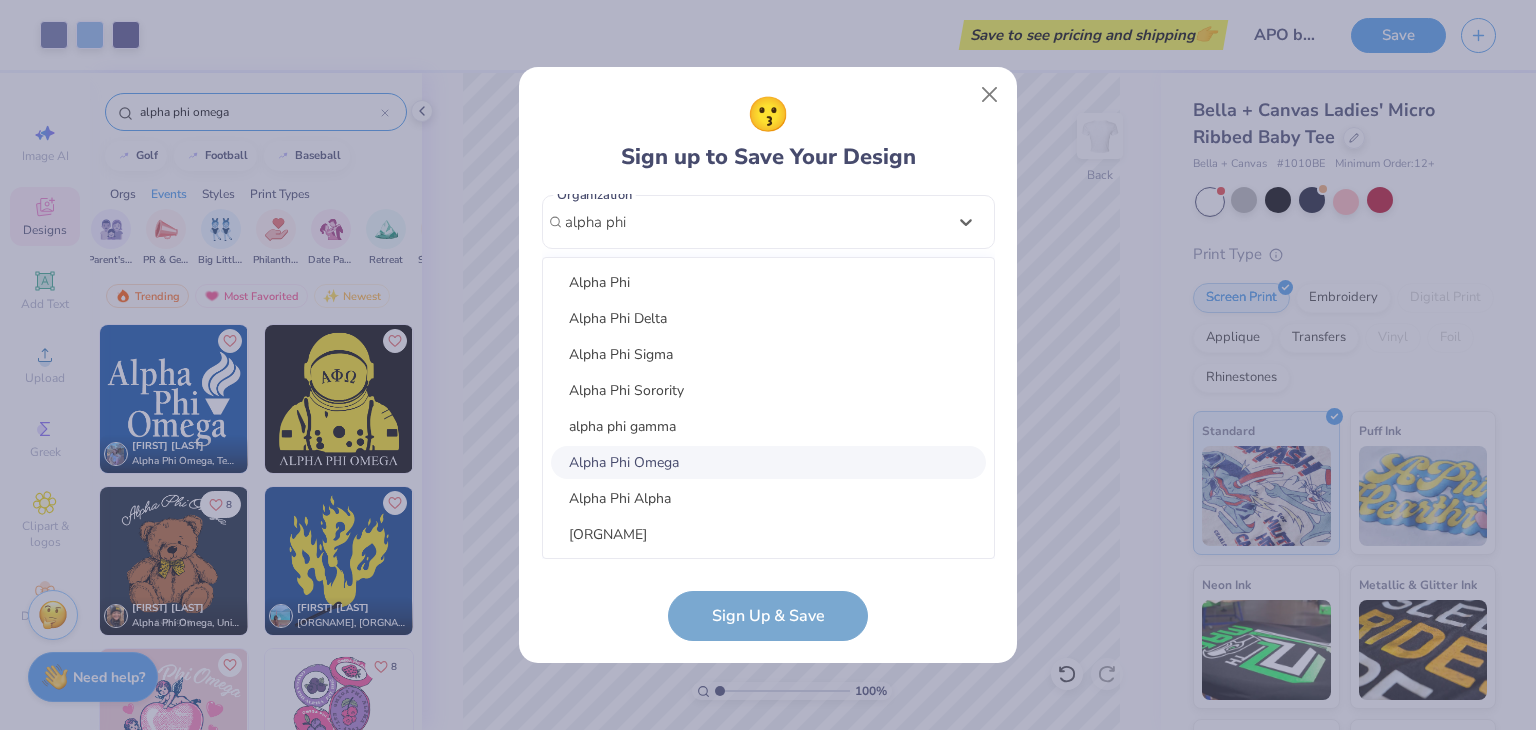 type 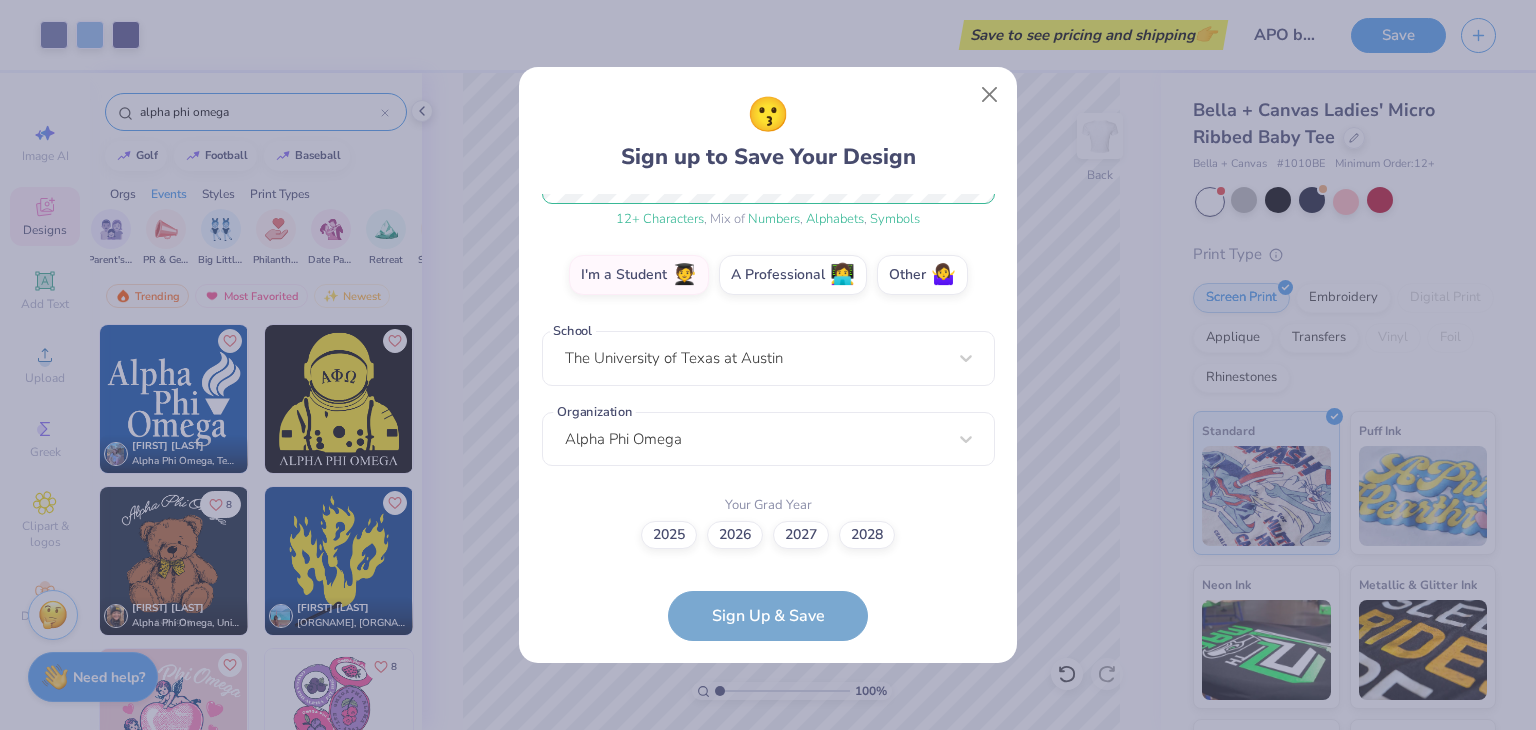 scroll, scrollTop: 305, scrollLeft: 0, axis: vertical 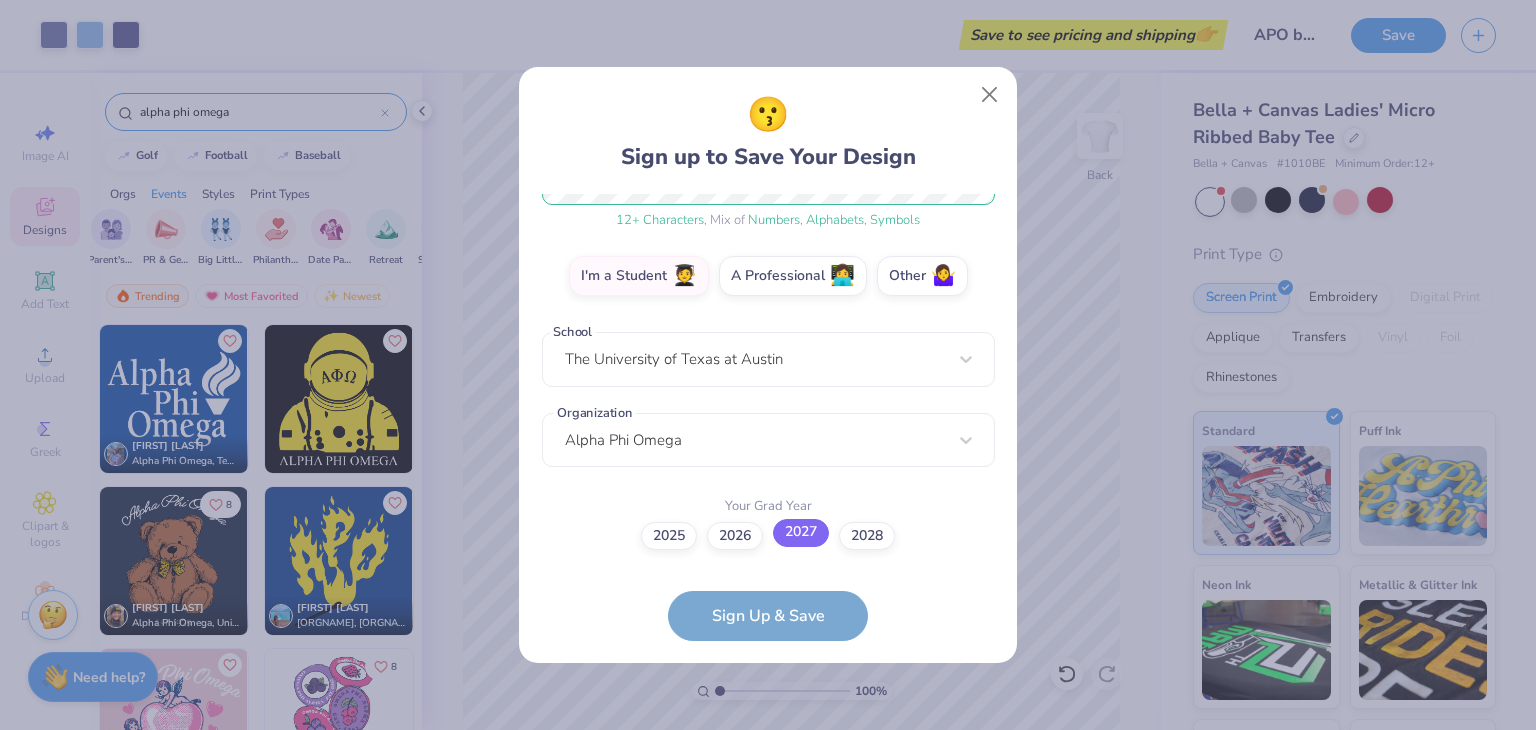 click on "2027" at bounding box center [801, 533] 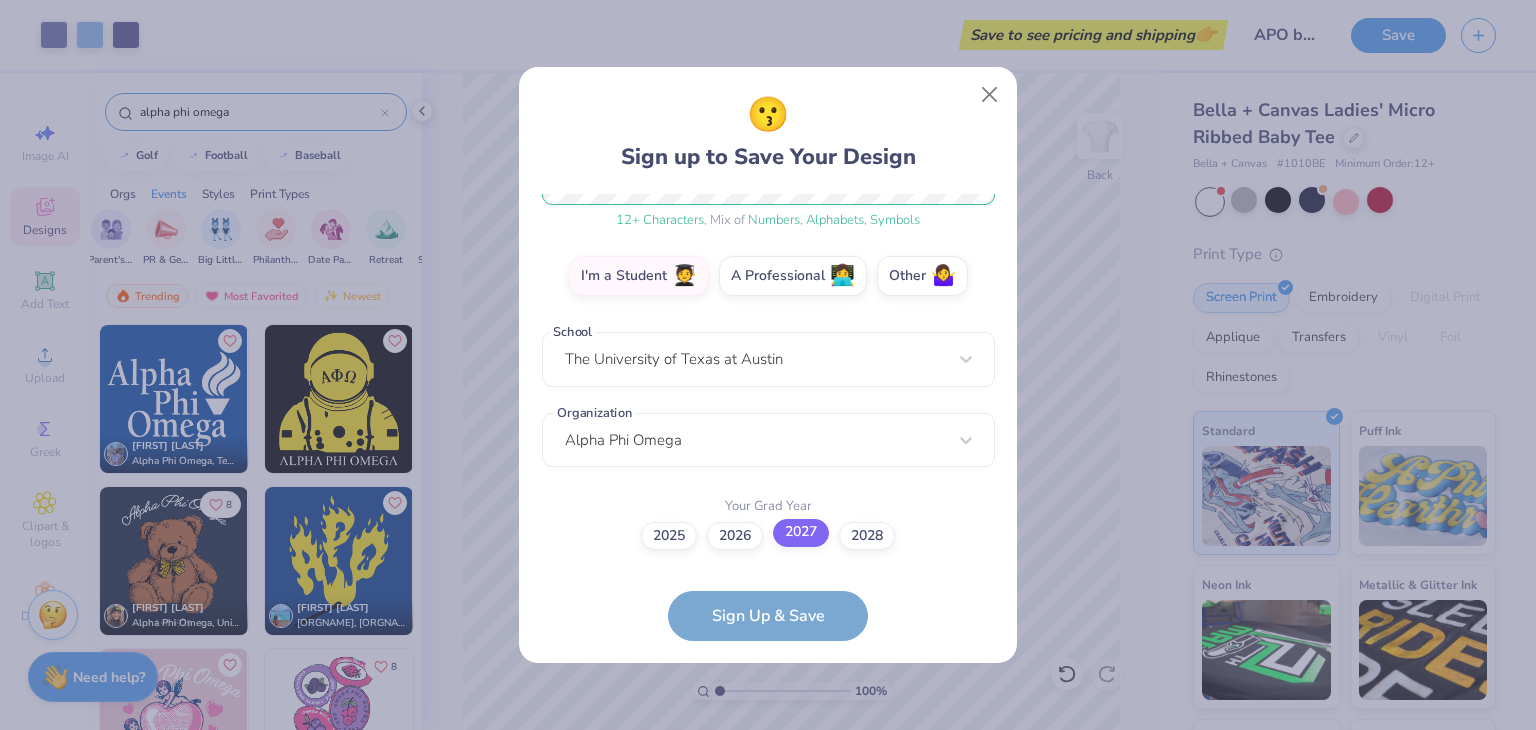 click on "2027" at bounding box center (768, 840) 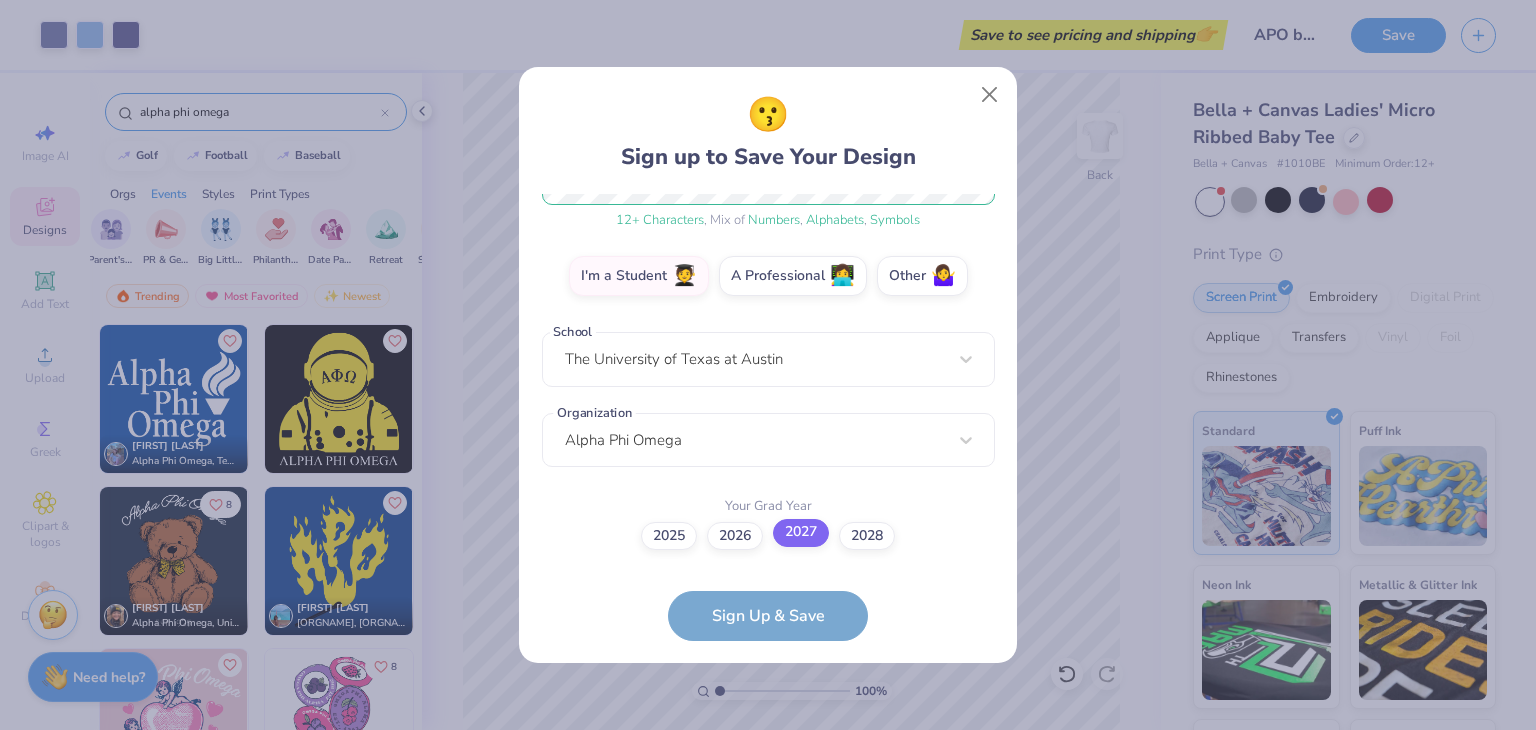 scroll, scrollTop: 0, scrollLeft: 0, axis: both 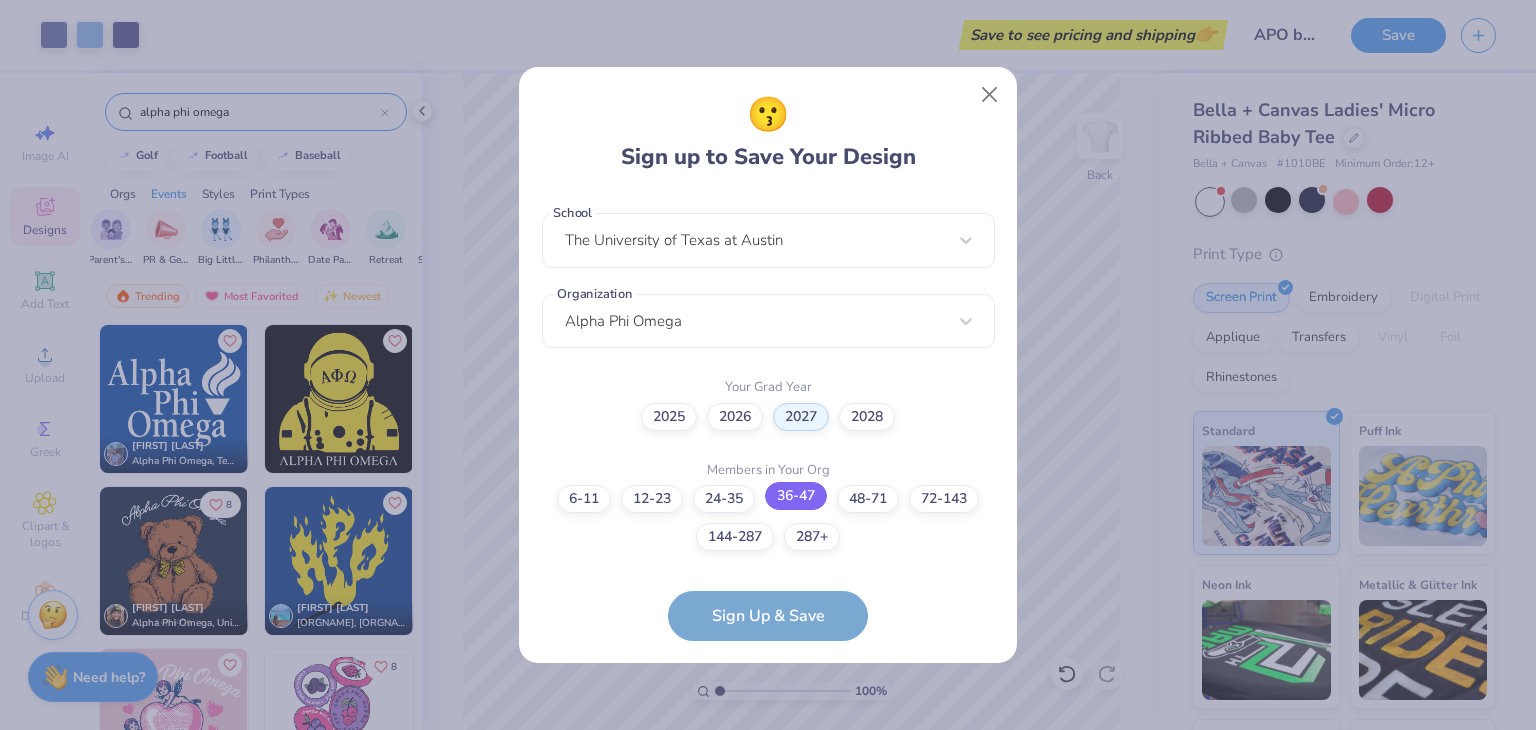 click on "36-47" at bounding box center (796, 496) 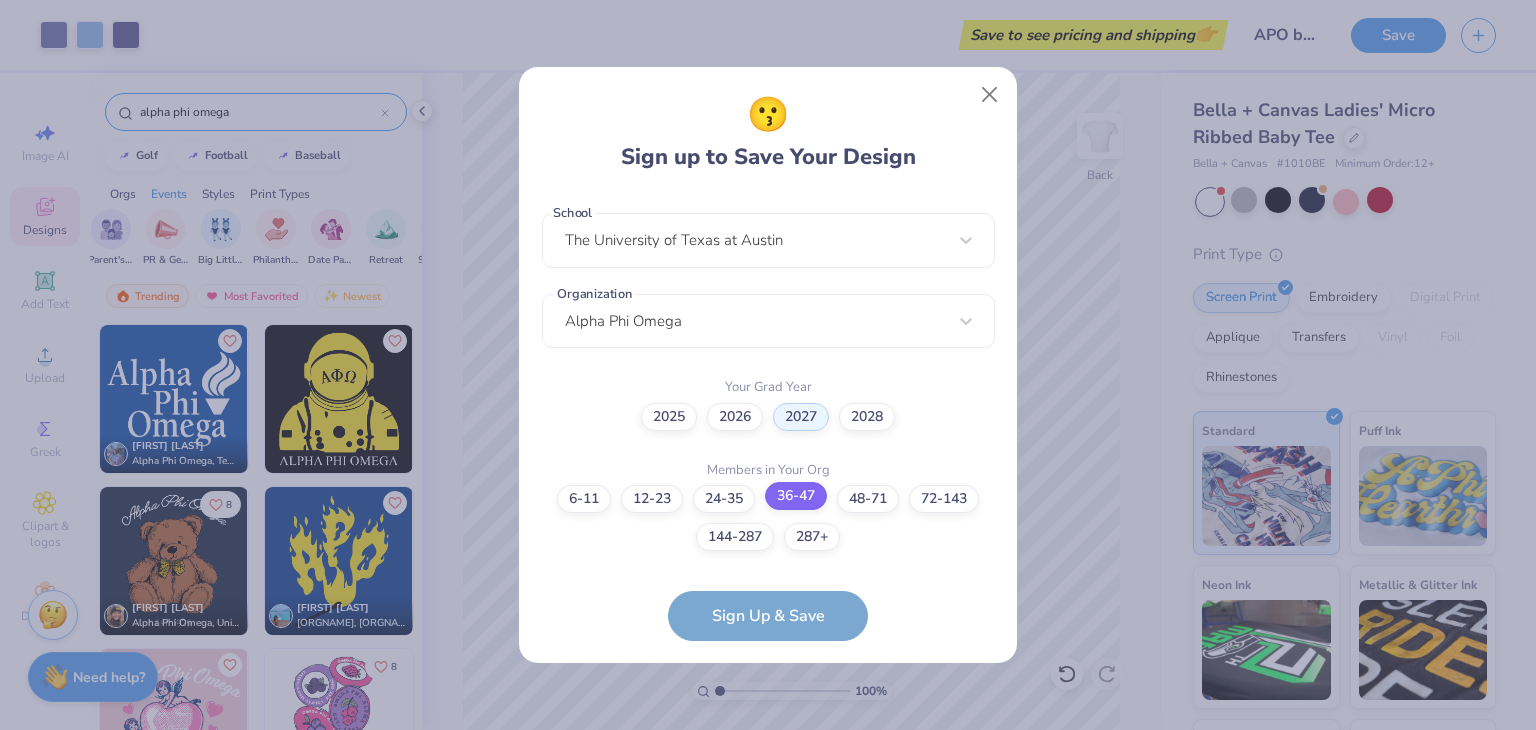 click on "36-47" at bounding box center [768, 942] 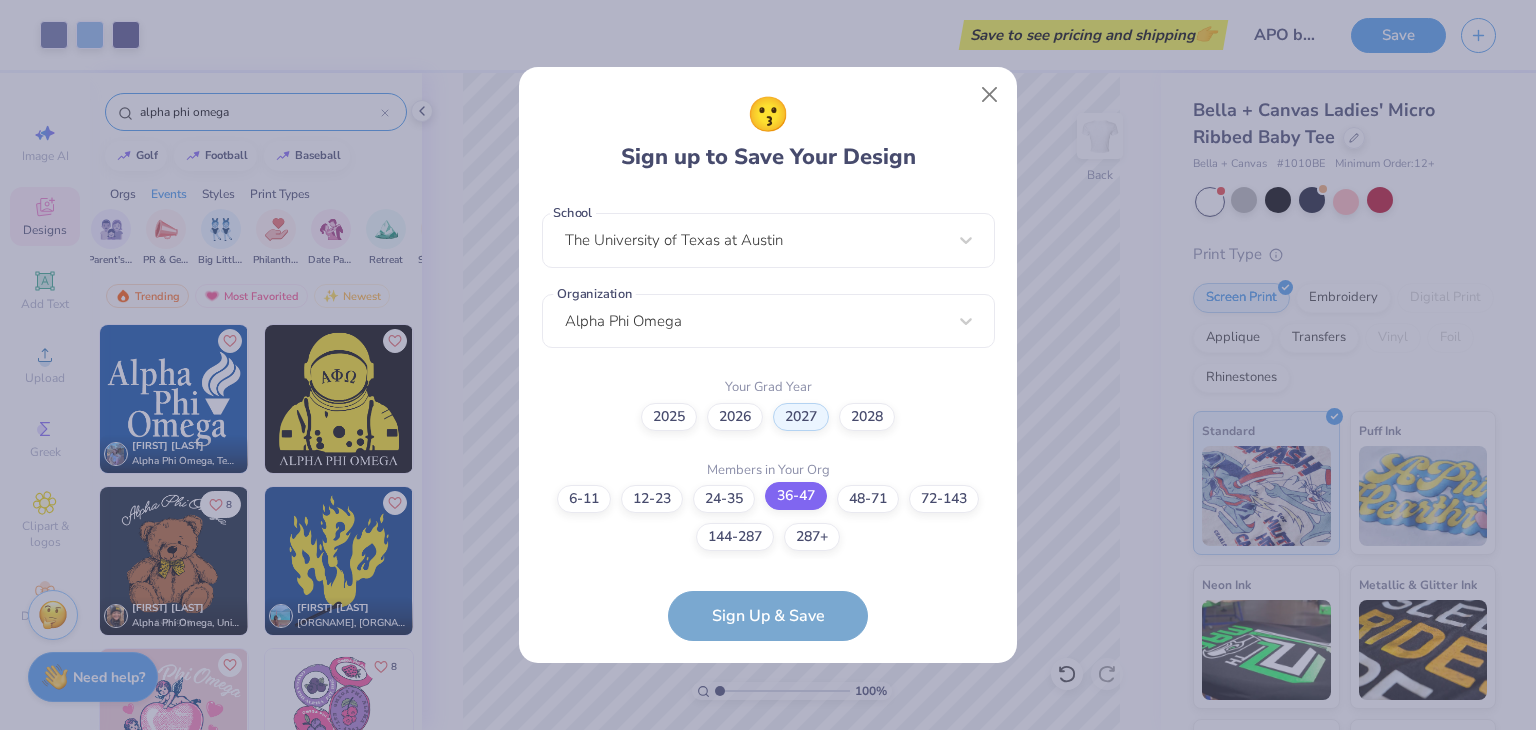 scroll, scrollTop: 0, scrollLeft: 0, axis: both 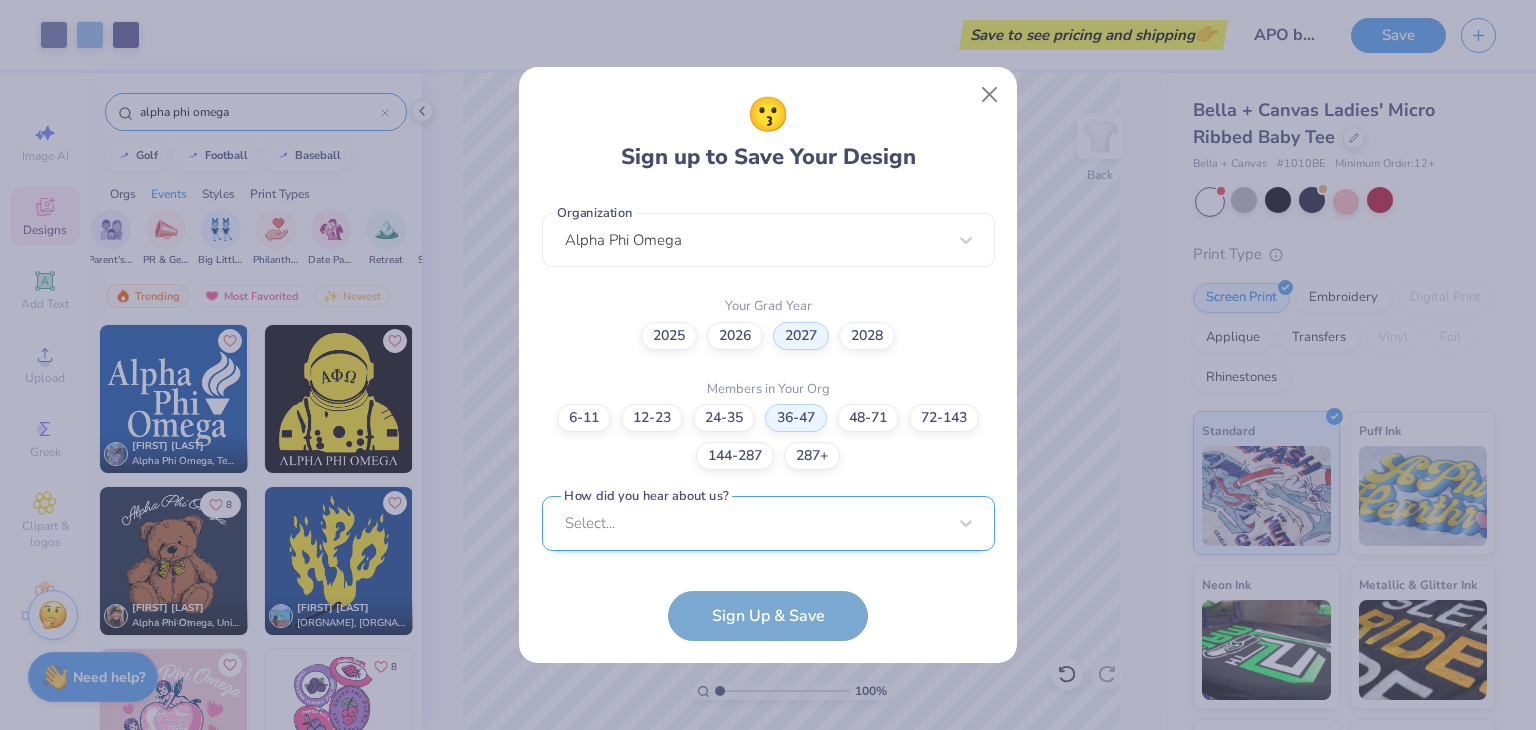 click on "Select..." at bounding box center (768, 523) 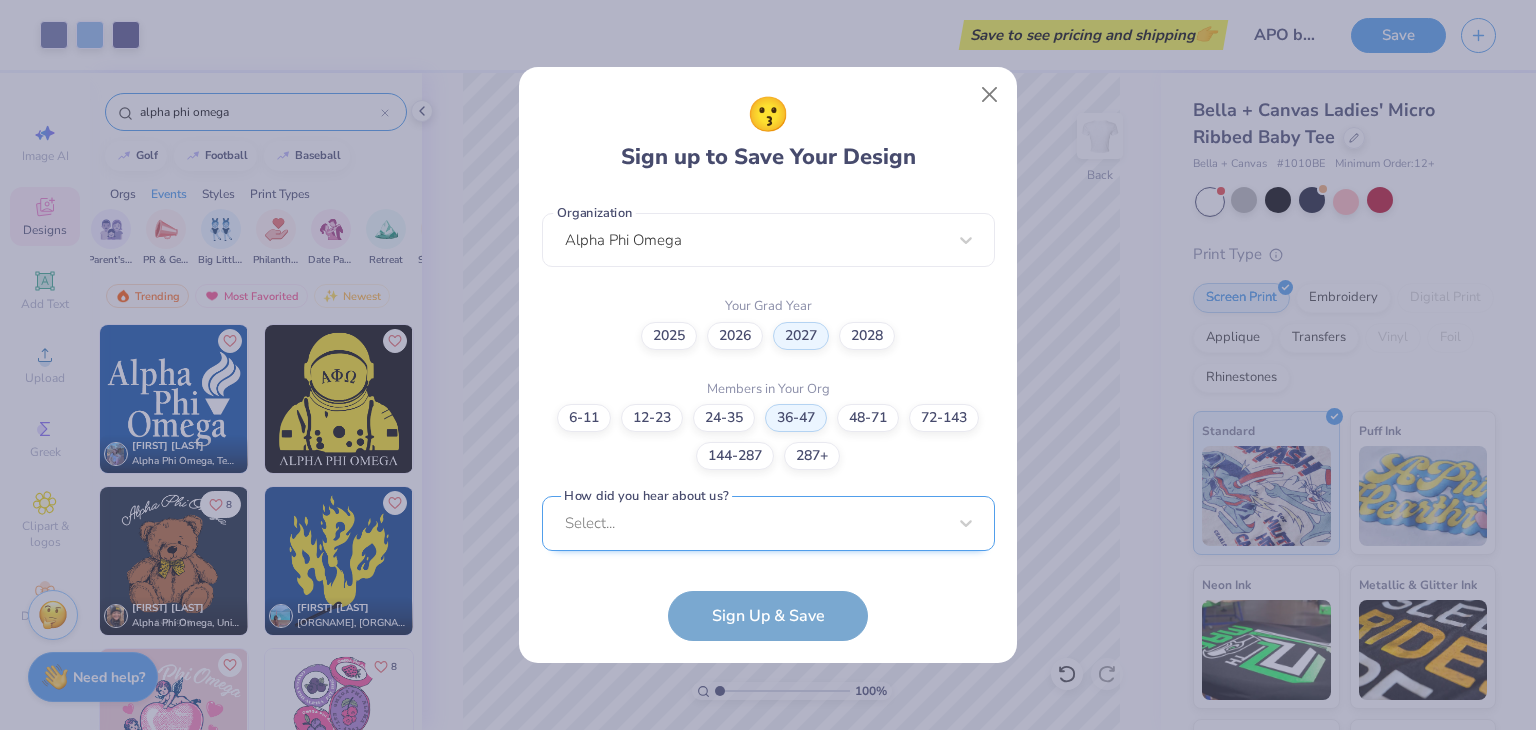 scroll, scrollTop: 805, scrollLeft: 0, axis: vertical 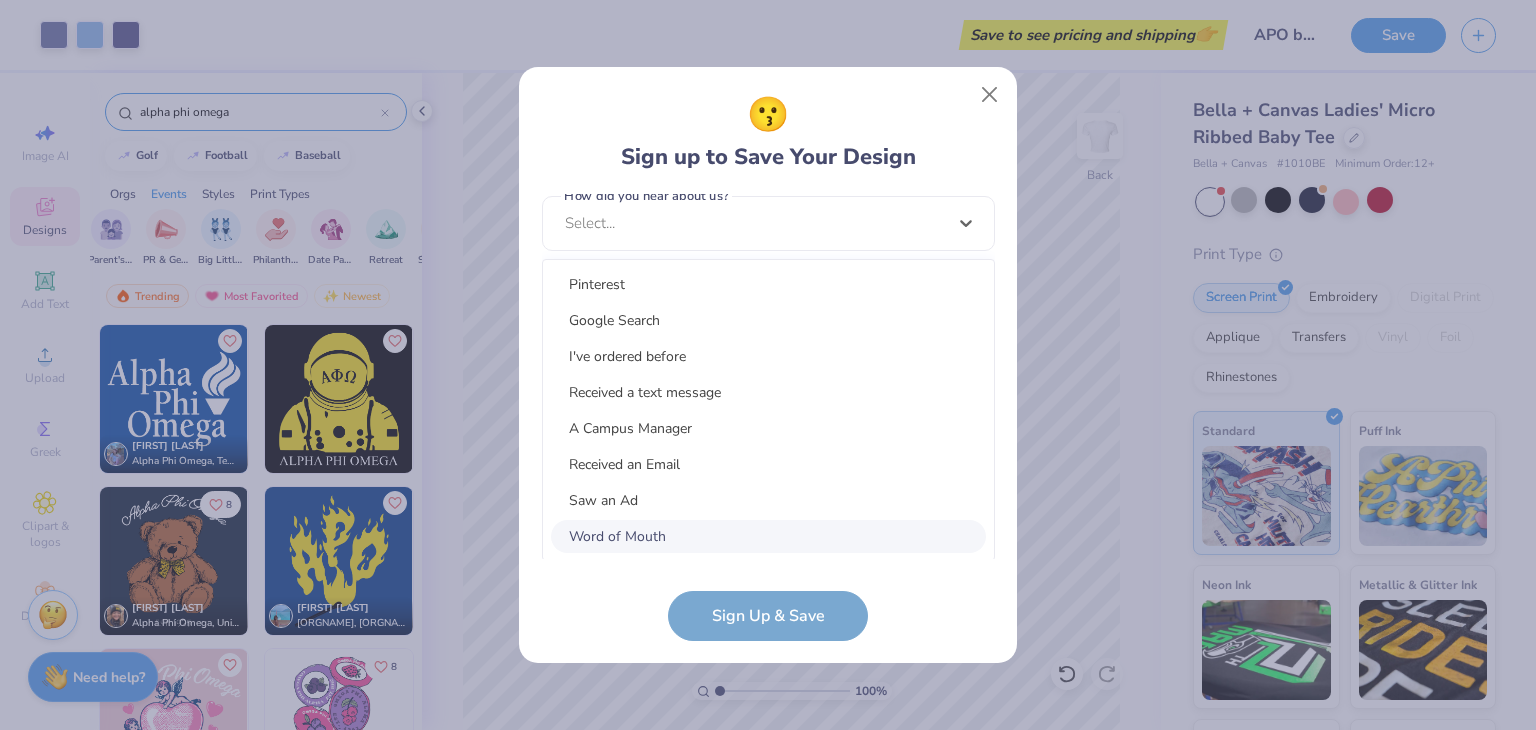 click on "Word of Mouth" at bounding box center [768, 536] 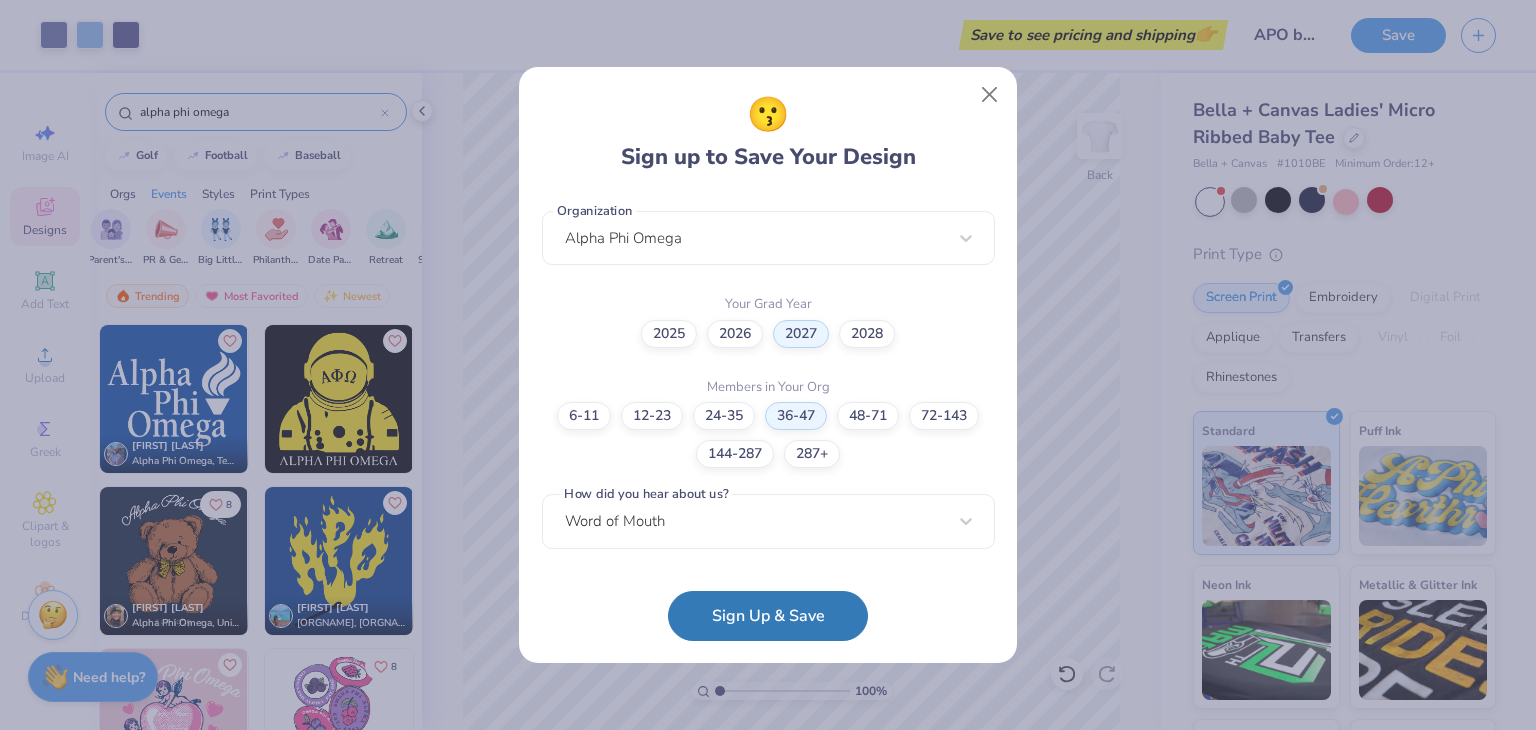 scroll, scrollTop: 505, scrollLeft: 0, axis: vertical 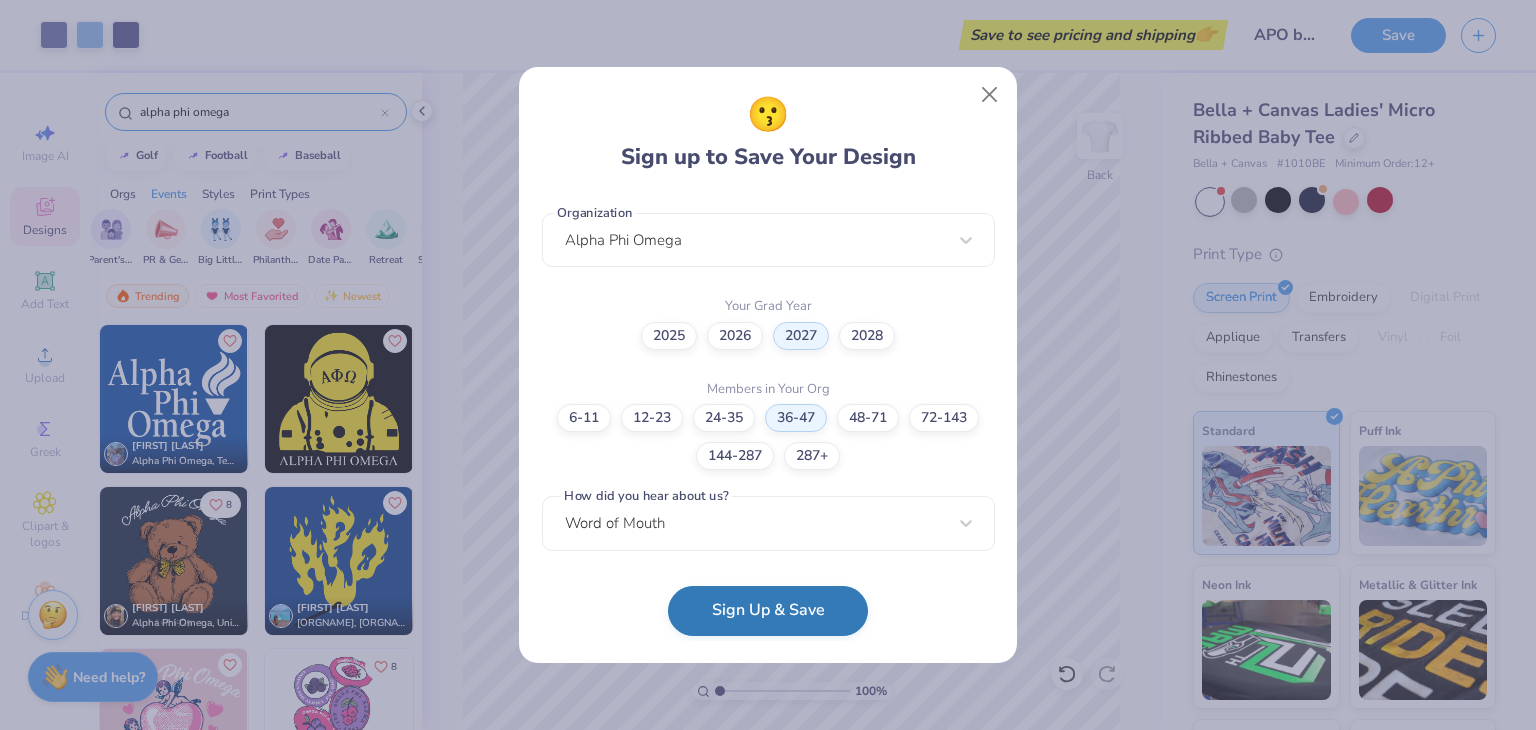 click on "Sign Up & Save" at bounding box center [768, 611] 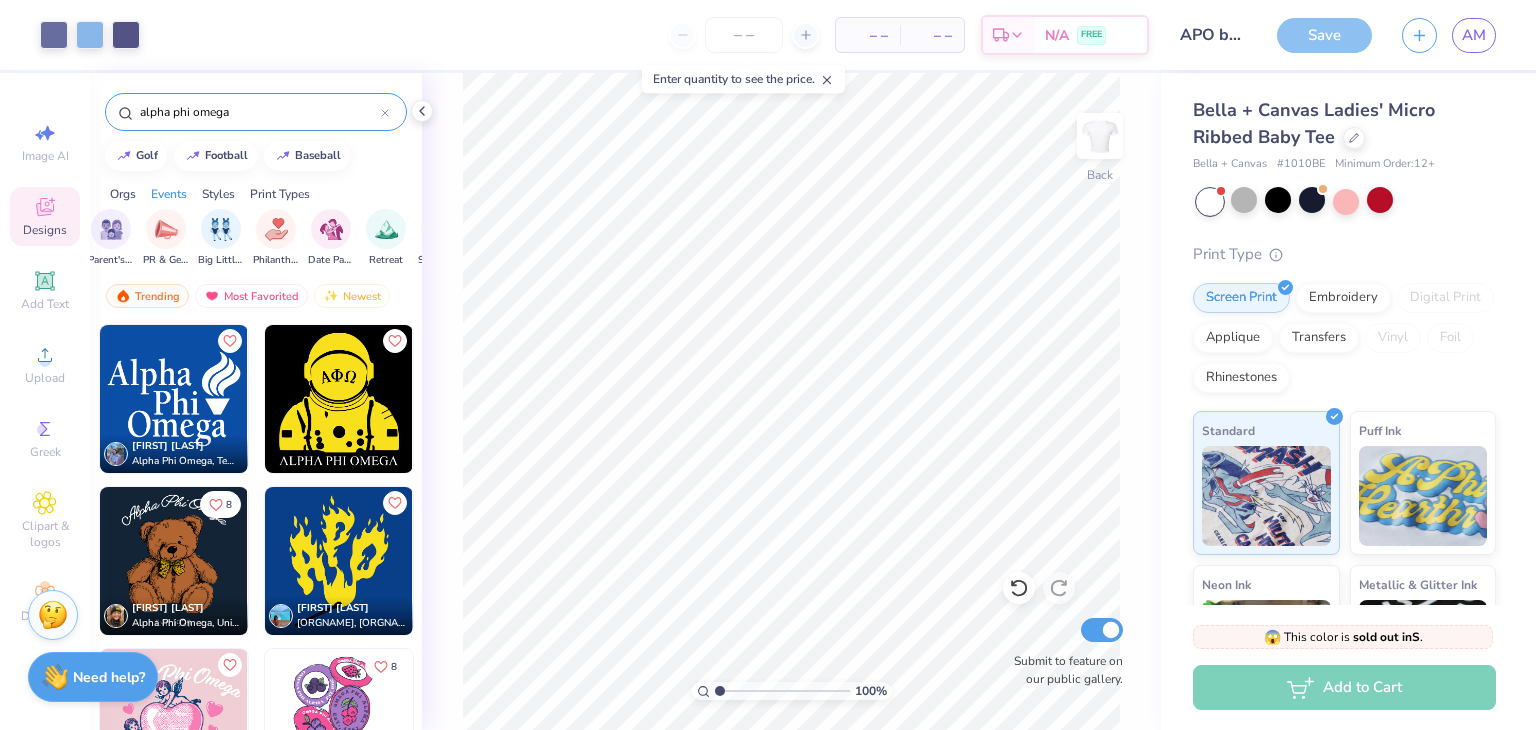 click on "Save" at bounding box center (1324, 35) 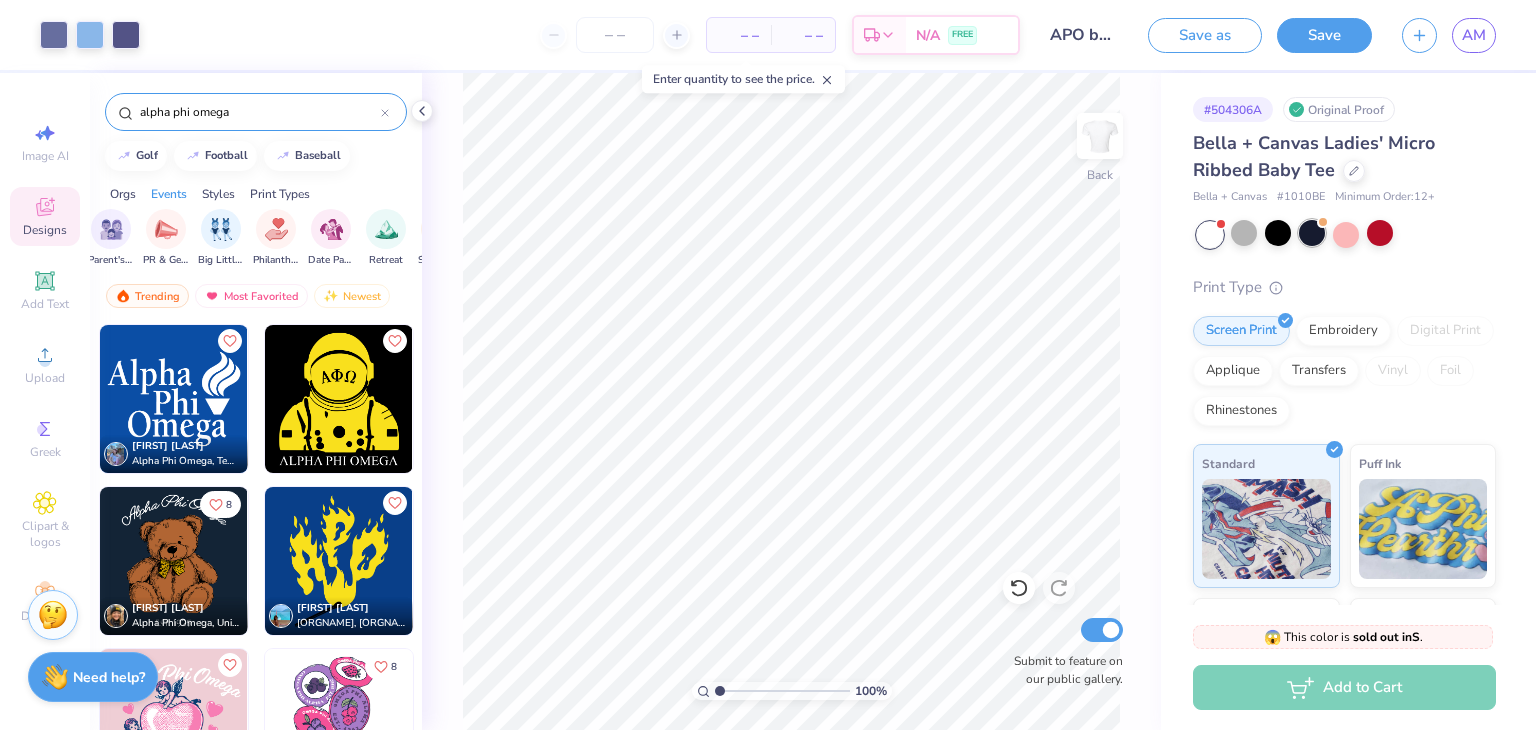 click at bounding box center (1312, 233) 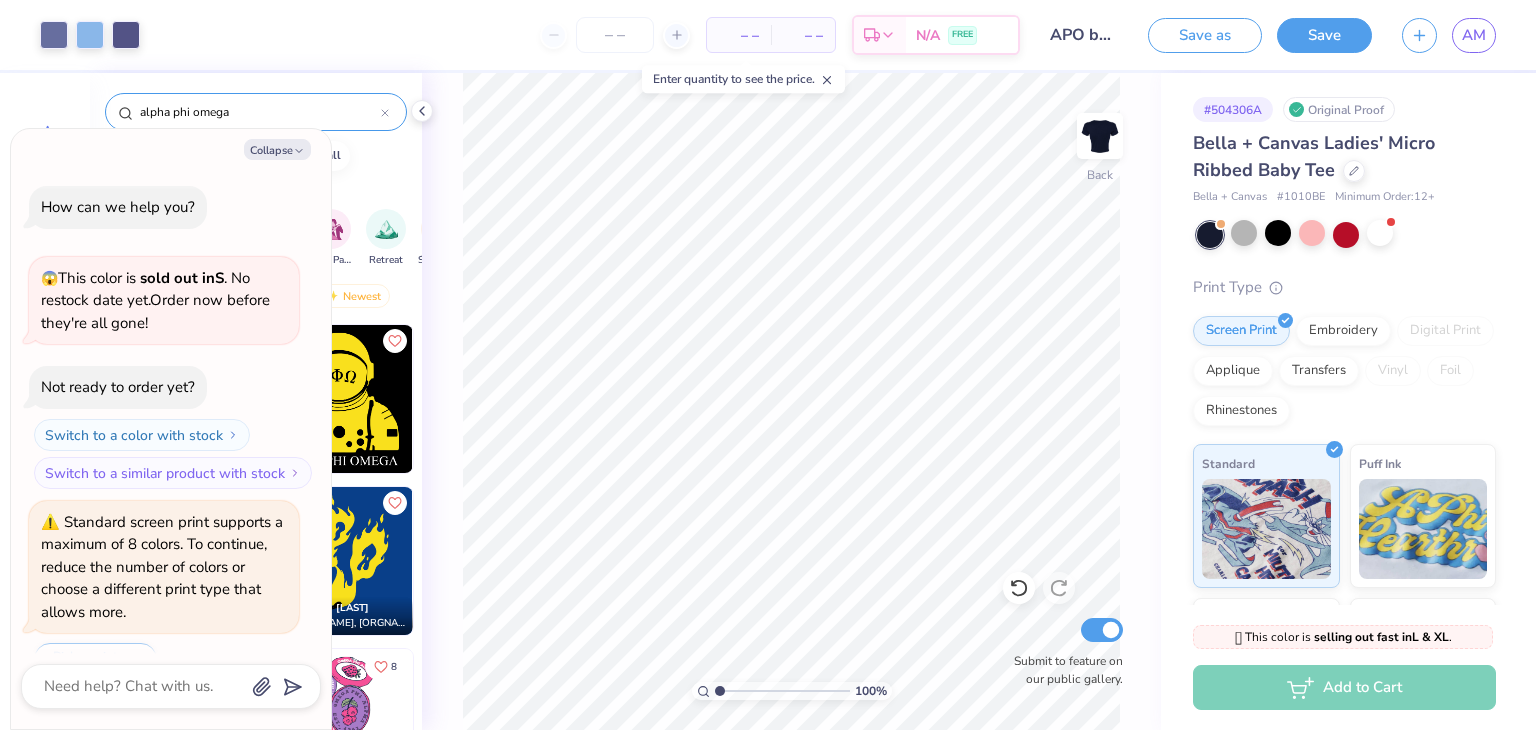 scroll, scrollTop: 1348, scrollLeft: 0, axis: vertical 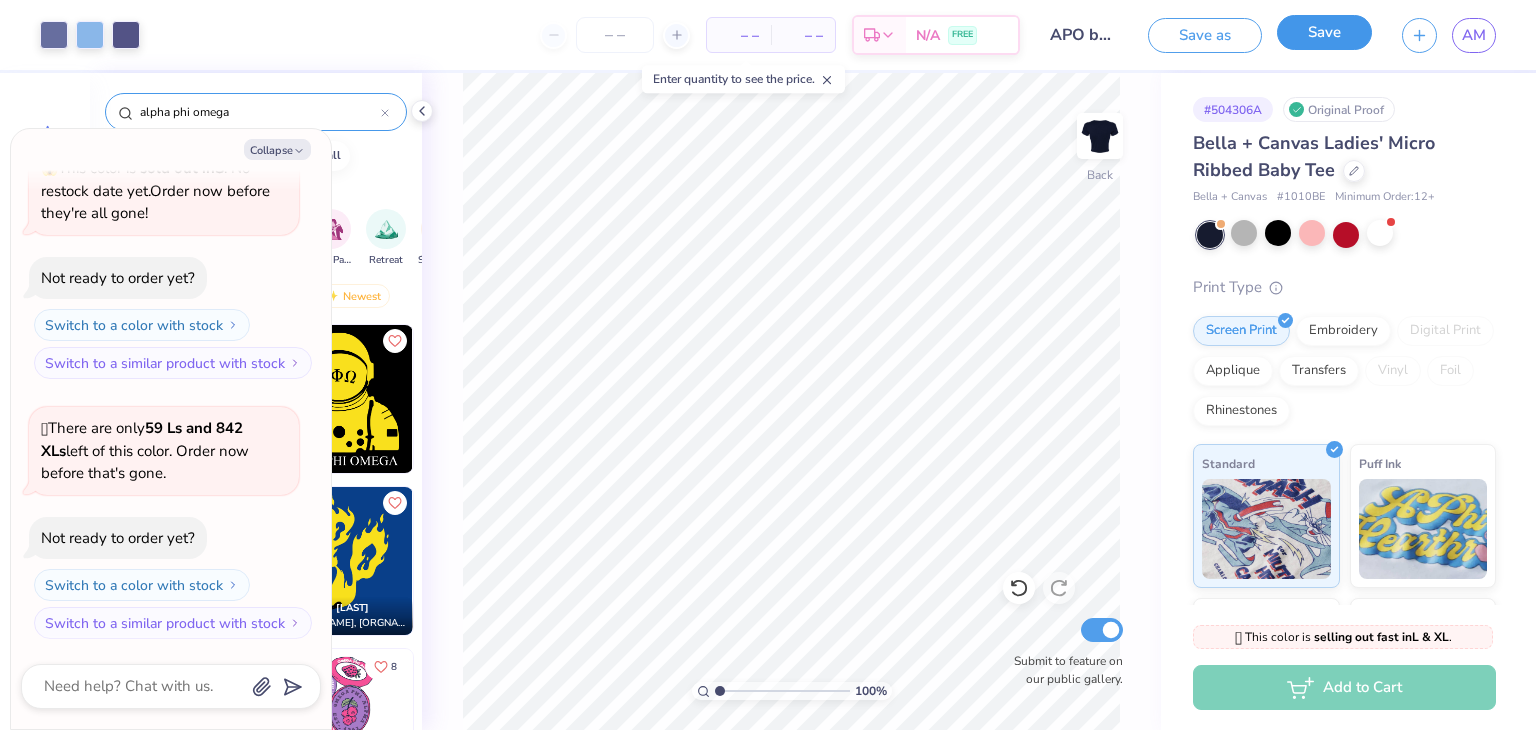 click on "Save" at bounding box center [1324, 32] 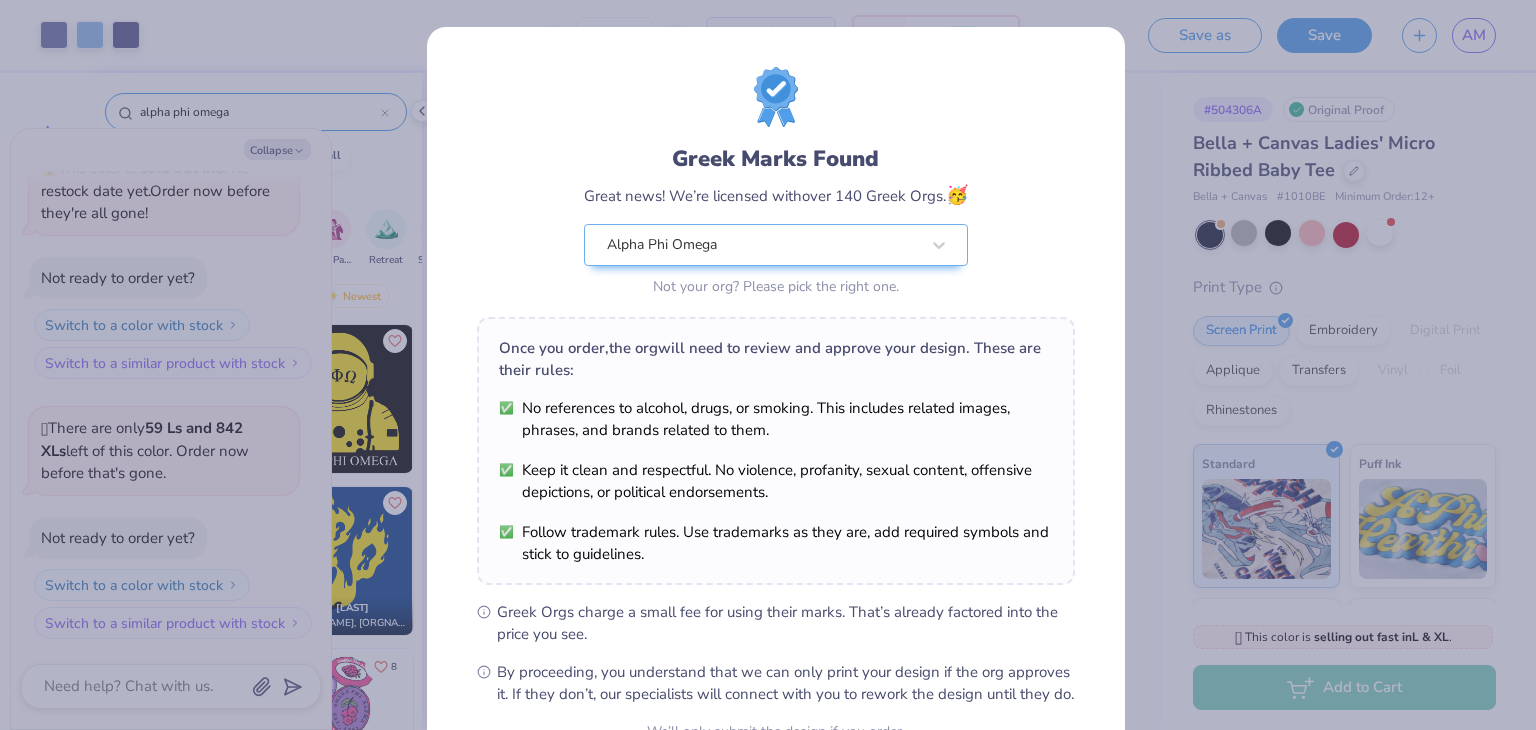 click on "Greek Marks Found Great news! We’re licensed with over 140 Greek Orgs. 🥳 [ORGNAME] Not your org? Please pick the right one. Once you order, the org will need to review and approve your design. These are their rules: No references to alcohol, drugs, or smoking. This includes related images, phrases, and brands related to them. Keep it clean and respectful. No violence, profanity, sexual content, offensive depictions, or political endorsements. Follow trademark rules. Use trademarks as they are, add required symbols and stick to guidelines. Greek Orgs charge a small fee for using their marks. That’s already factored into the price you see. By proceeding, you understand that we can only print your design if the org approves it. If they don’t, our specialists will connect with you to rework the design until they do. We’ll only submit the design if you order. I Understand! No Greek marks in your design?" at bounding box center [768, 365] 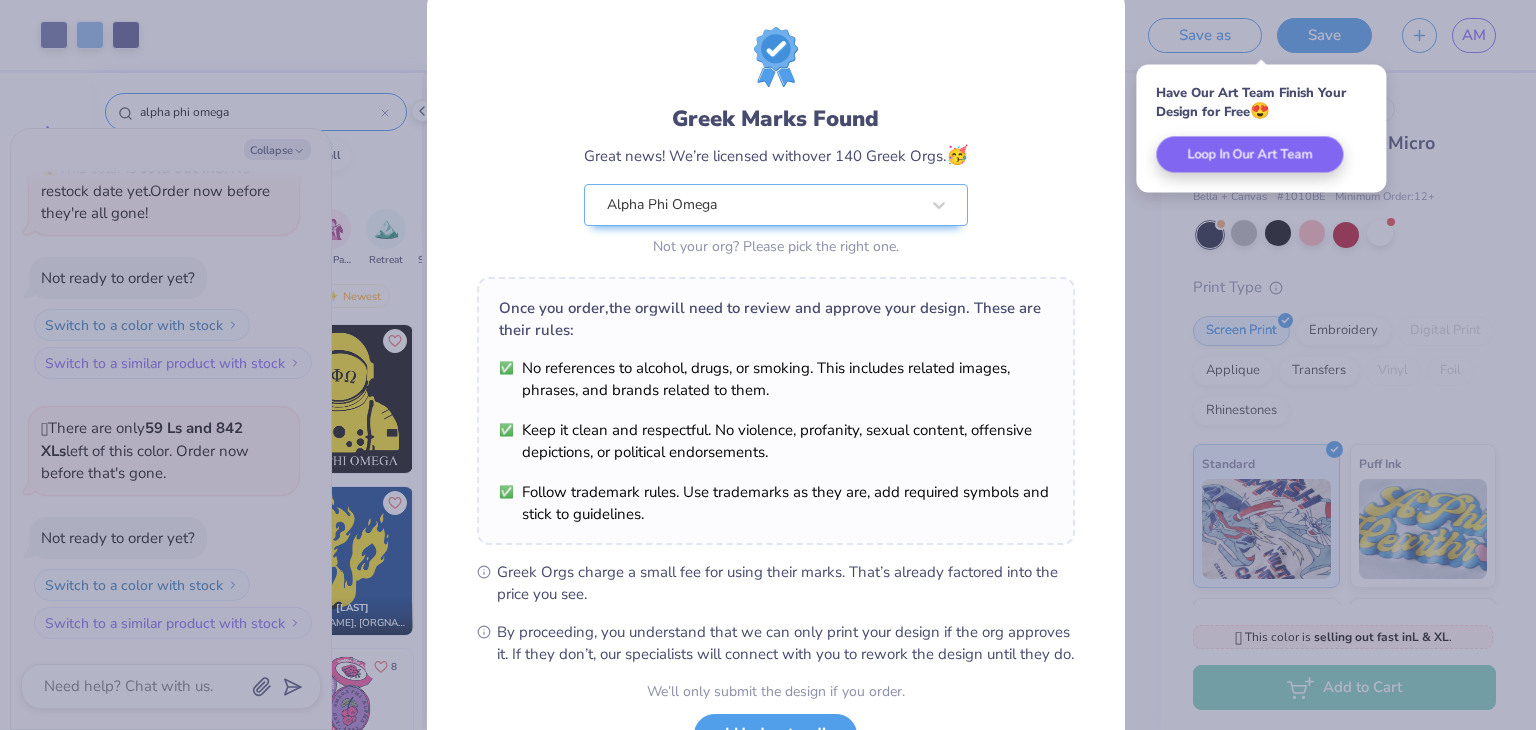 scroll, scrollTop: 204, scrollLeft: 0, axis: vertical 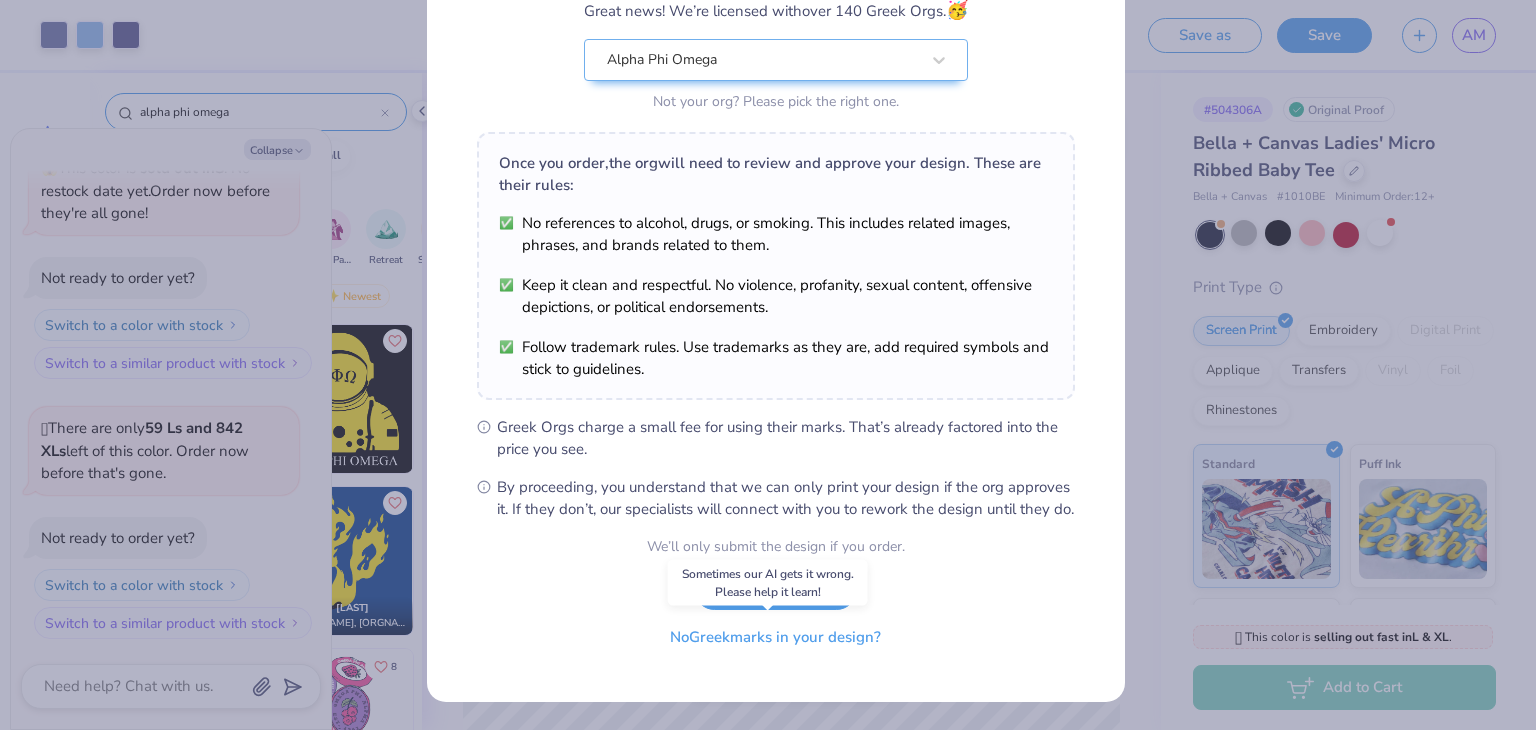 click on "No  Greek  marks in your design?" at bounding box center (775, 637) 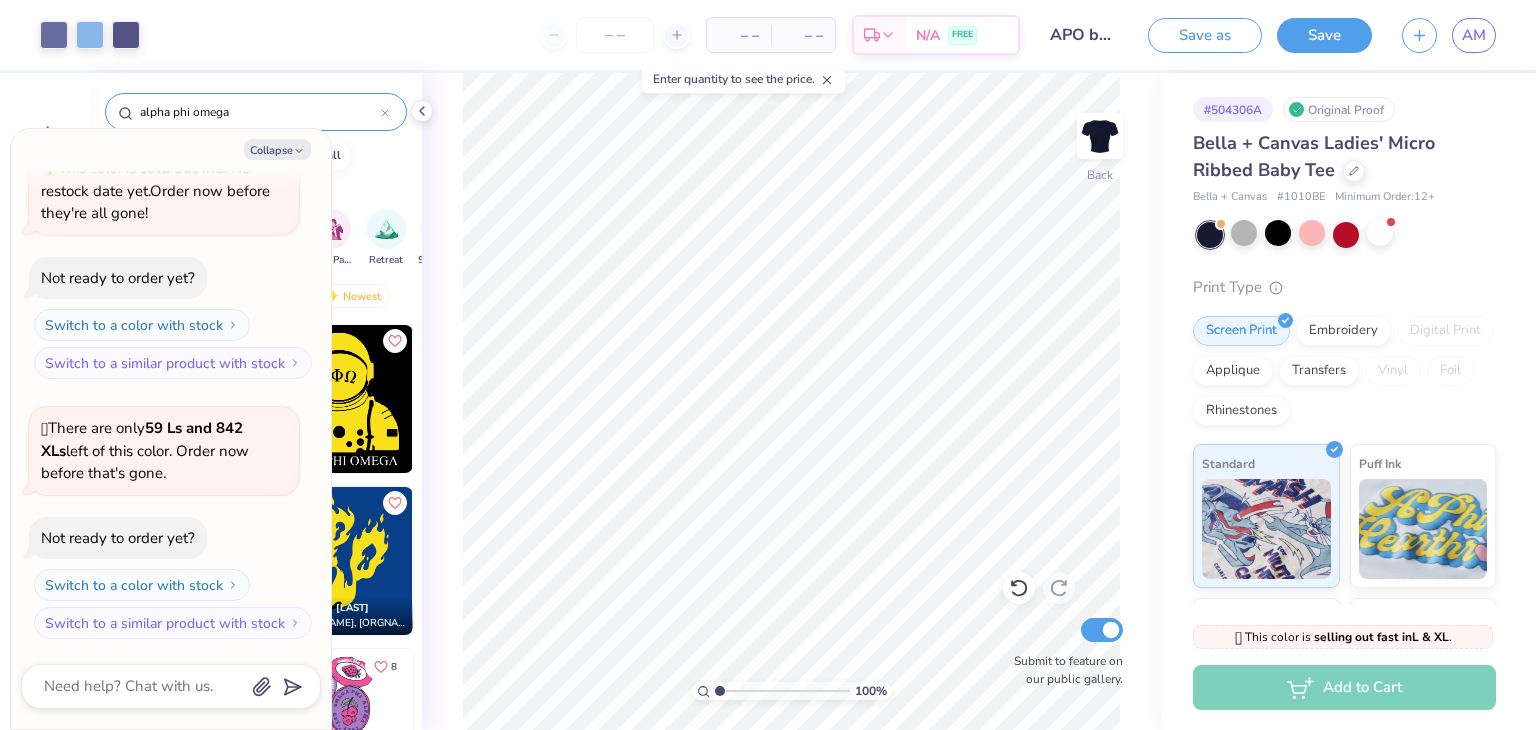 scroll, scrollTop: 0, scrollLeft: 0, axis: both 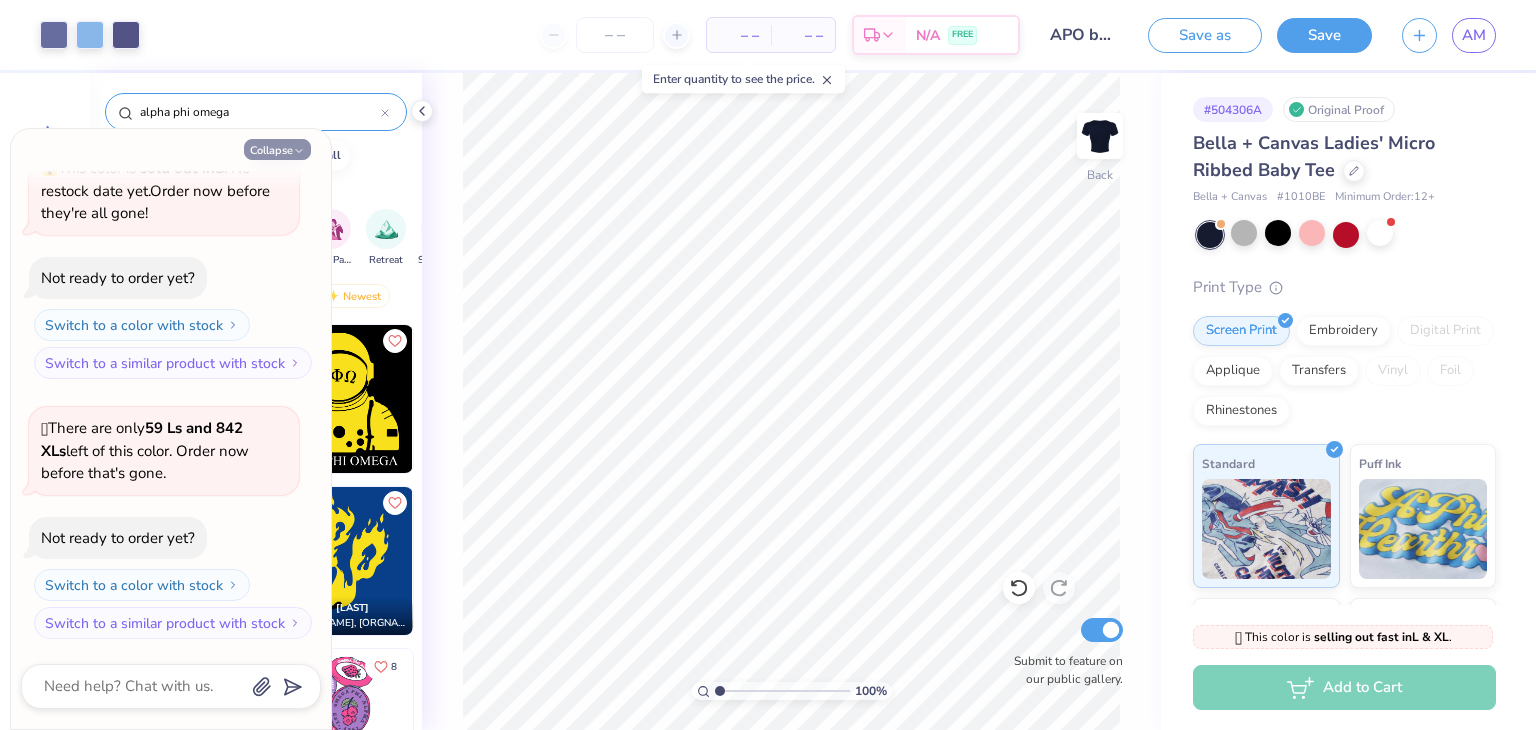 click on "Collapse" at bounding box center [277, 149] 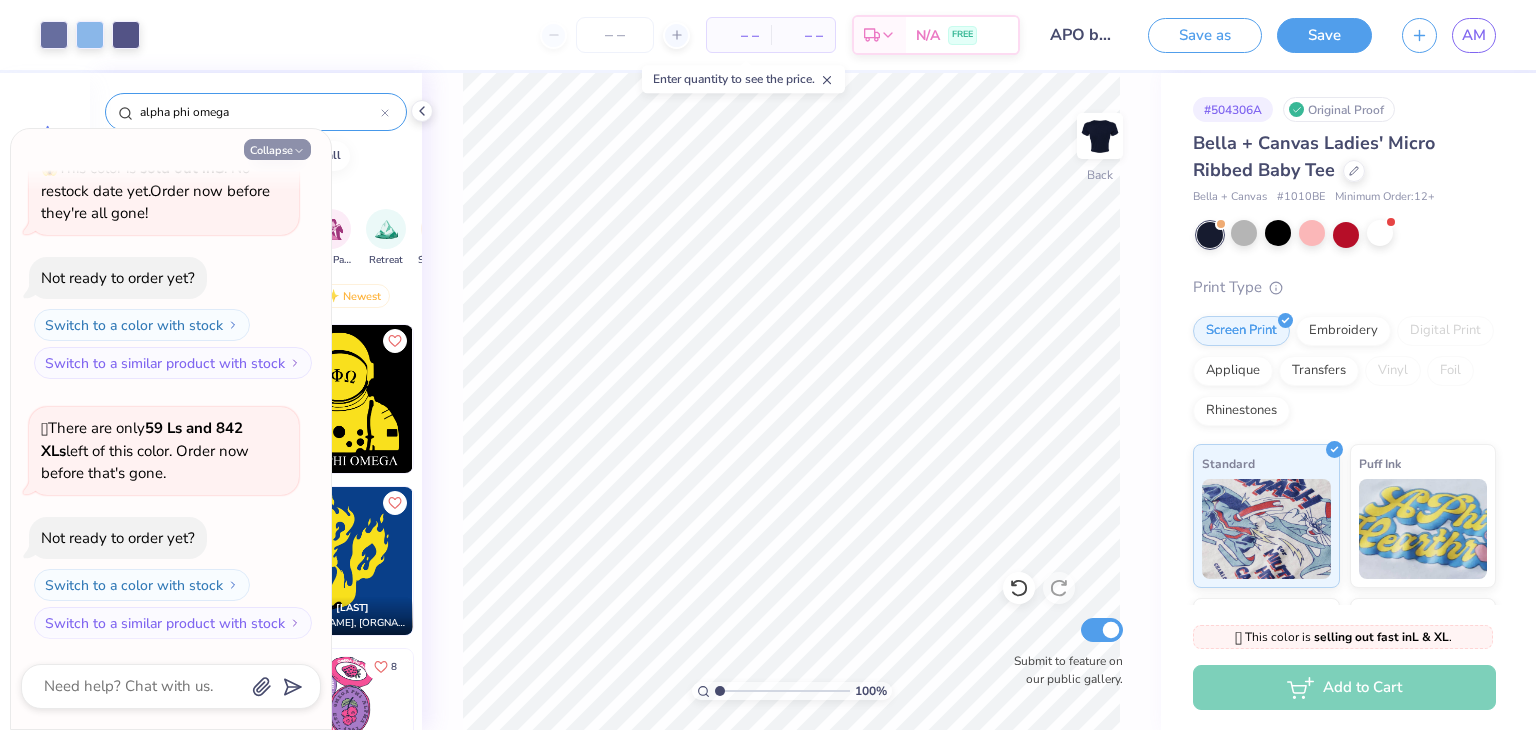 type on "x" 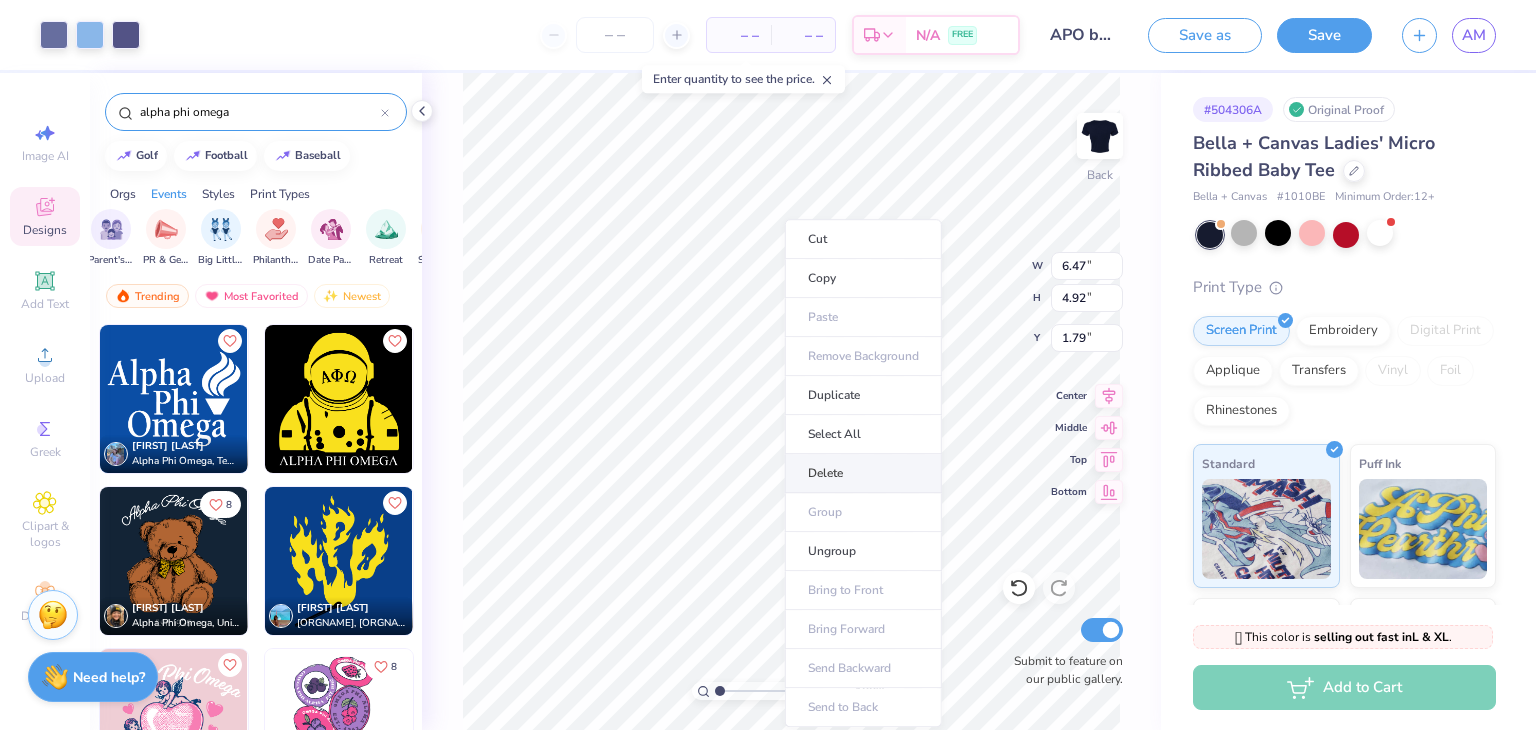 click on "Delete" at bounding box center [863, 473] 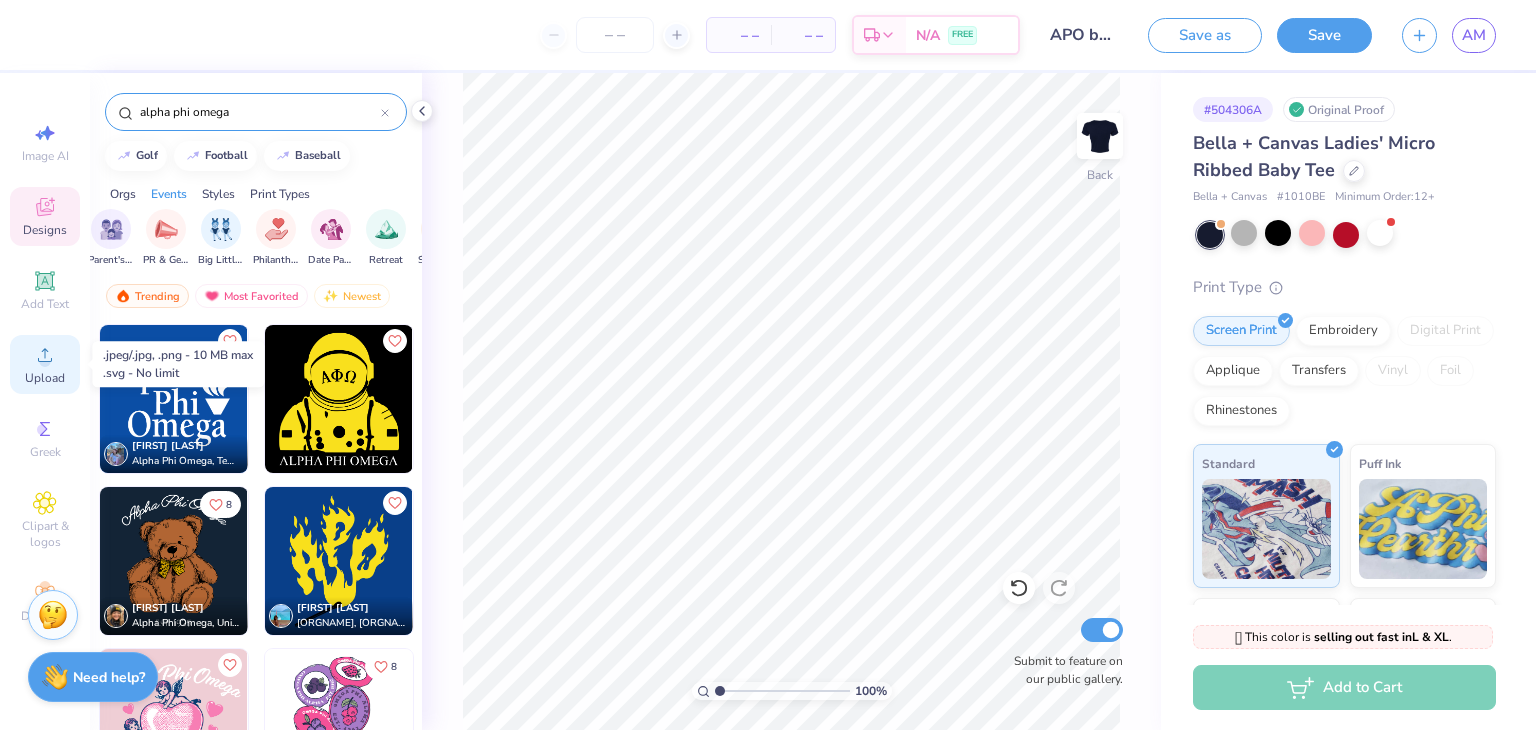 click 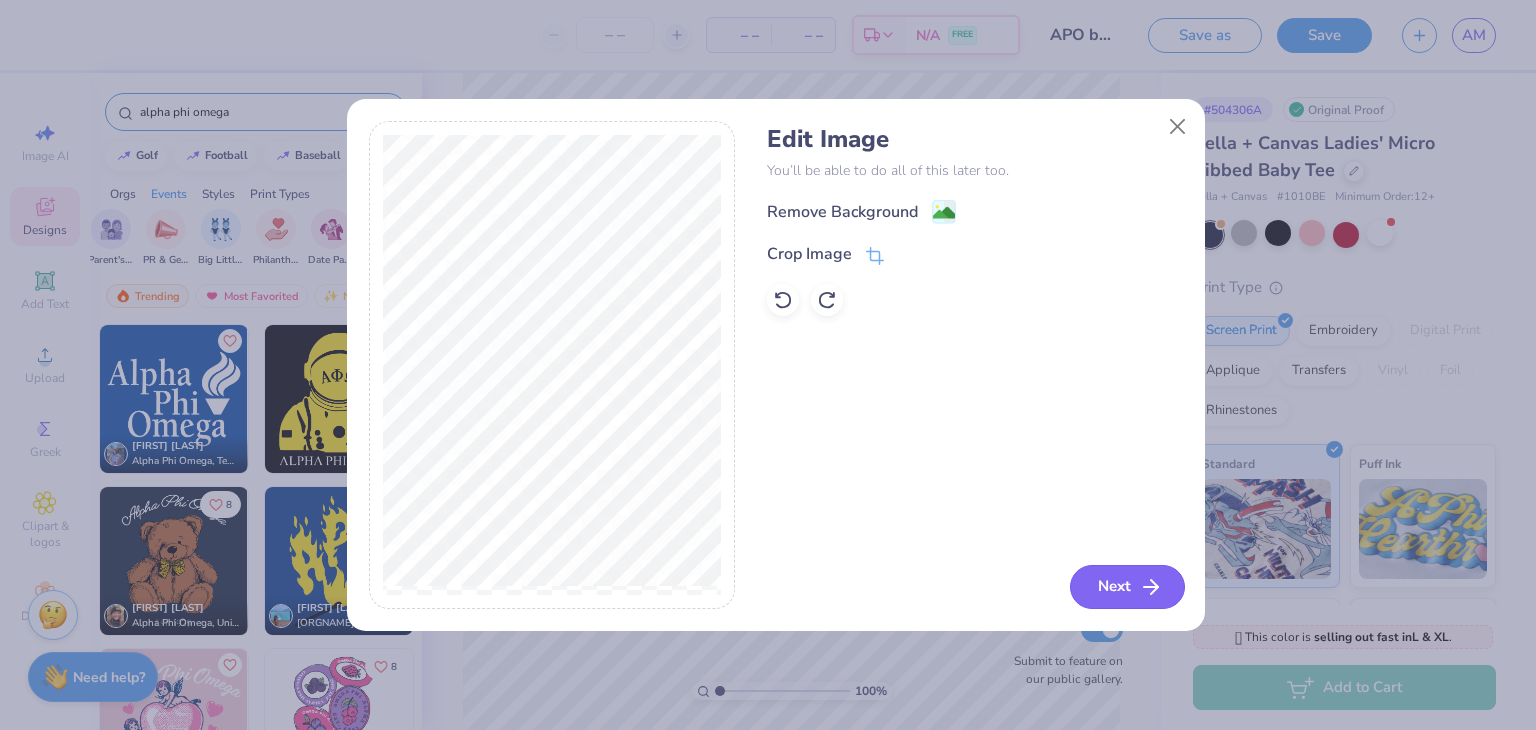click on "Next" at bounding box center [1127, 587] 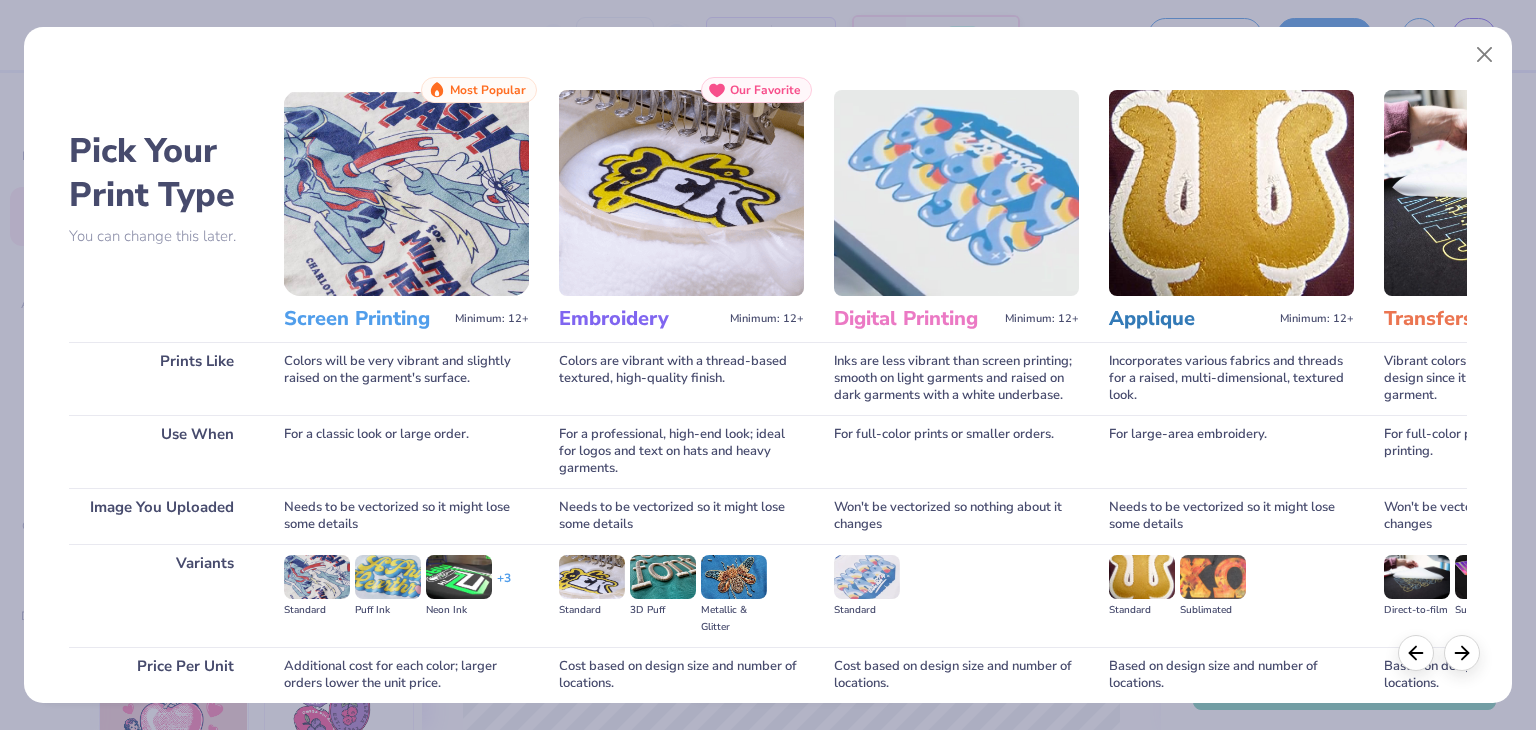 scroll, scrollTop: 167, scrollLeft: 0, axis: vertical 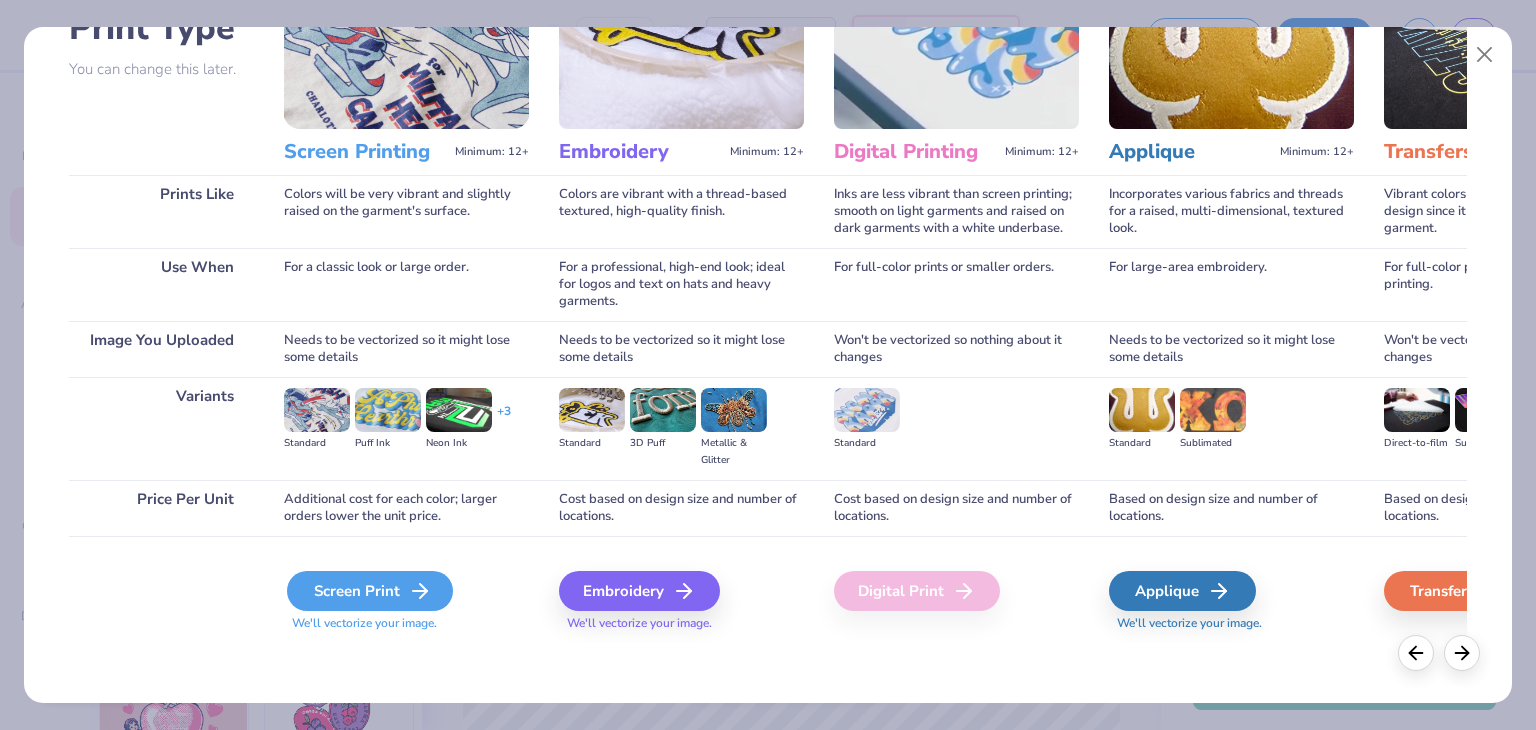 click on "Screen Print" at bounding box center [370, 591] 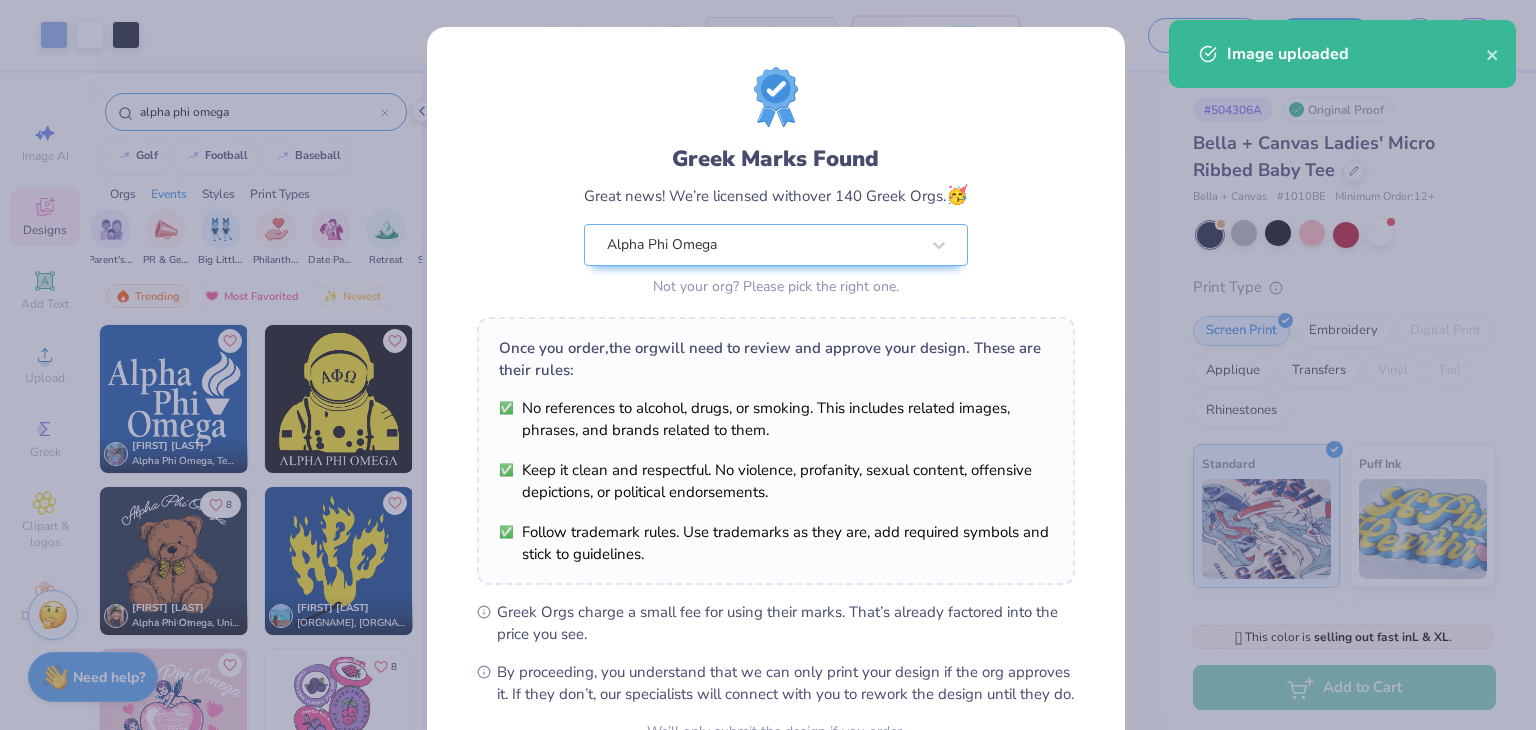 click on "Art colors – – Total Est. Delivery N/A FREE Design Title APO baby tee 1 Save as Save Image AI Designs Add Text Upload Greek Clipart & logos Decorate alpha phi omega golf football baseball Orgs Events Styles Print Types Fraternity Sorority Club Sports Rush & Bid Game Day Parent's Weekend PR & General Big Little Reveal Philanthropy Date Parties & Socials Retreat Spring Break Holidays Greek Week Formal & Semi Graduation Founder’s Day Classic Minimalist Varsity Y2K Typography Handdrawn Cartoons Grunge 80s & 90s 60s & 70s Embroidery Screen Print Patches Digital Print Vinyl Transfers Applique Trending Most Favorited Newest [FIRST] [LAST], [ORGNAME] 8 [FIRST] [LAST] [ORGNAME] [FIRST] [LAST], [ORGNAME] [FIRST] [LAST], [ORGNAME] [FIRST] [LAST] [ORGNAME] [FIRST] [LAST], [ORGNAME] 100 % Back W 11.02 11.02 " H 4.13 4.13 " Y 6.44 6.44 "" at bounding box center (768, 365) 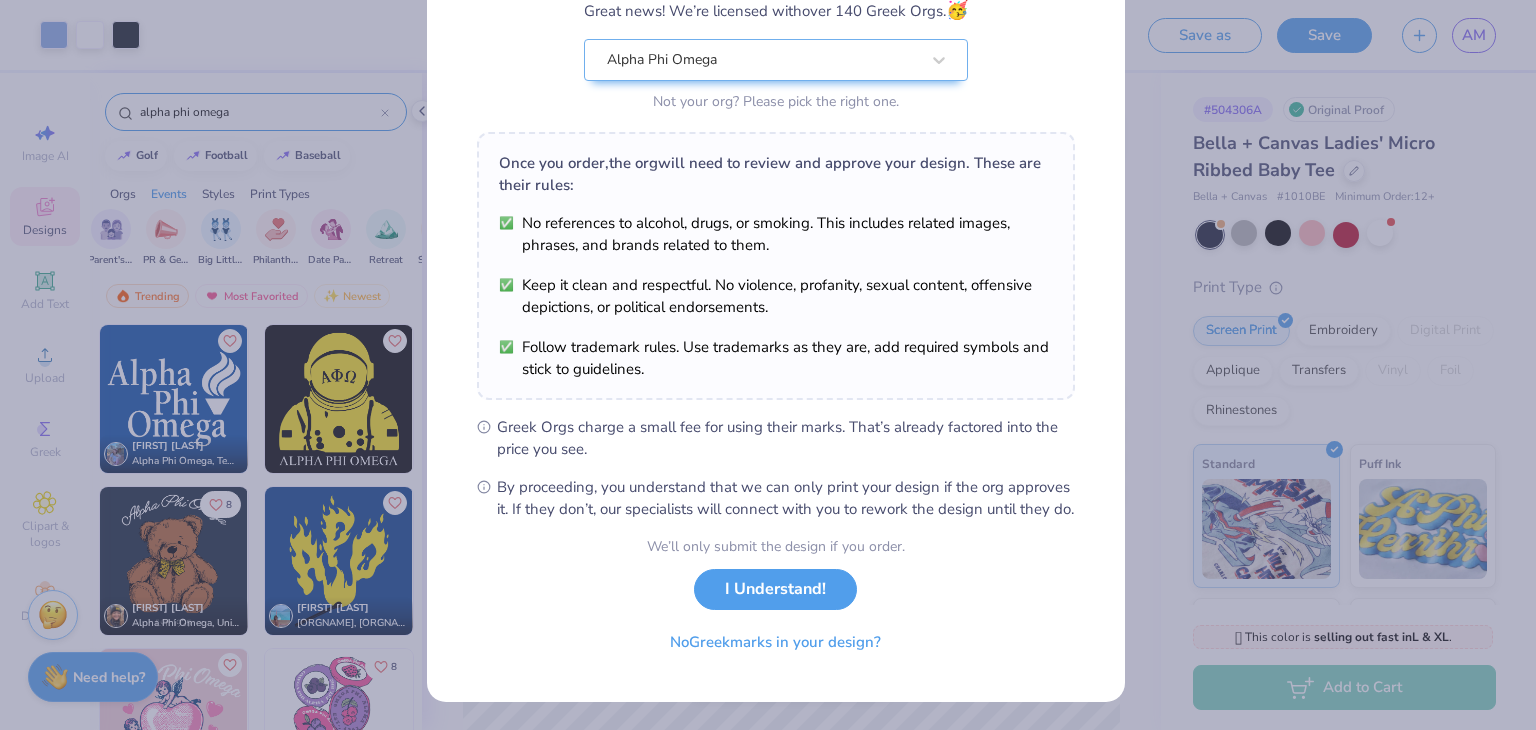 scroll, scrollTop: 204, scrollLeft: 0, axis: vertical 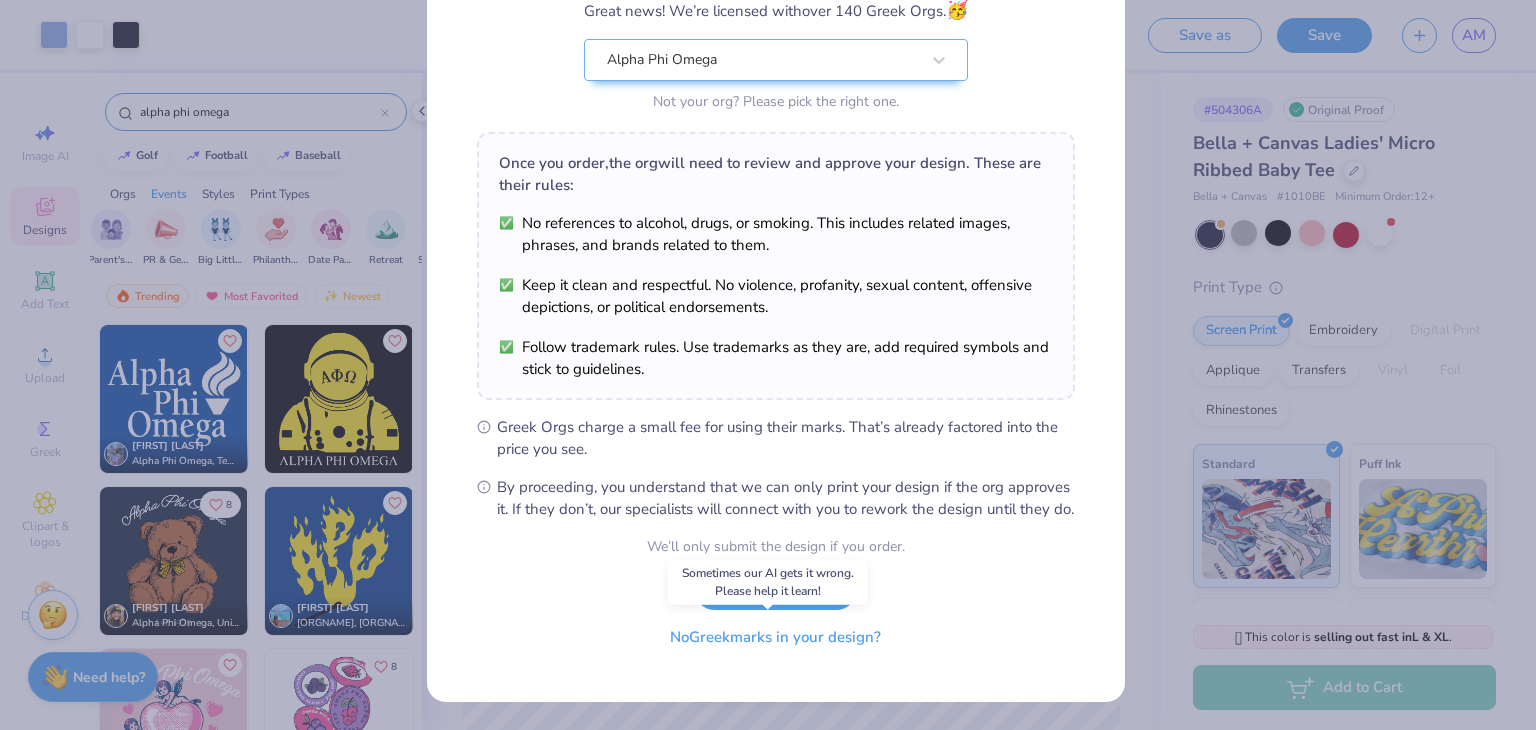 click on "No  Greek  marks in your design?" at bounding box center [775, 637] 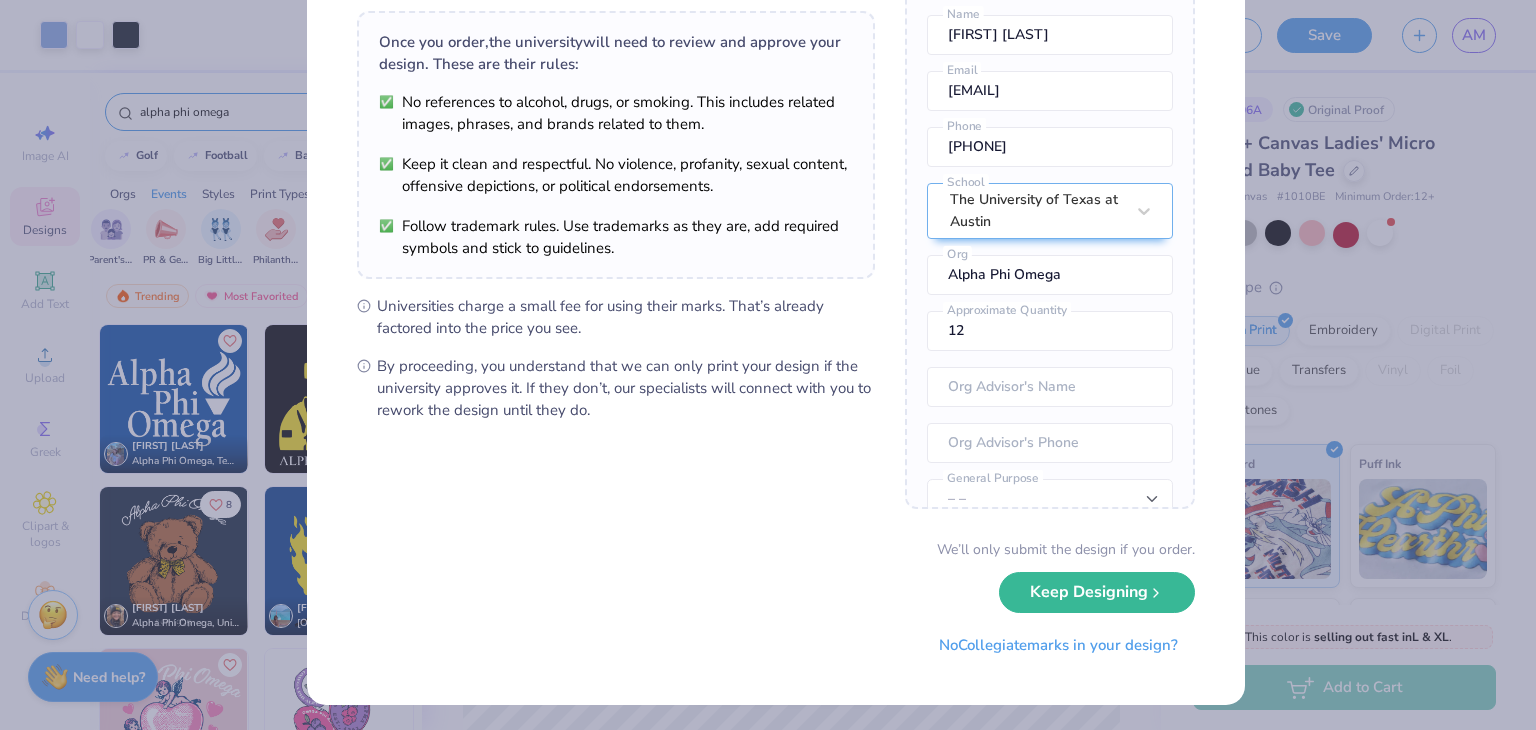 scroll, scrollTop: 138, scrollLeft: 0, axis: vertical 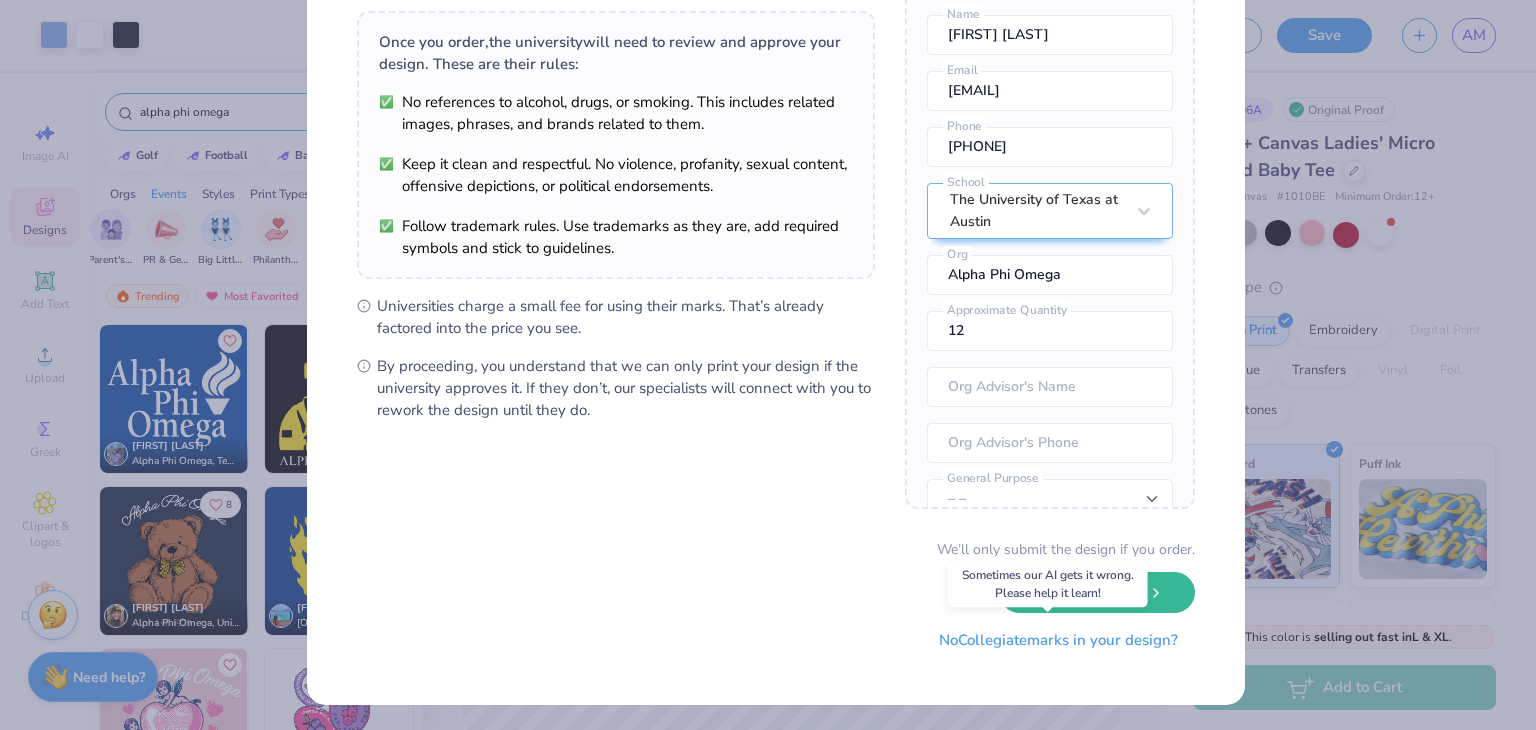 click on "No  Collegiate  marks in your design?" at bounding box center [1058, 640] 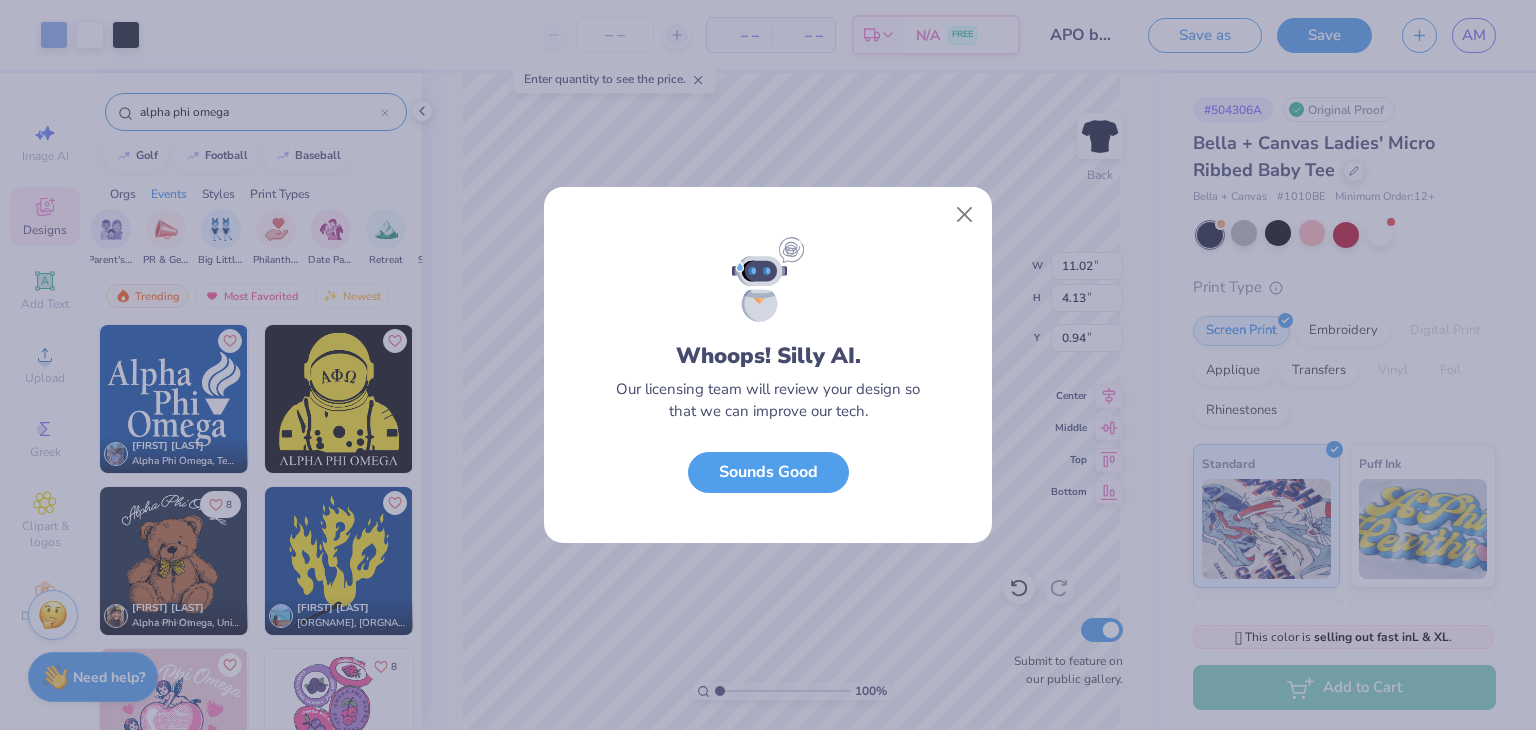 scroll, scrollTop: 0, scrollLeft: 0, axis: both 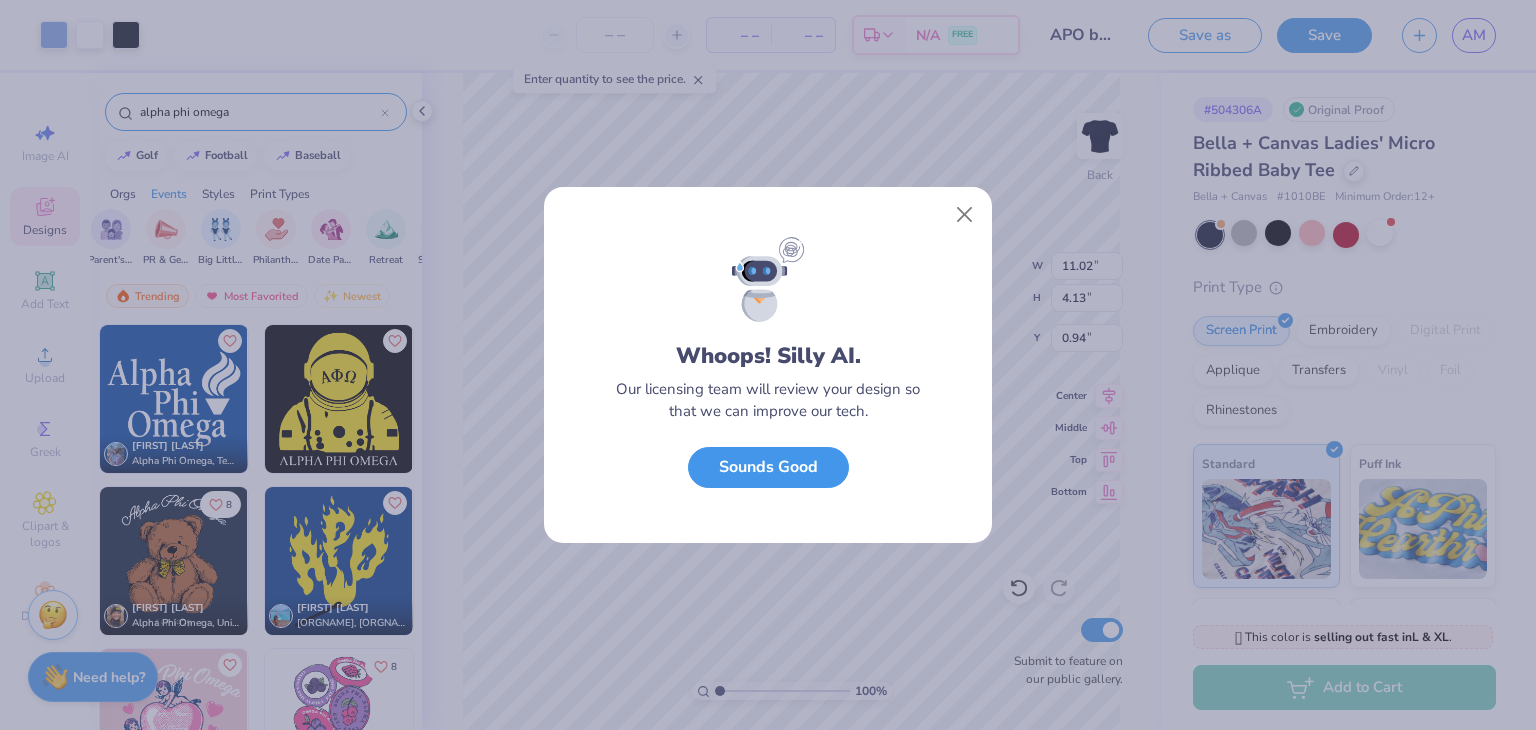 click on "Sounds Good" at bounding box center [768, 467] 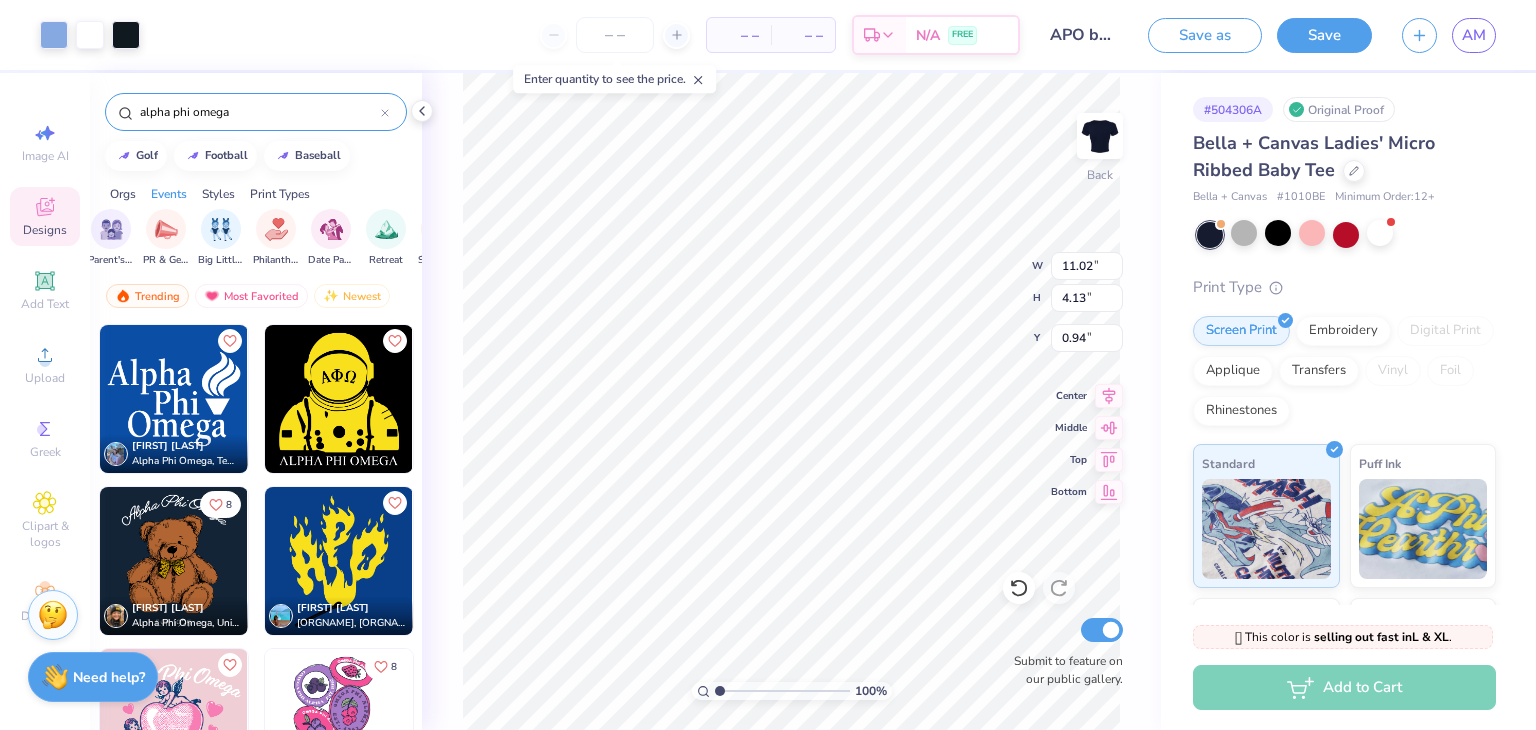 type on "1.28" 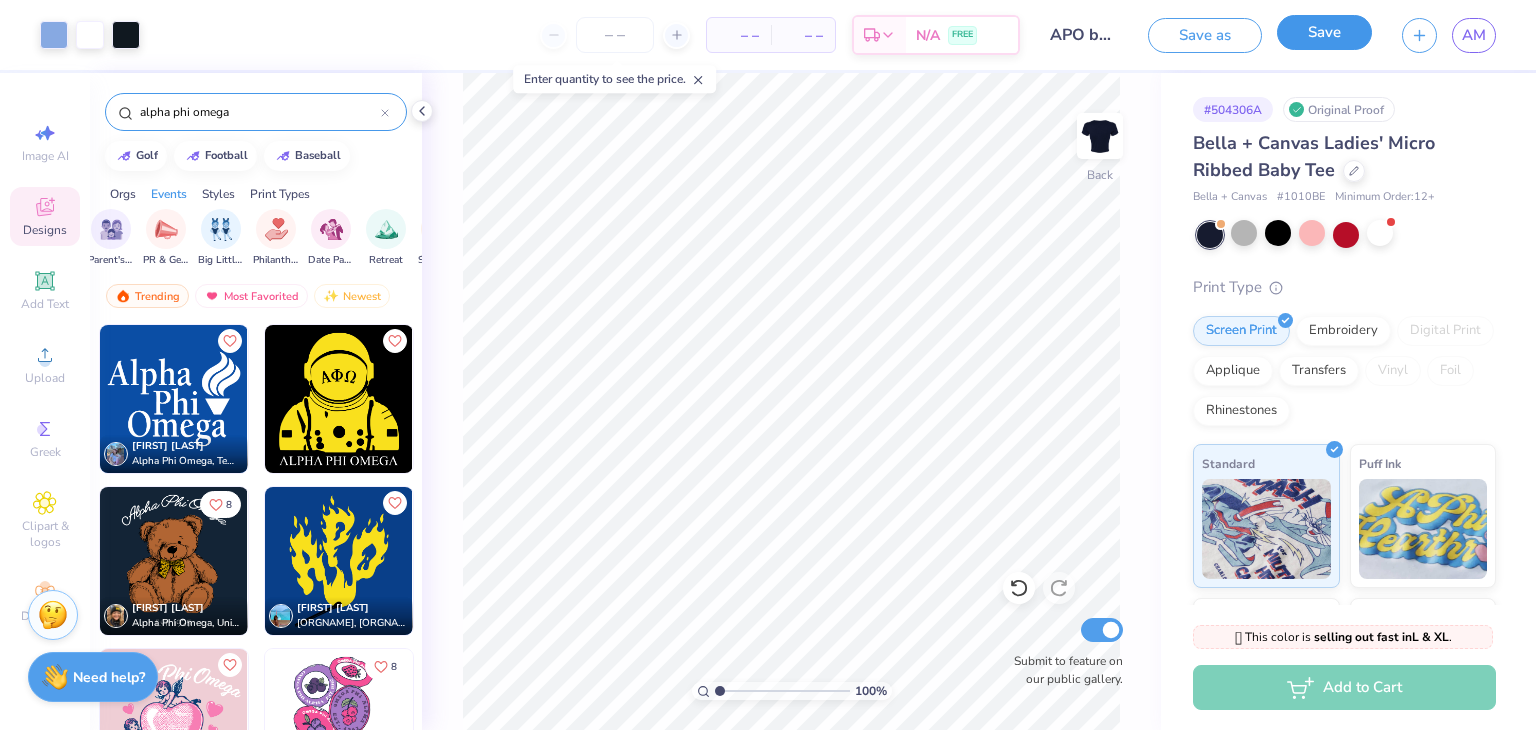 click on "Save" at bounding box center (1324, 32) 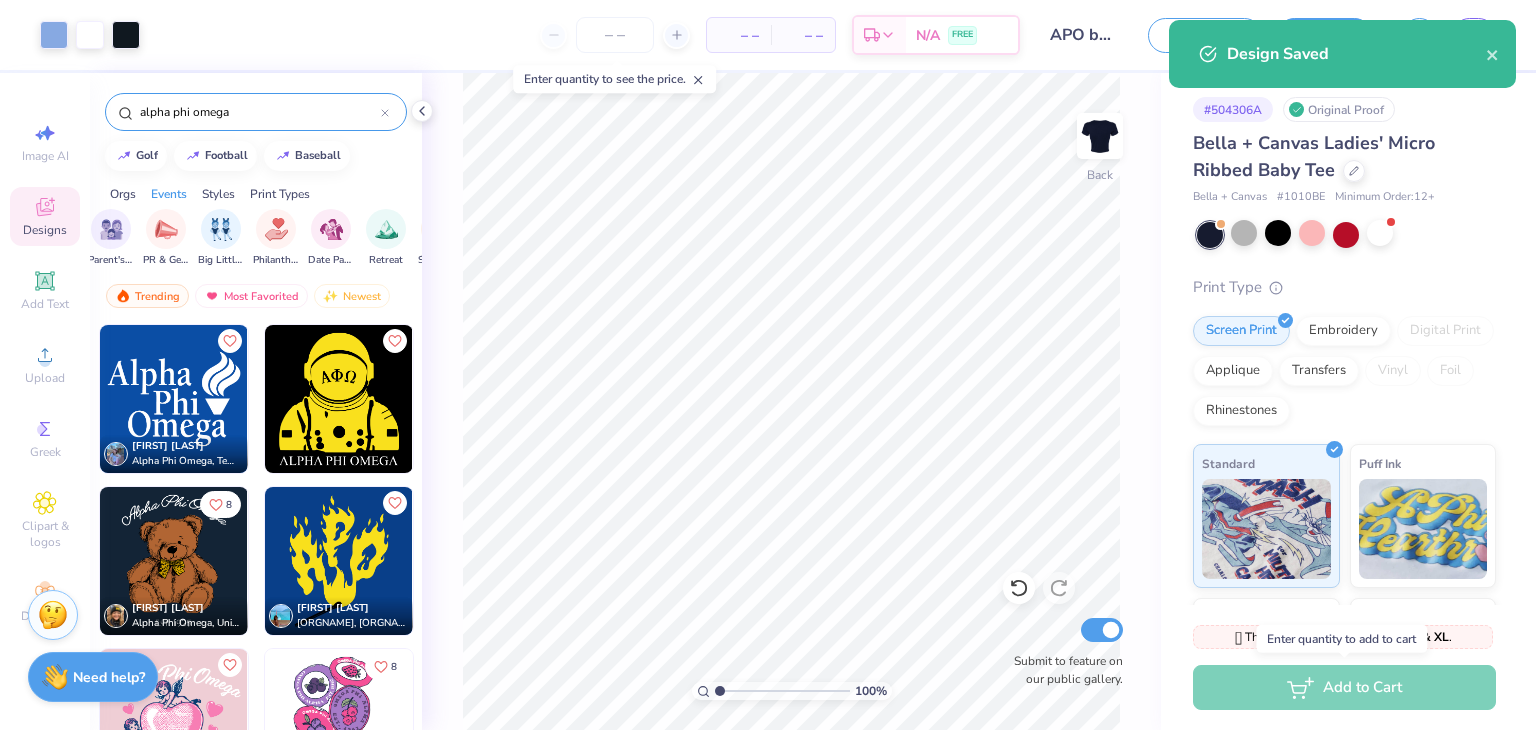 click on "Add to Cart" at bounding box center (1344, 687) 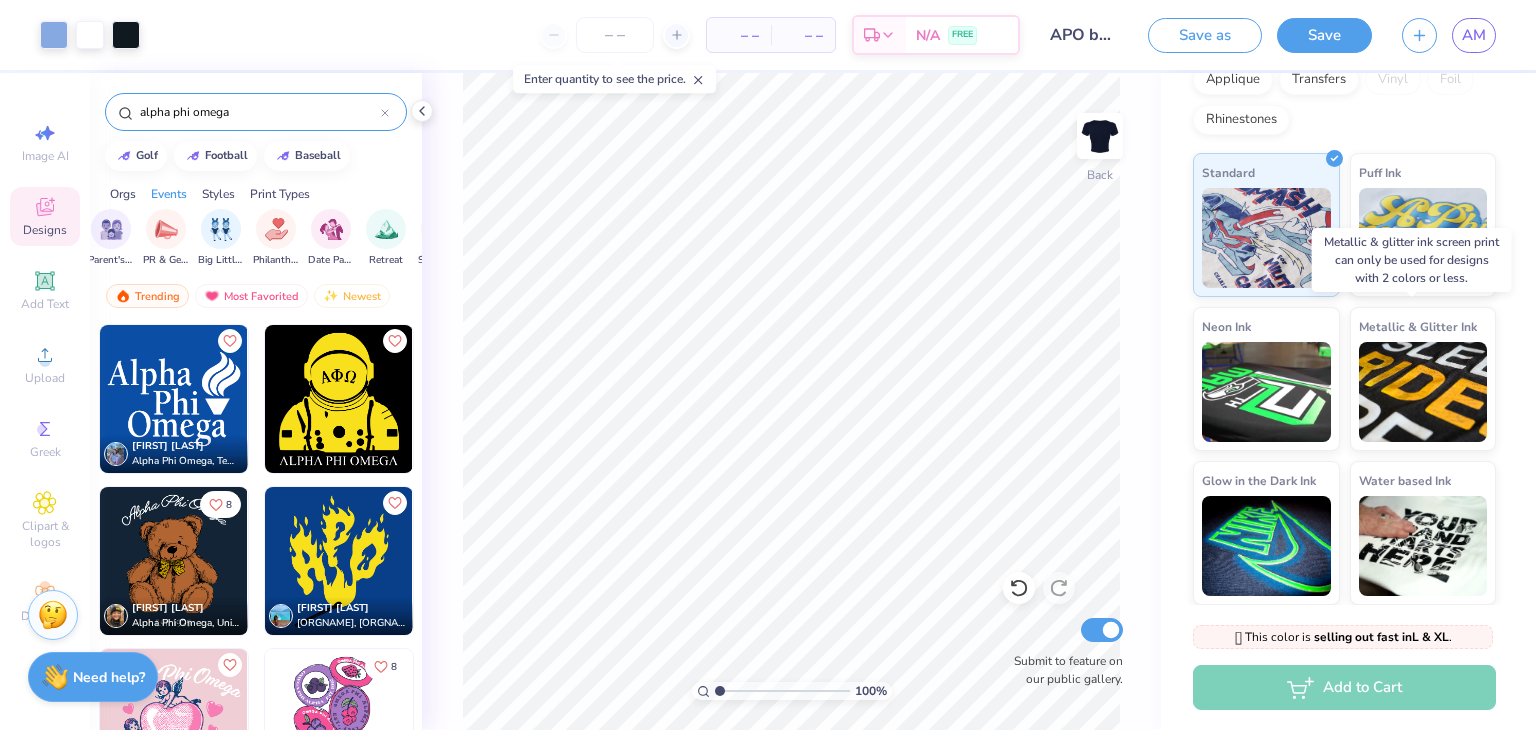 scroll, scrollTop: 0, scrollLeft: 0, axis: both 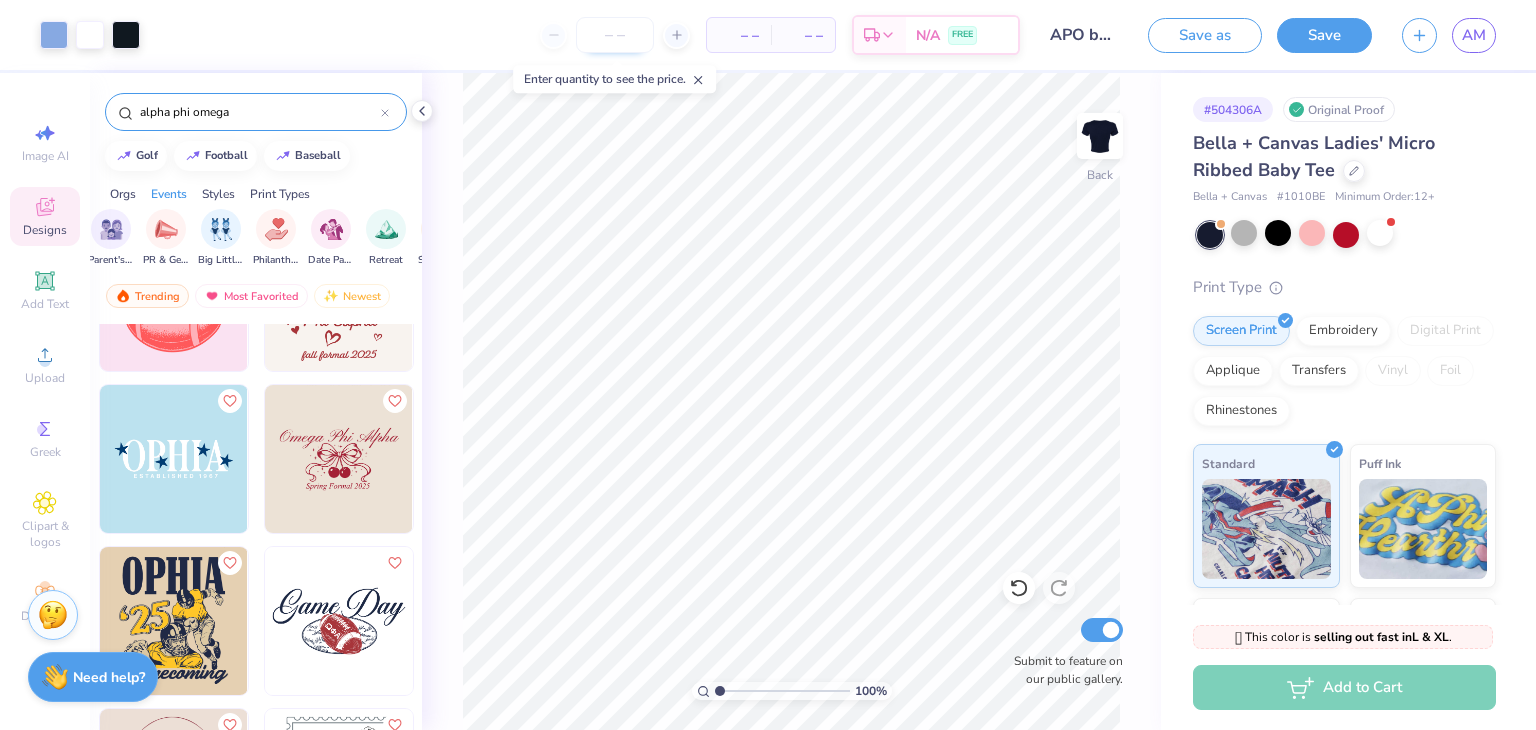 click at bounding box center [615, 35] 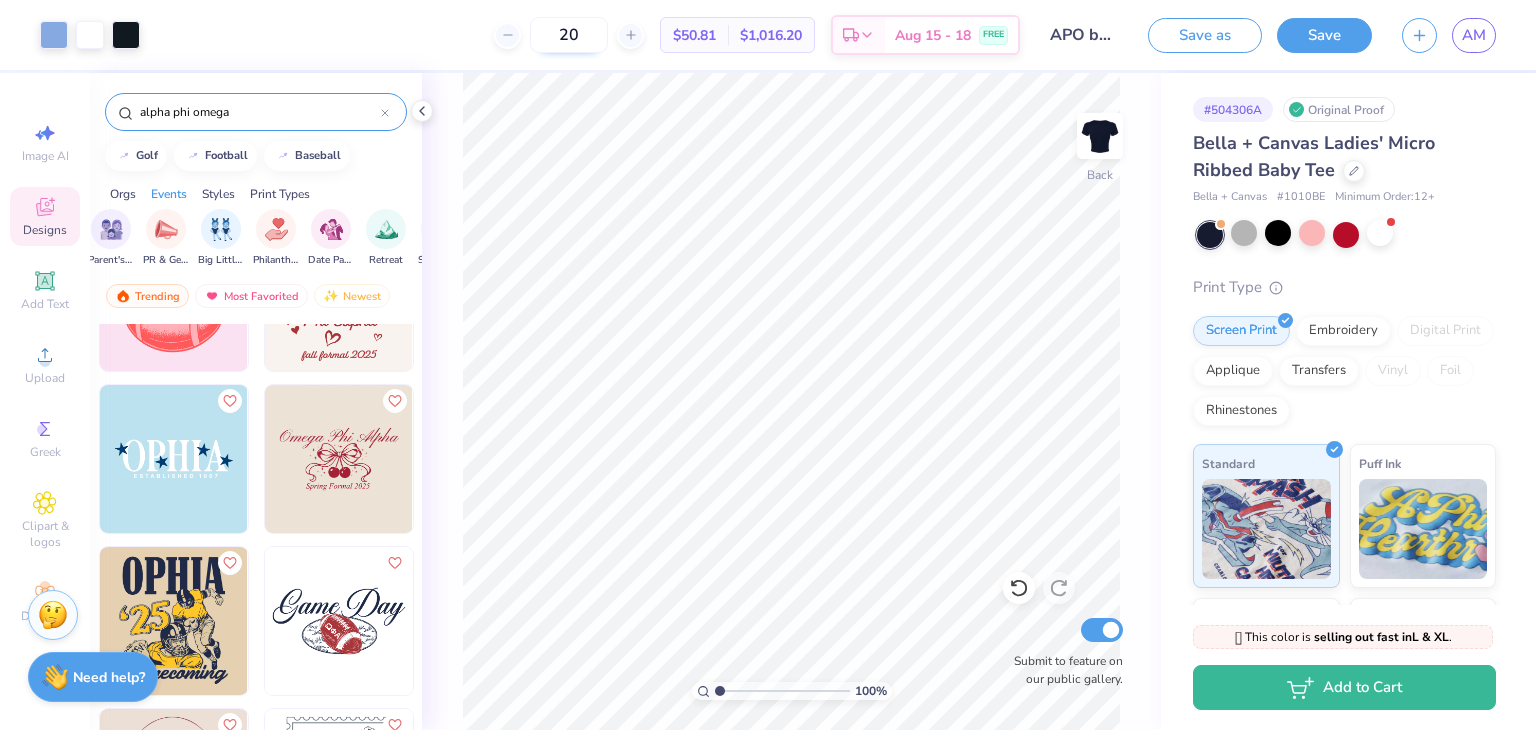 type on "2" 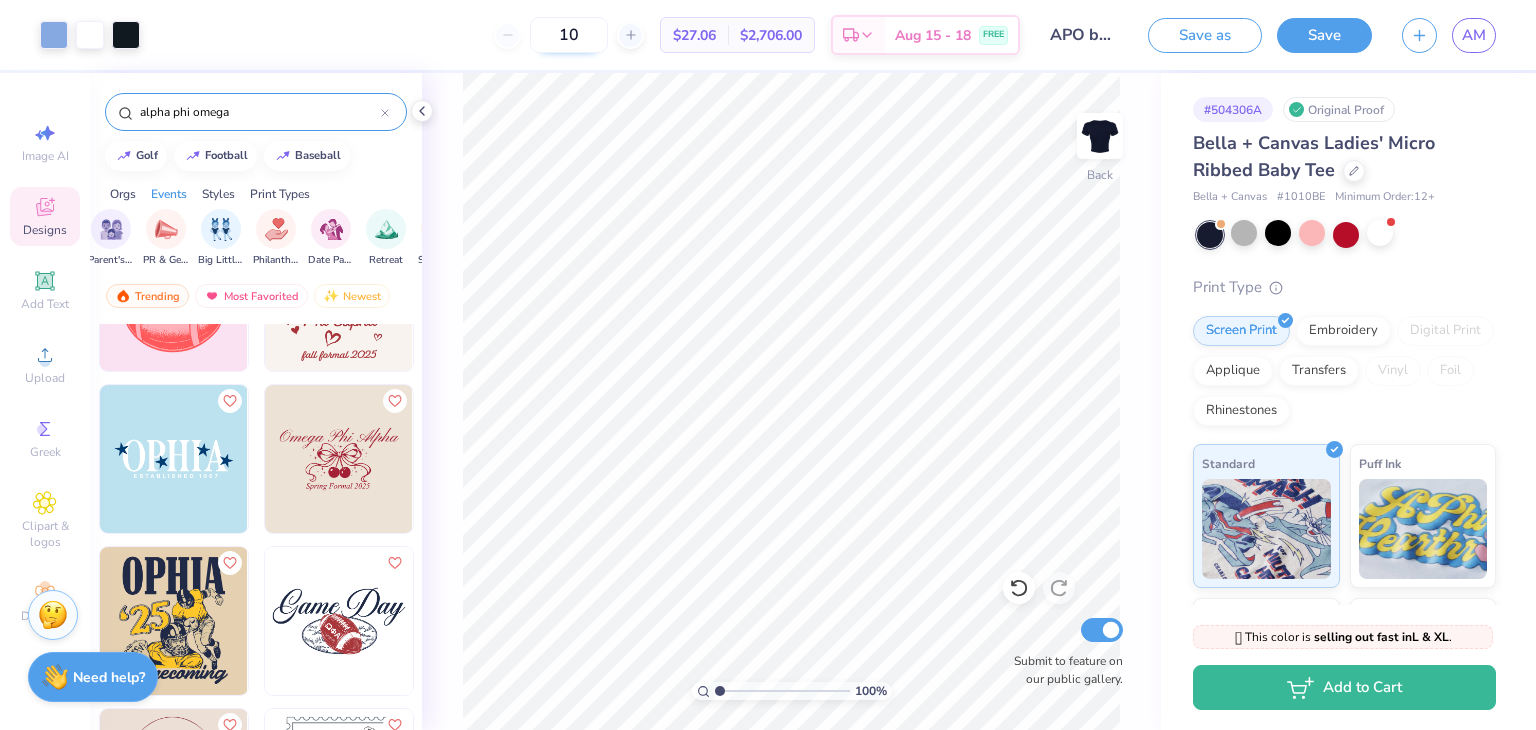 type on "1" 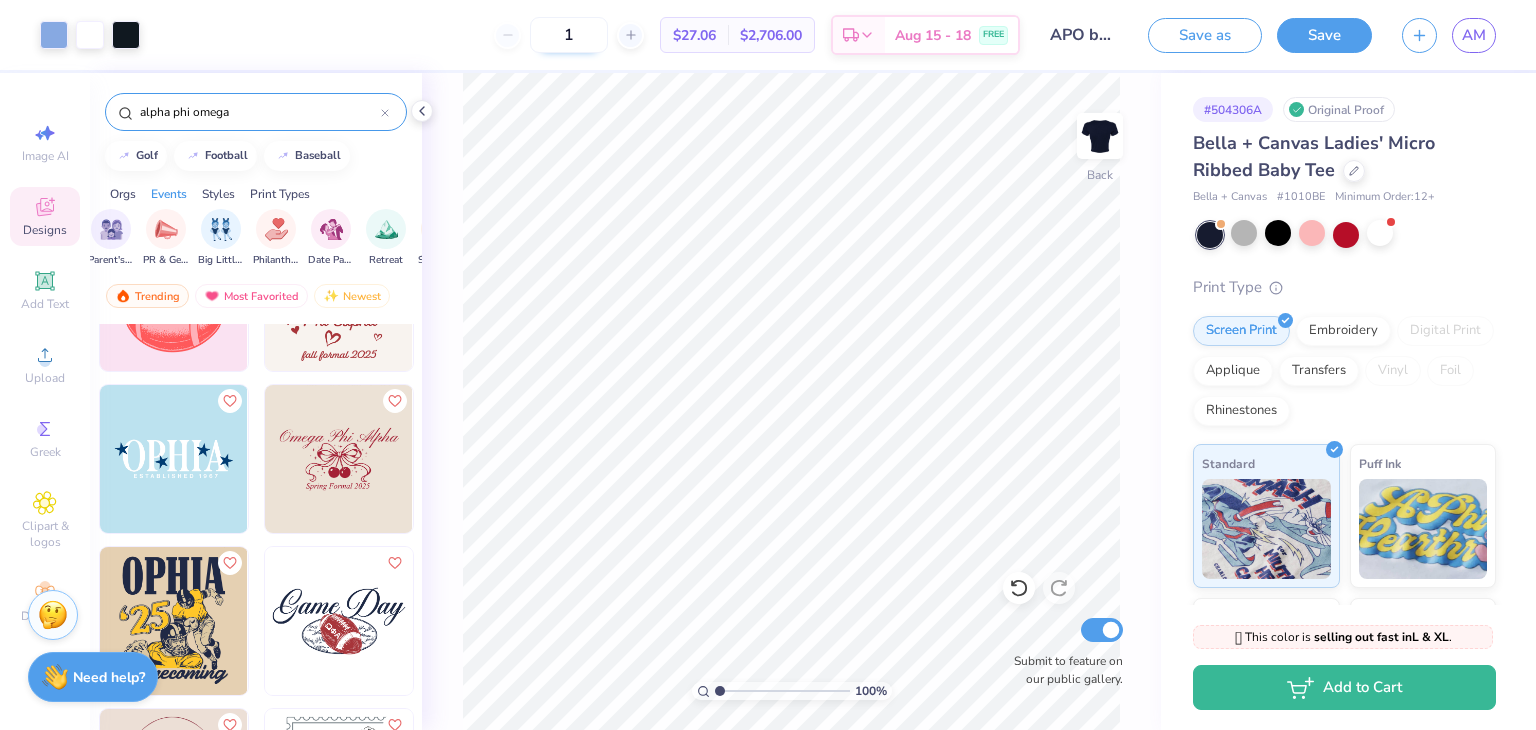 type 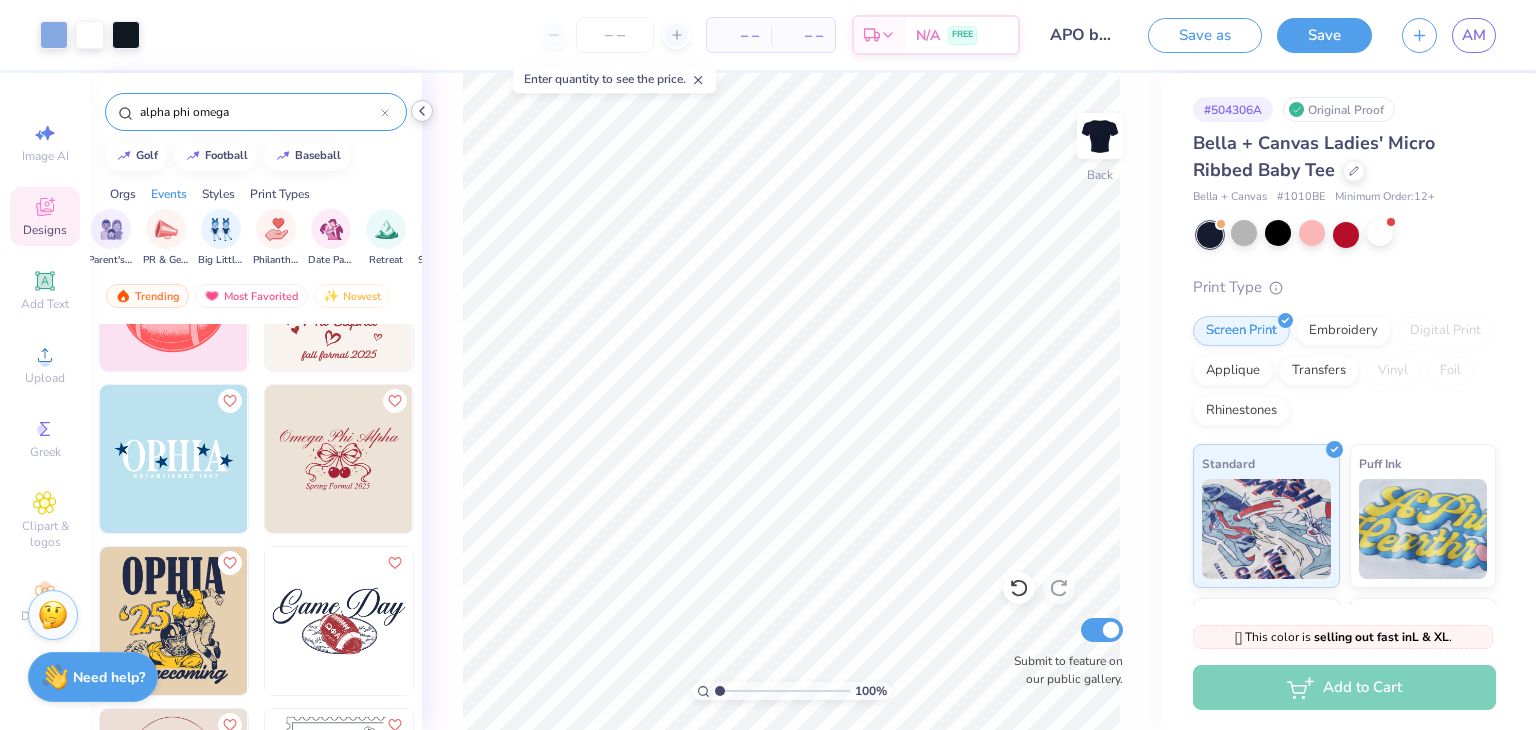 click 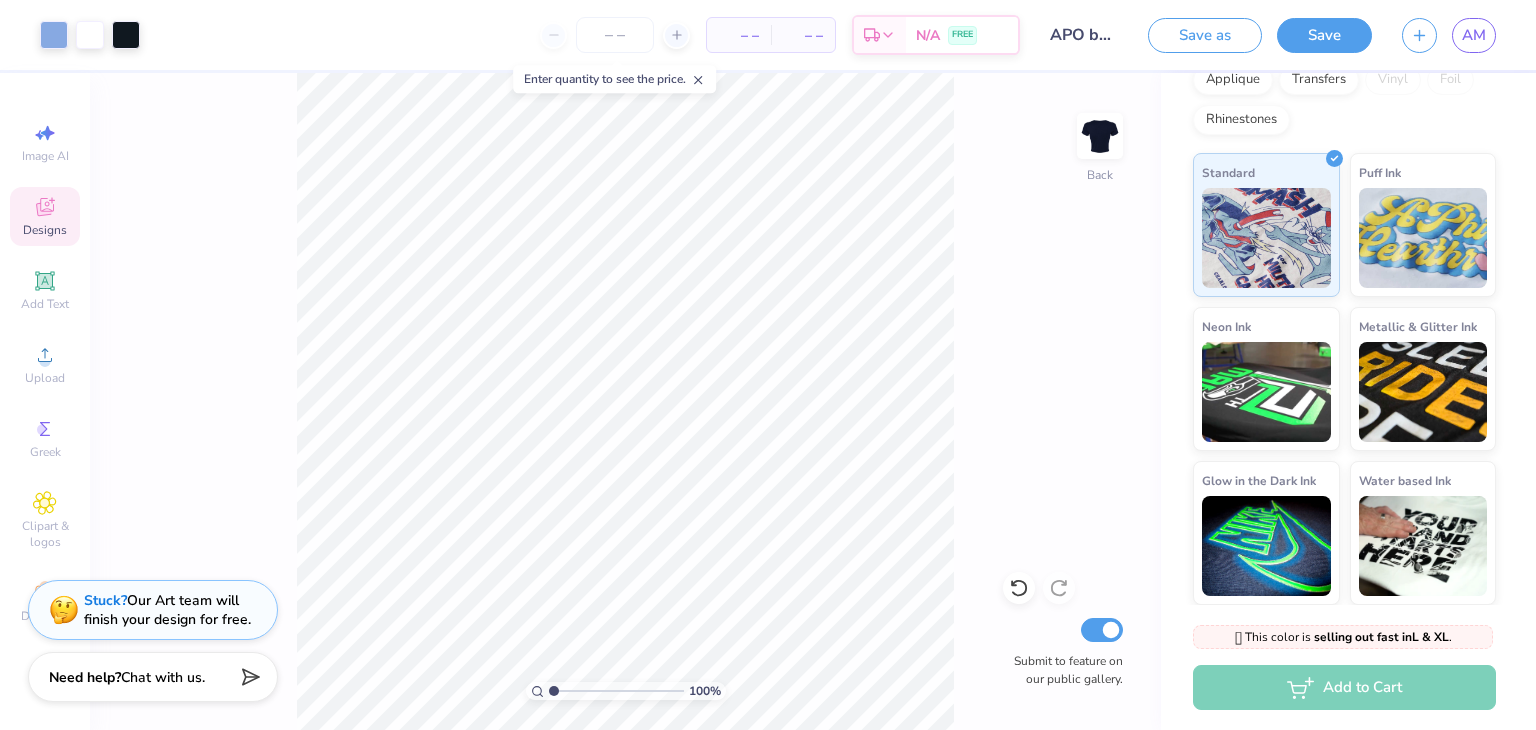 scroll, scrollTop: 0, scrollLeft: 0, axis: both 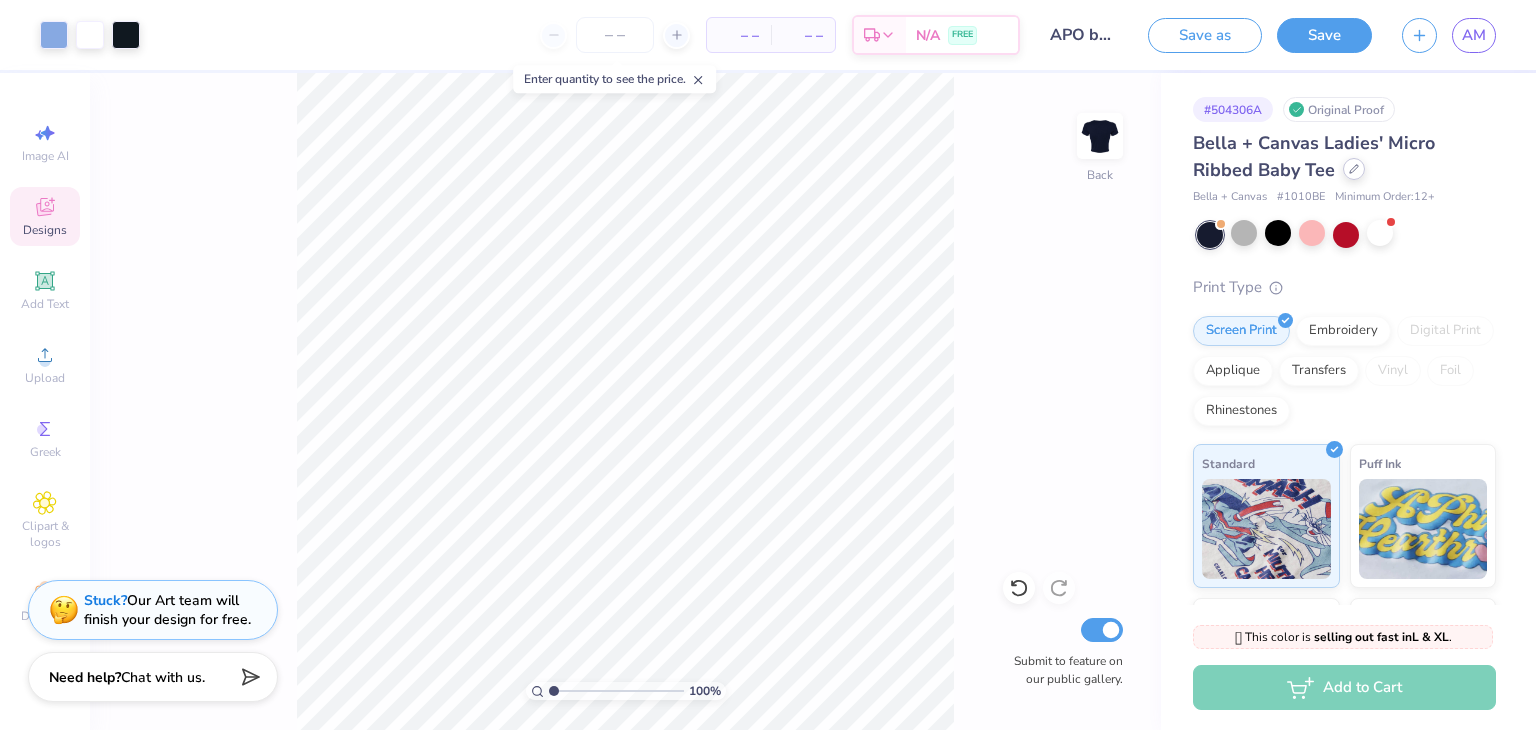 click 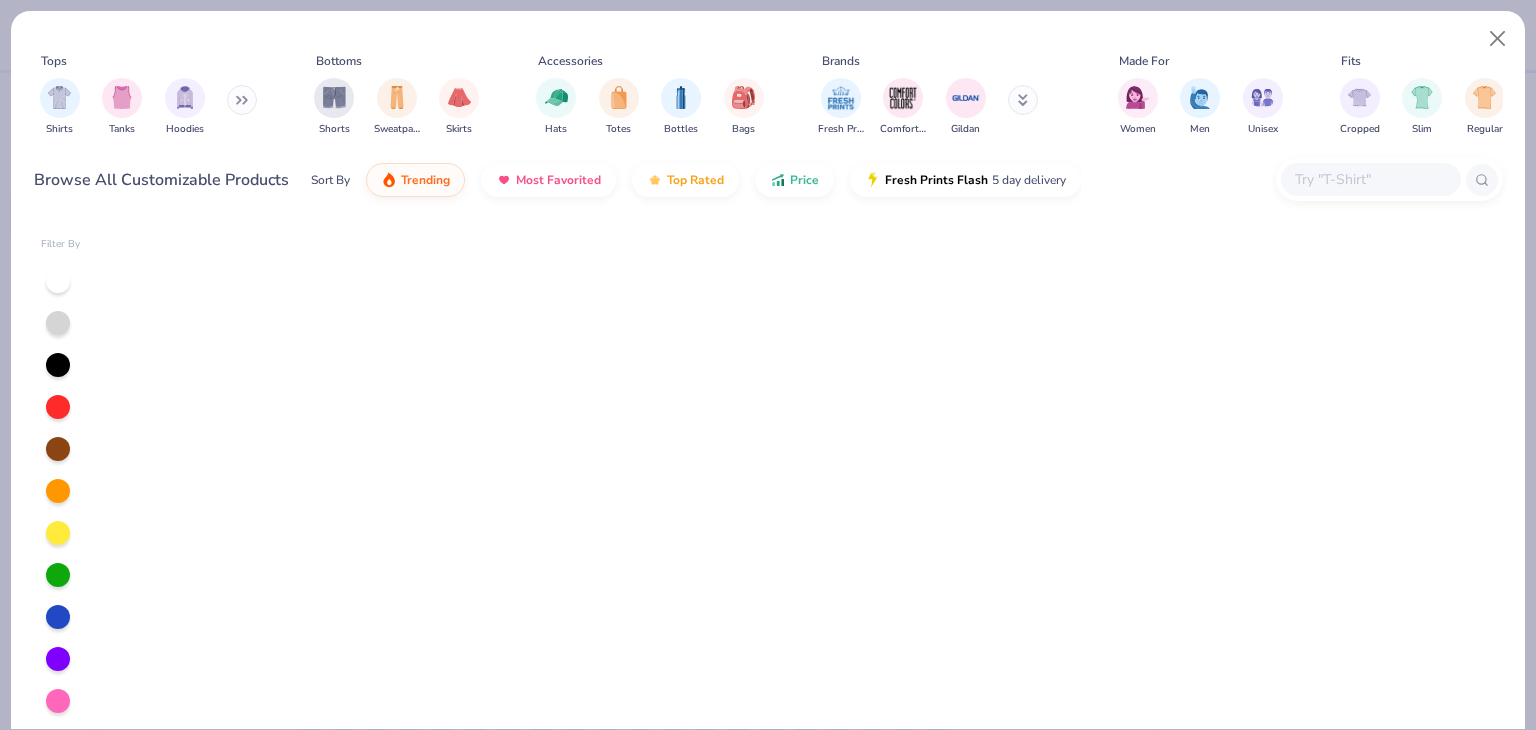 scroll, scrollTop: 604, scrollLeft: 0, axis: vertical 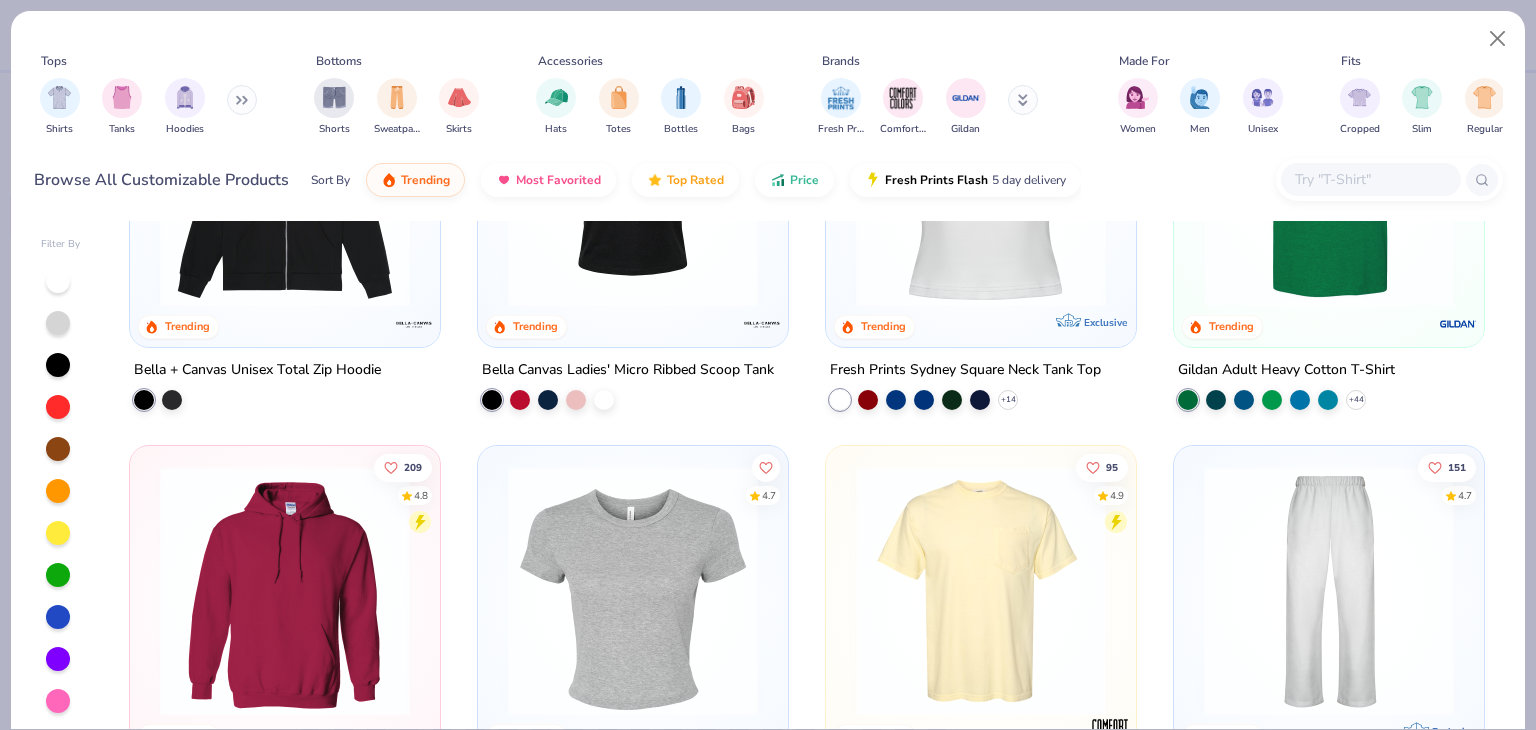 click at bounding box center (1370, 179) 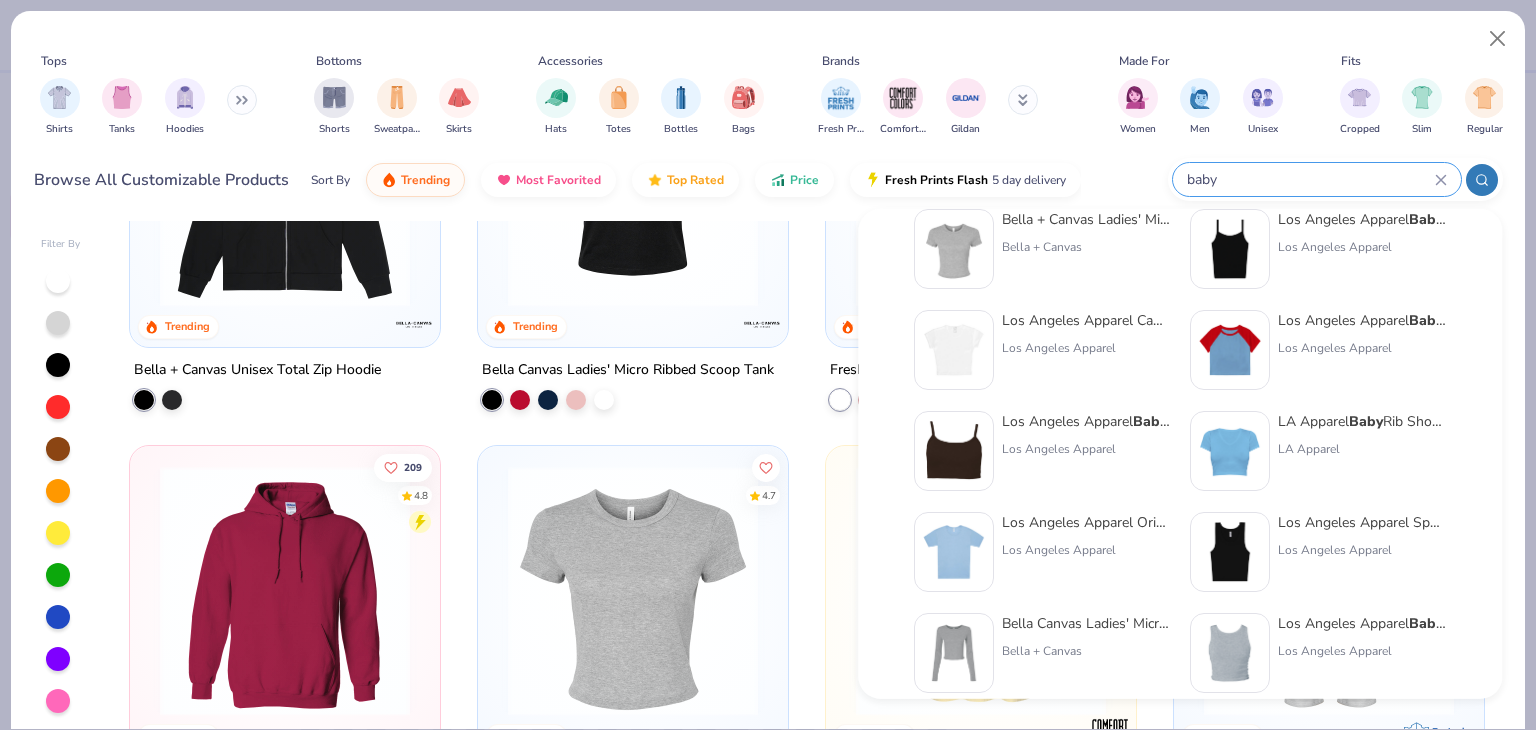 scroll, scrollTop: 35, scrollLeft: 0, axis: vertical 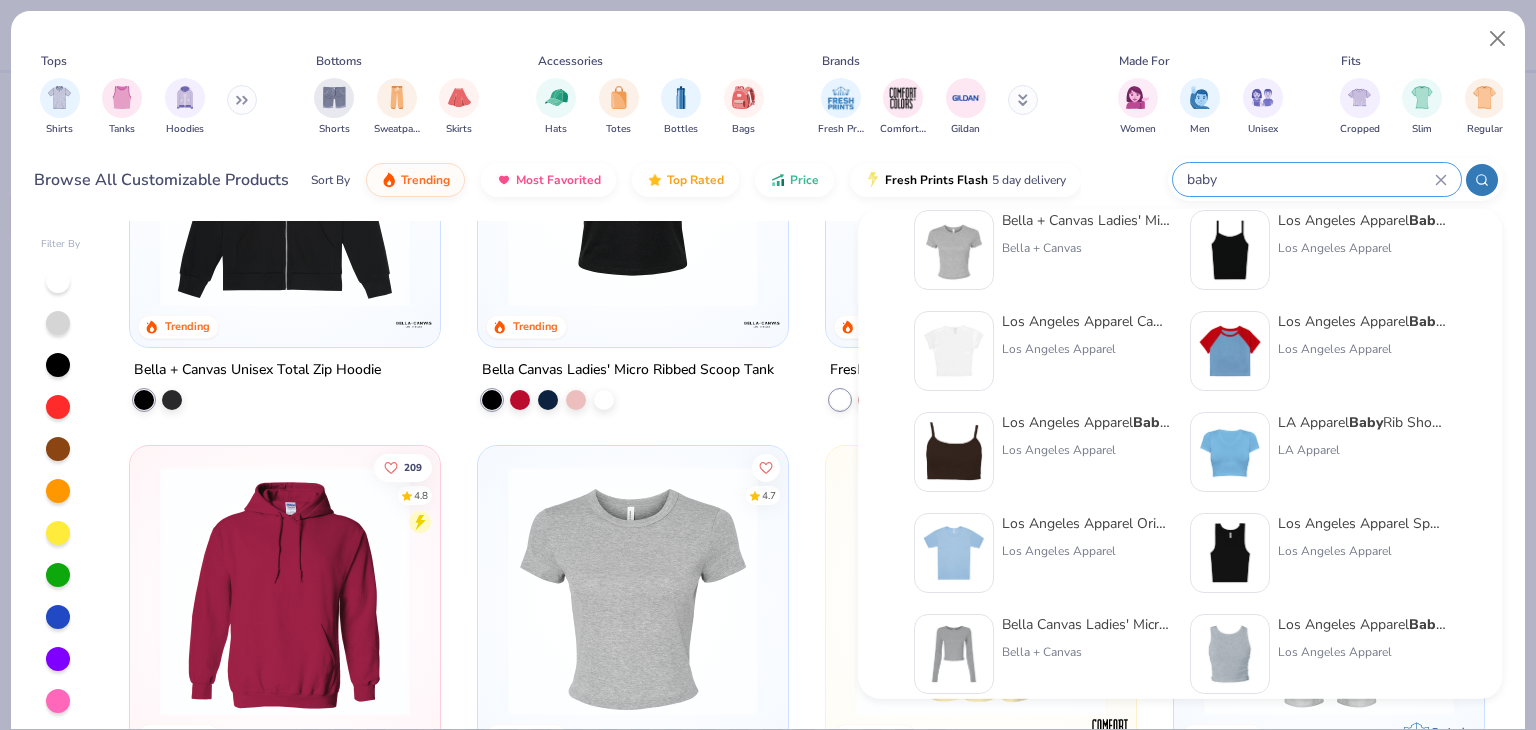 type on "baby" 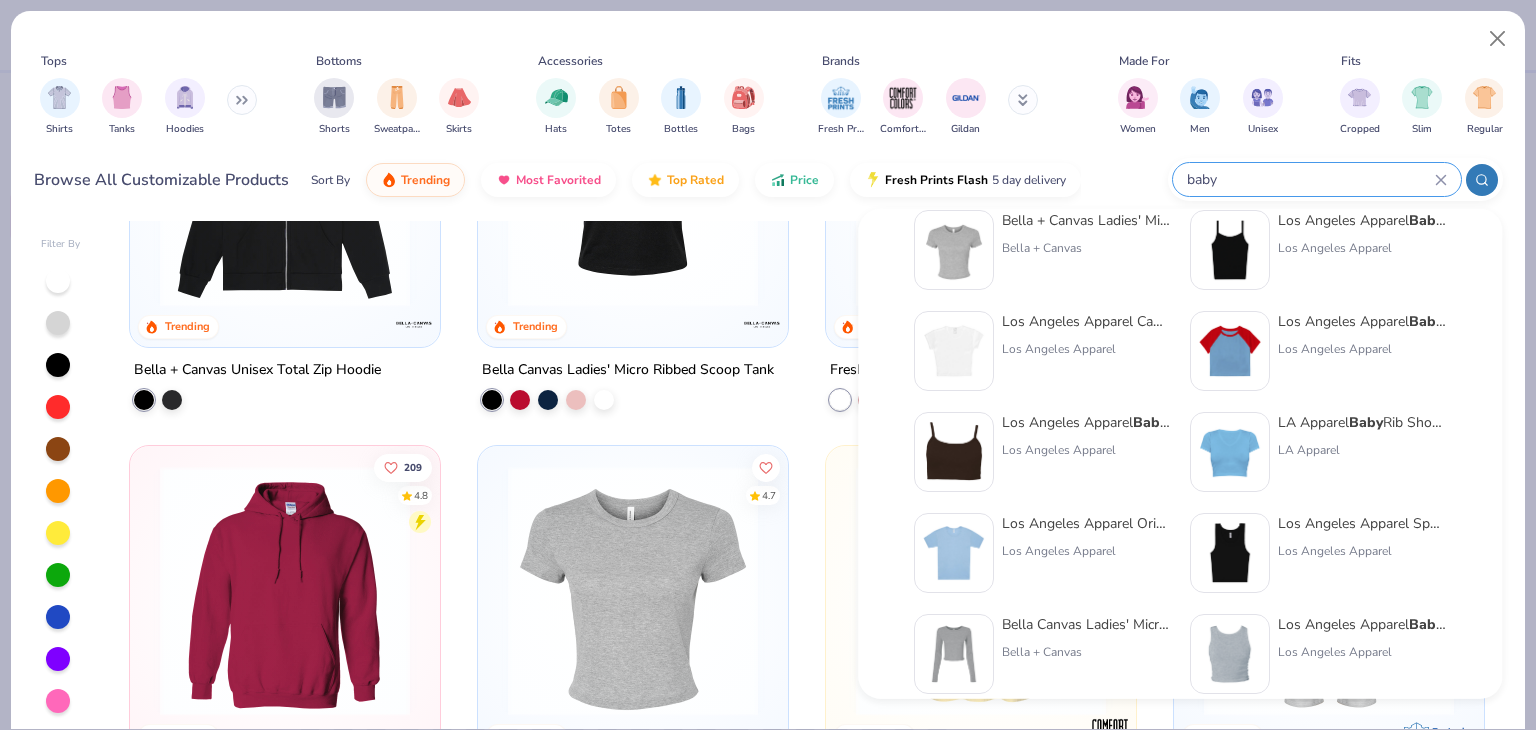 click at bounding box center (1230, 351) 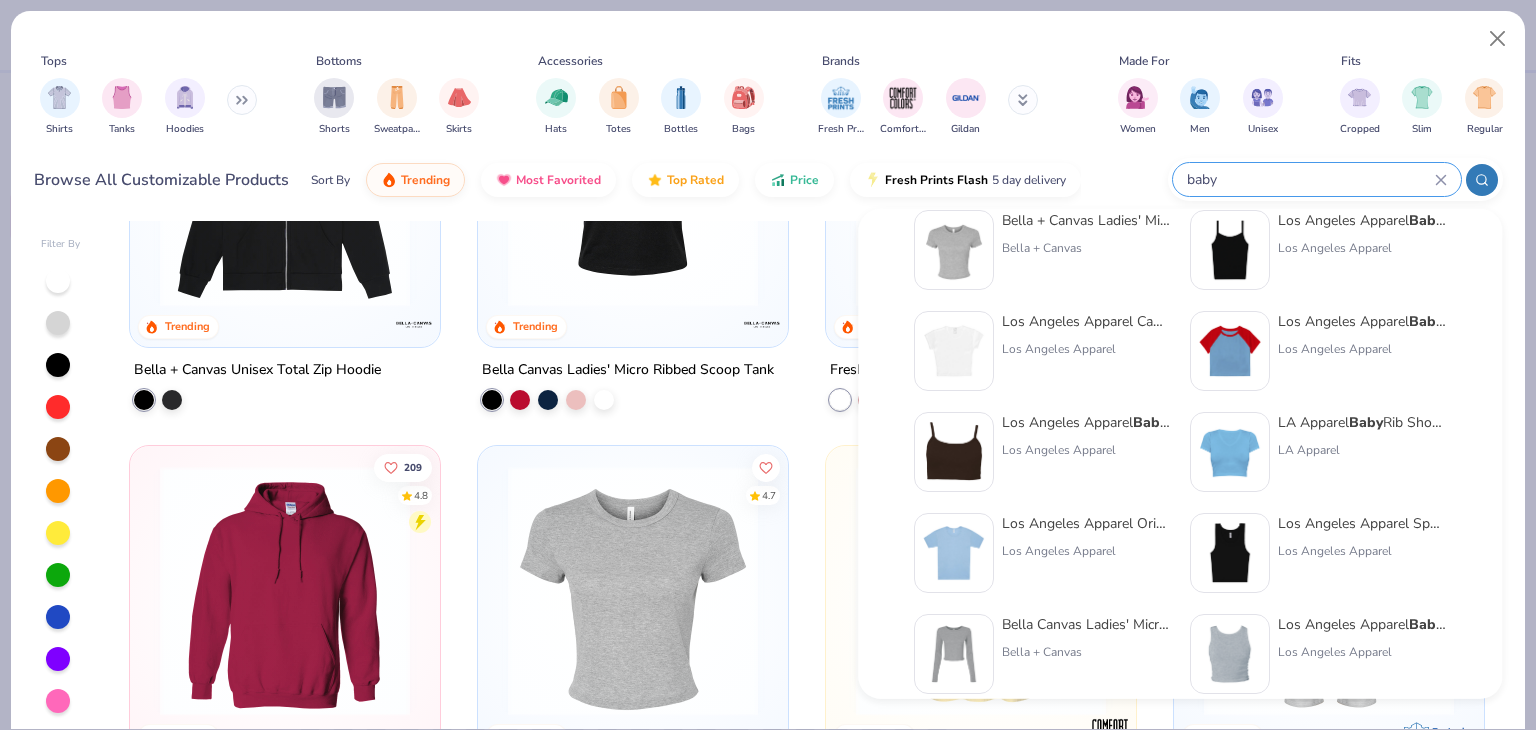 type 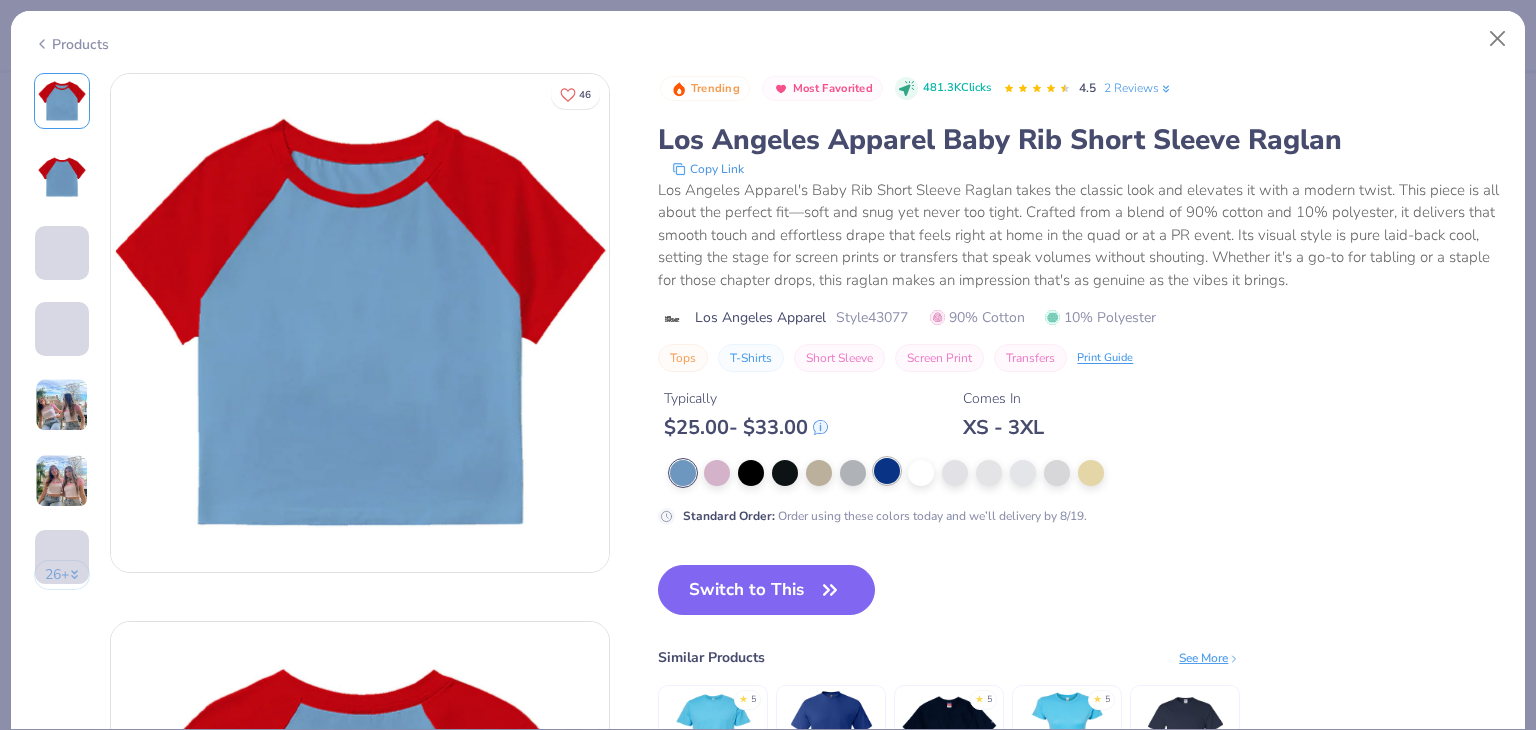click at bounding box center (887, 471) 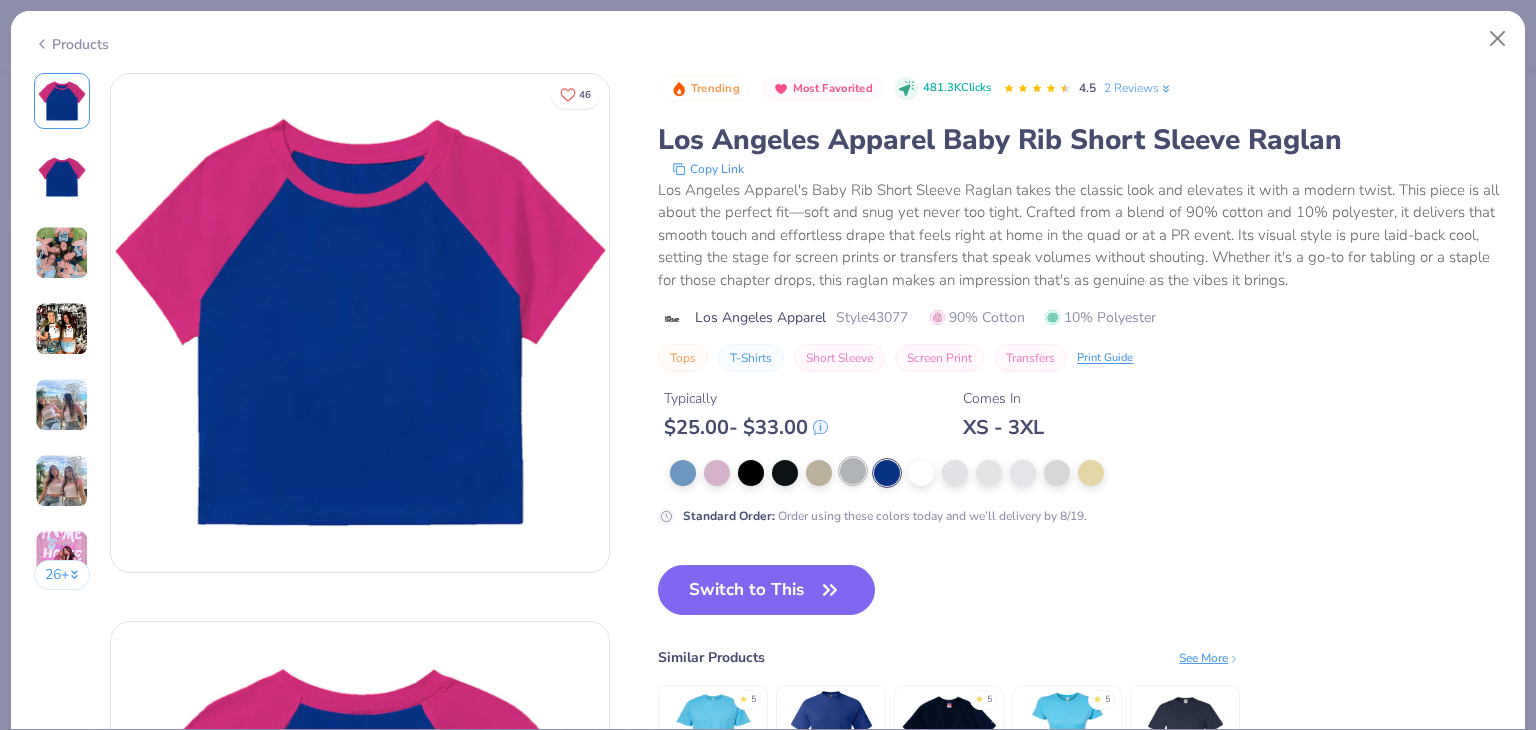click at bounding box center (853, 471) 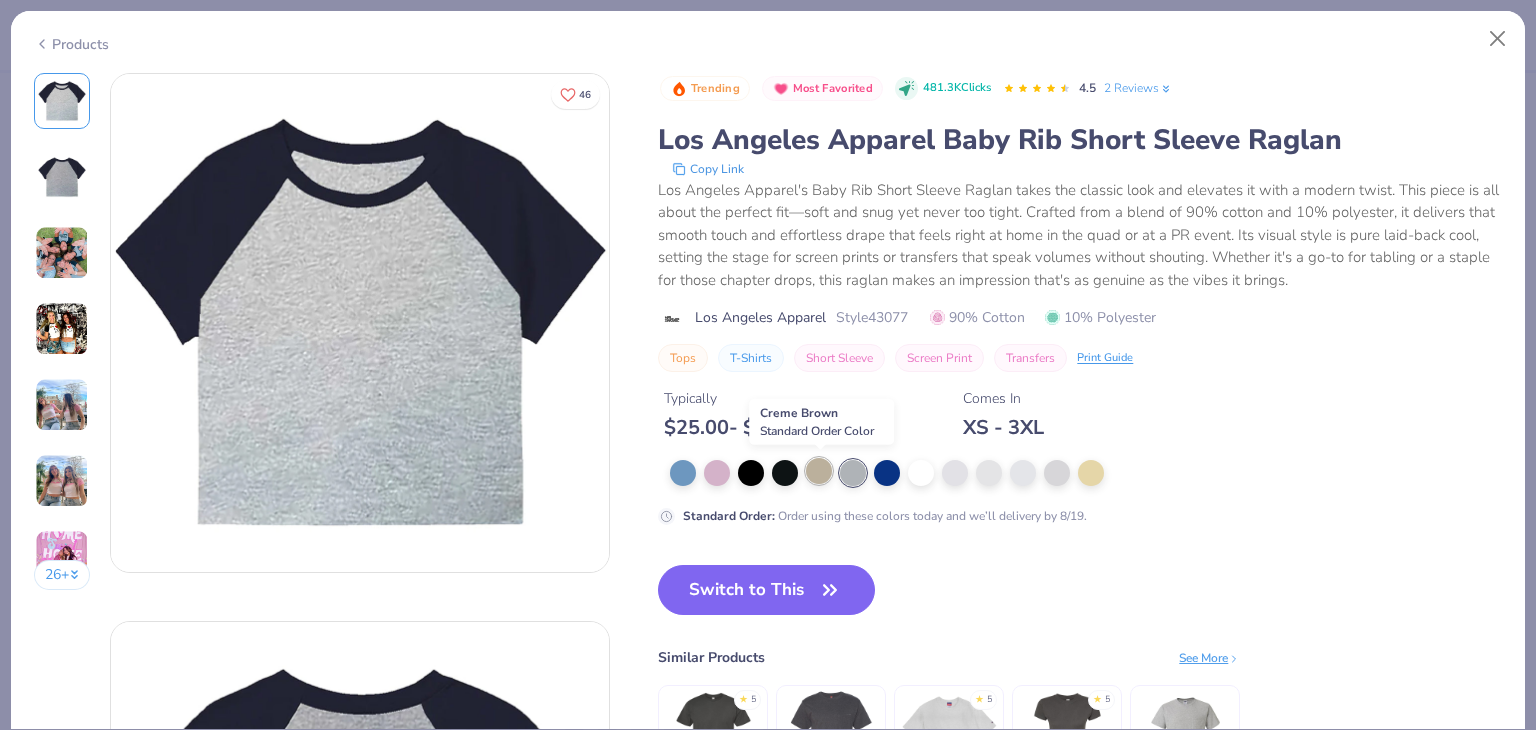 click at bounding box center [819, 471] 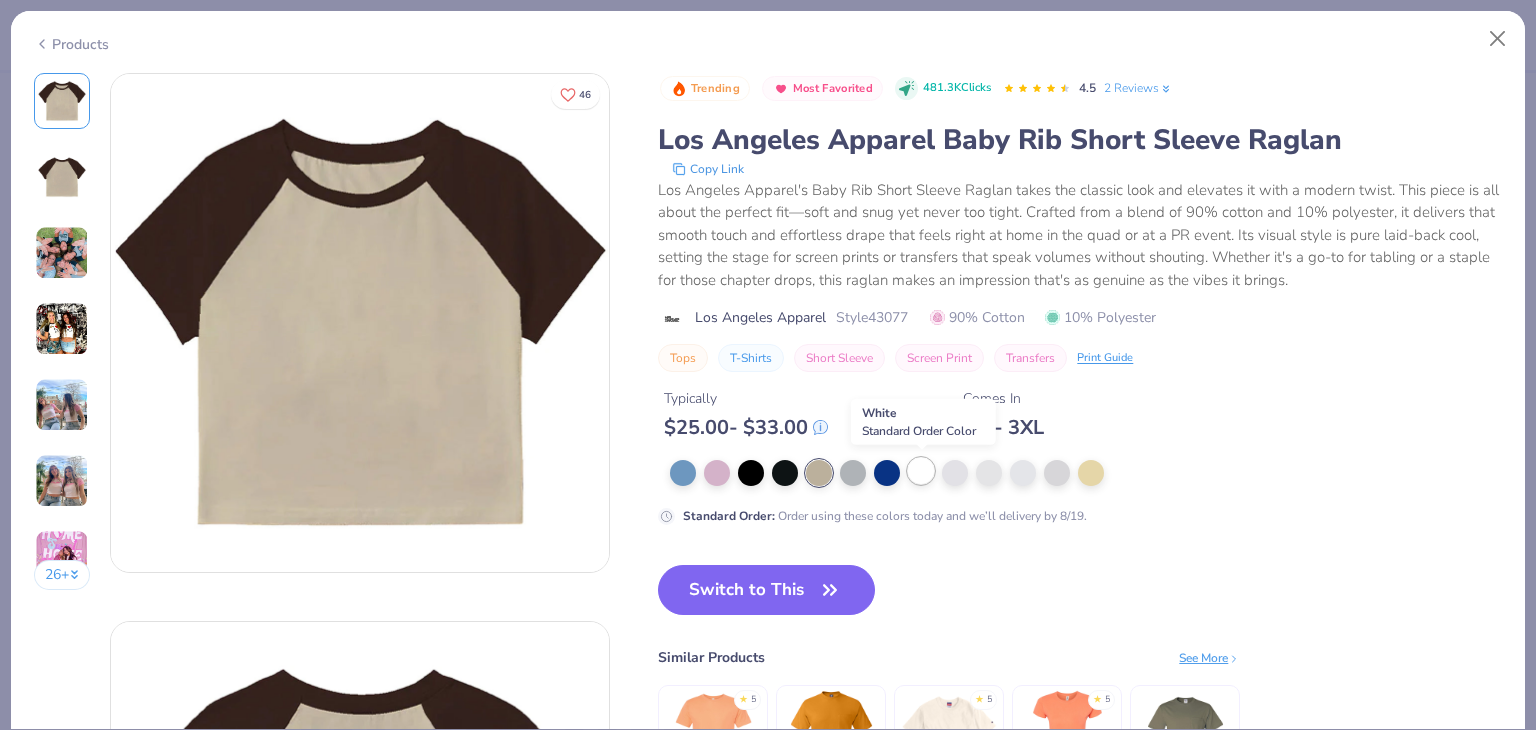 click at bounding box center (921, 471) 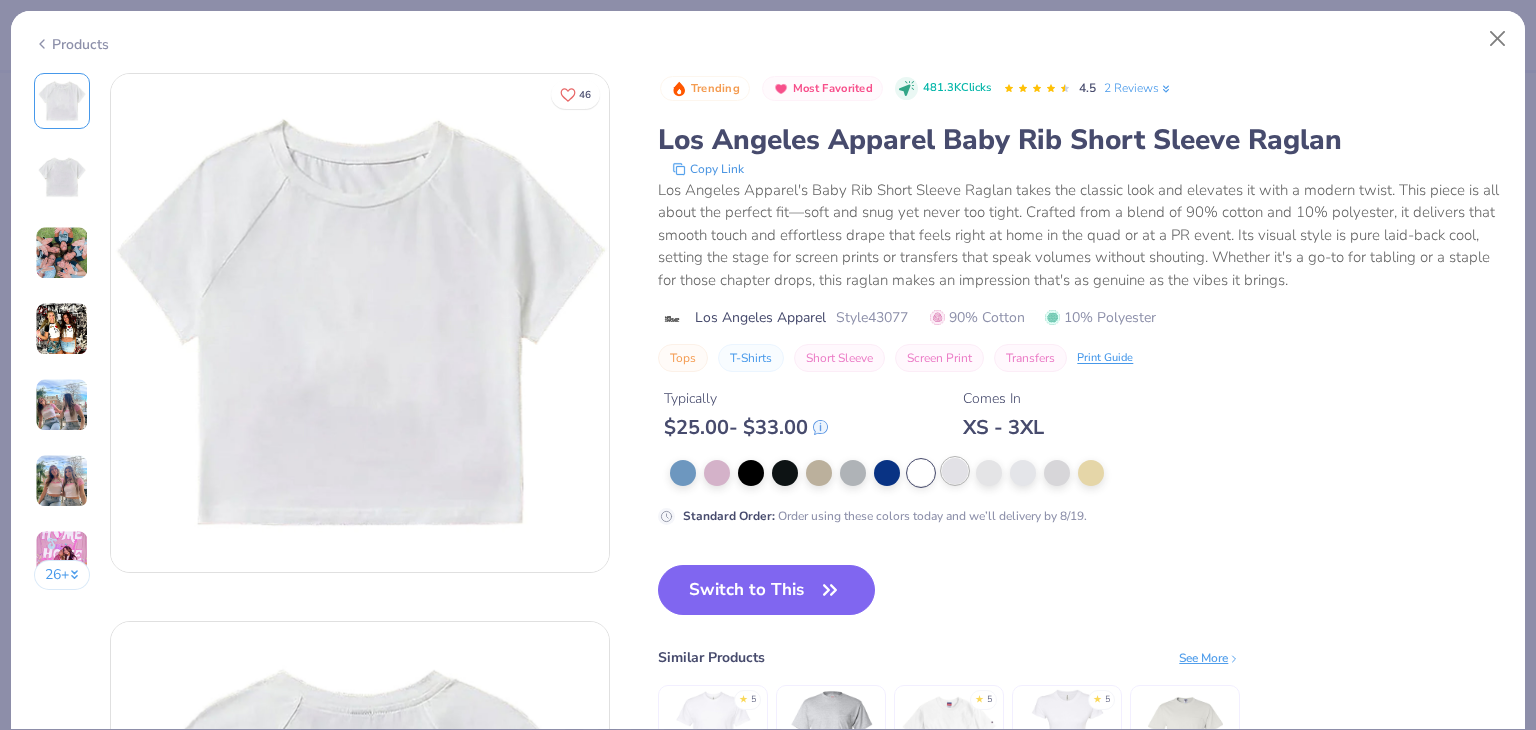 click at bounding box center (955, 471) 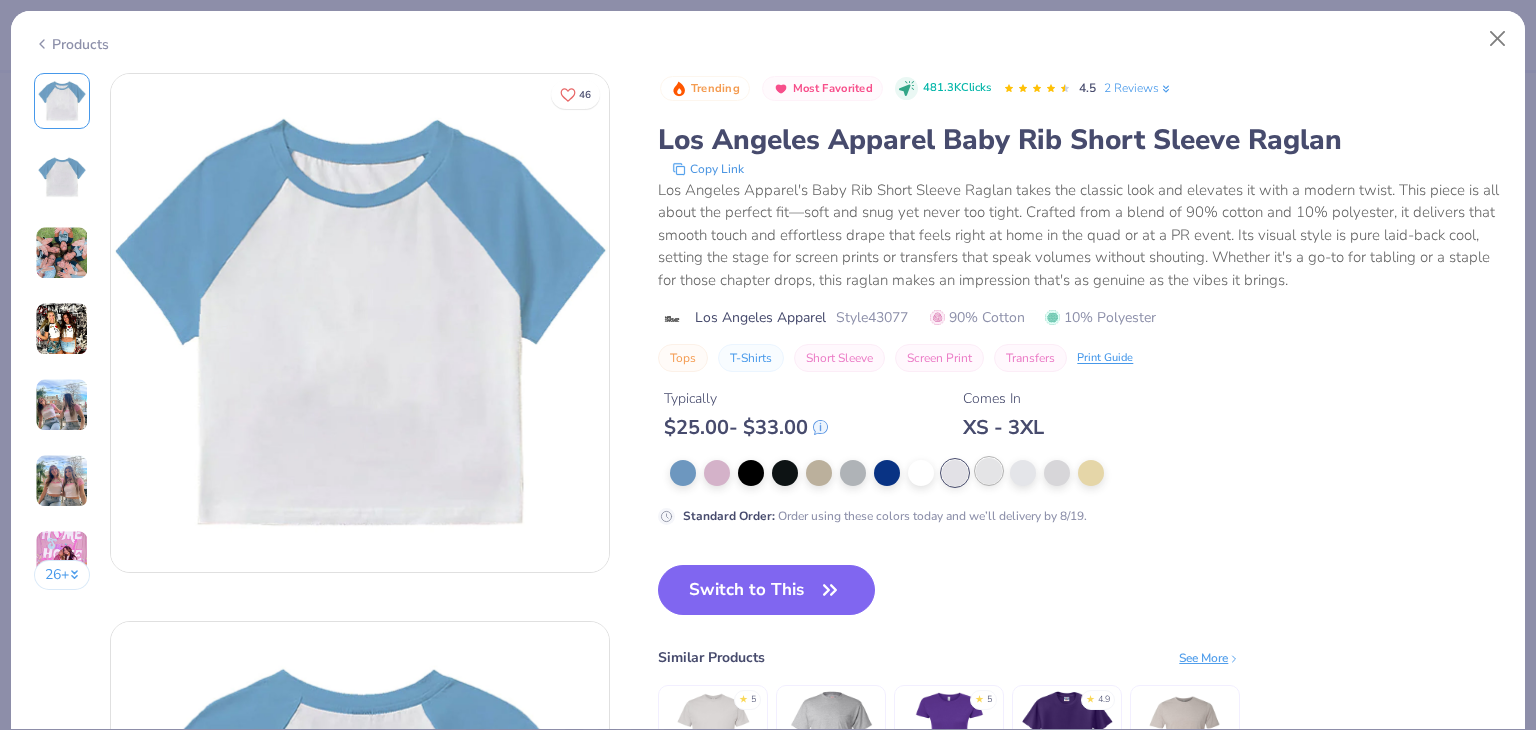 click at bounding box center [989, 471] 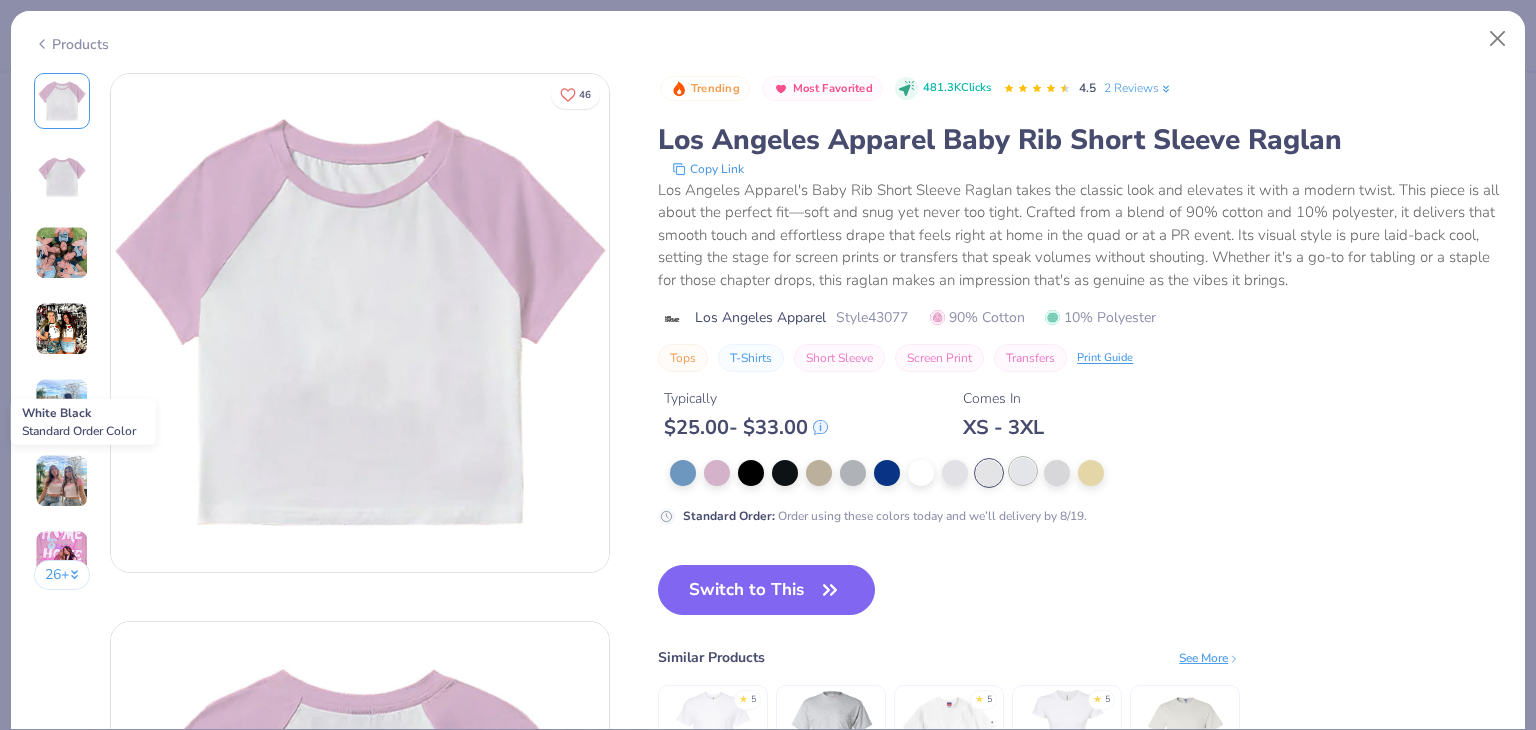 click at bounding box center [1023, 471] 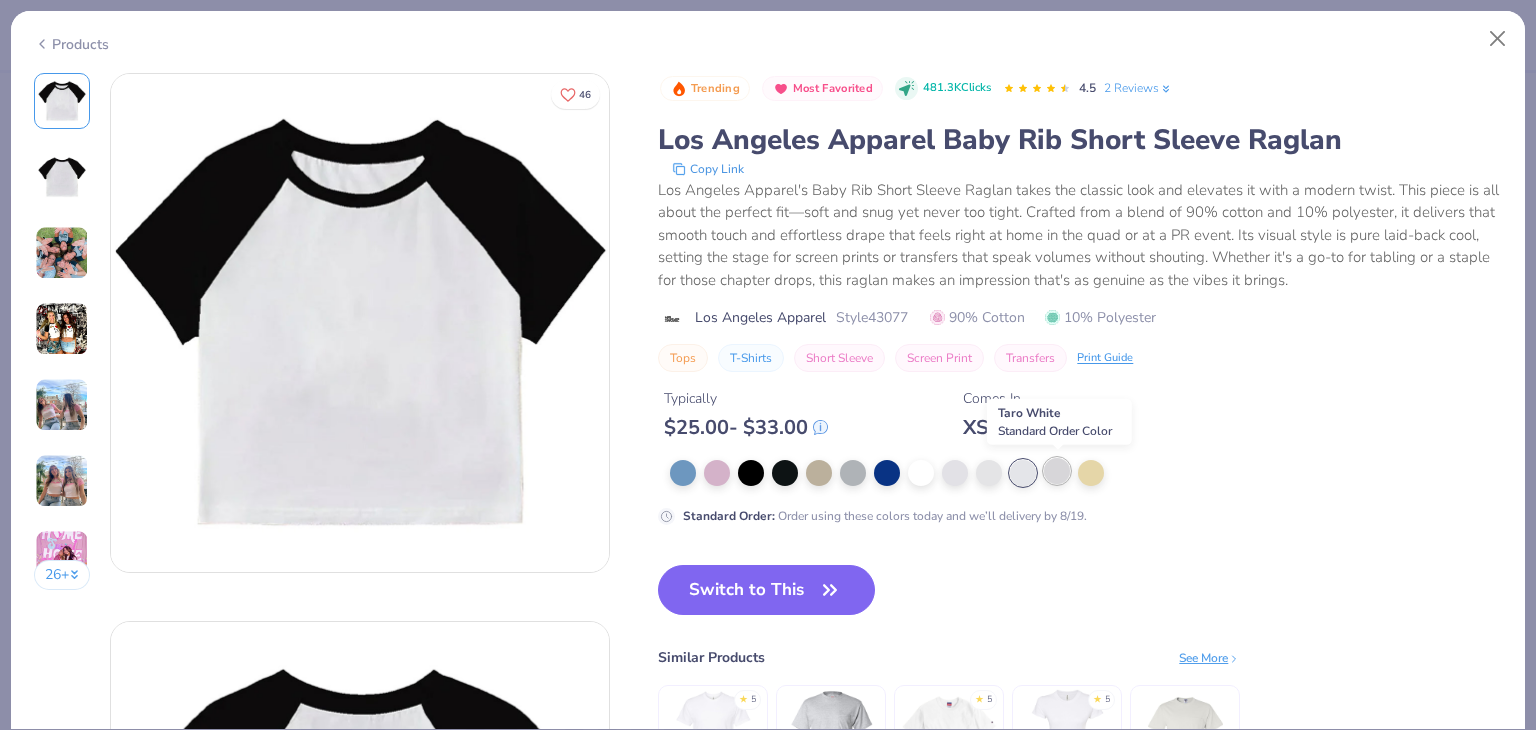 click at bounding box center [1057, 471] 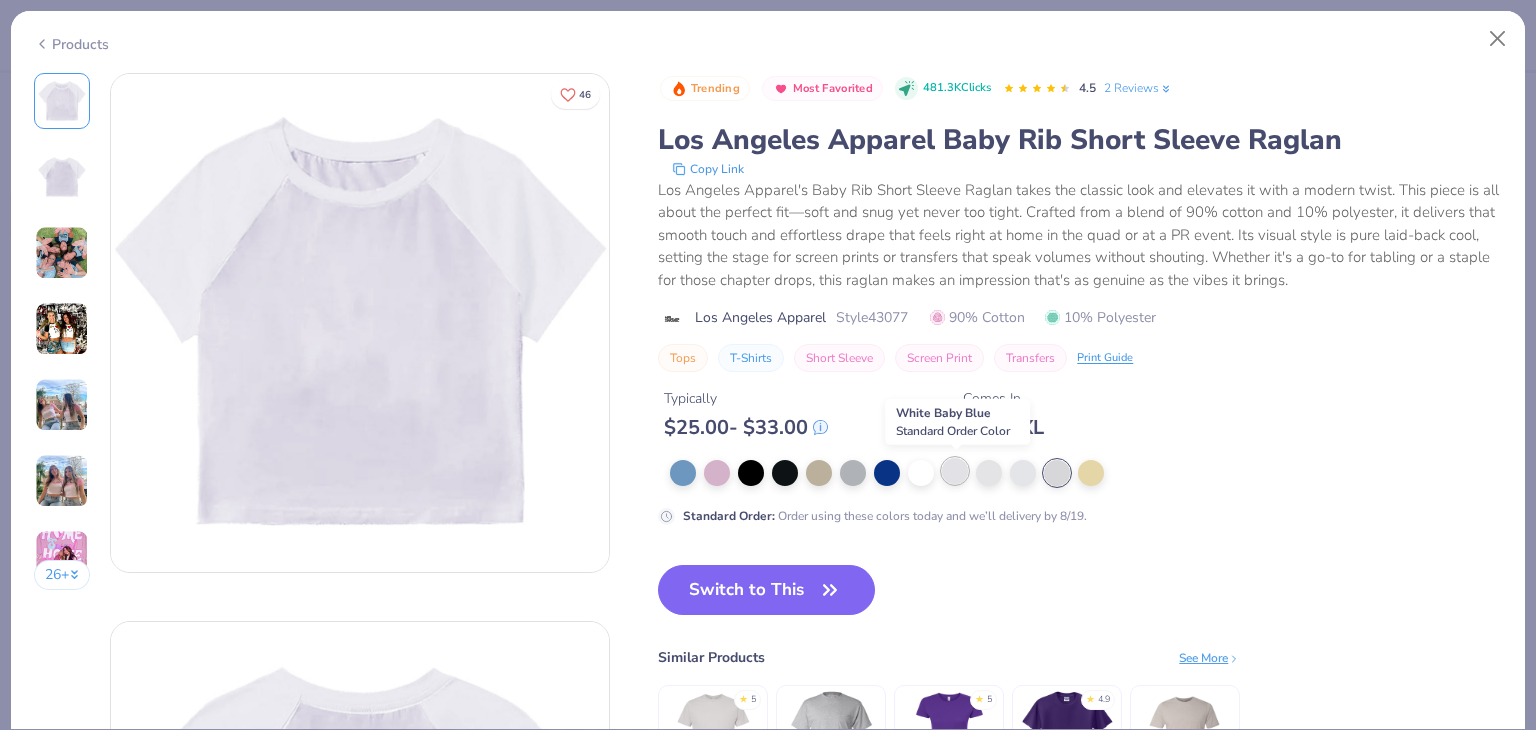 click at bounding box center [955, 471] 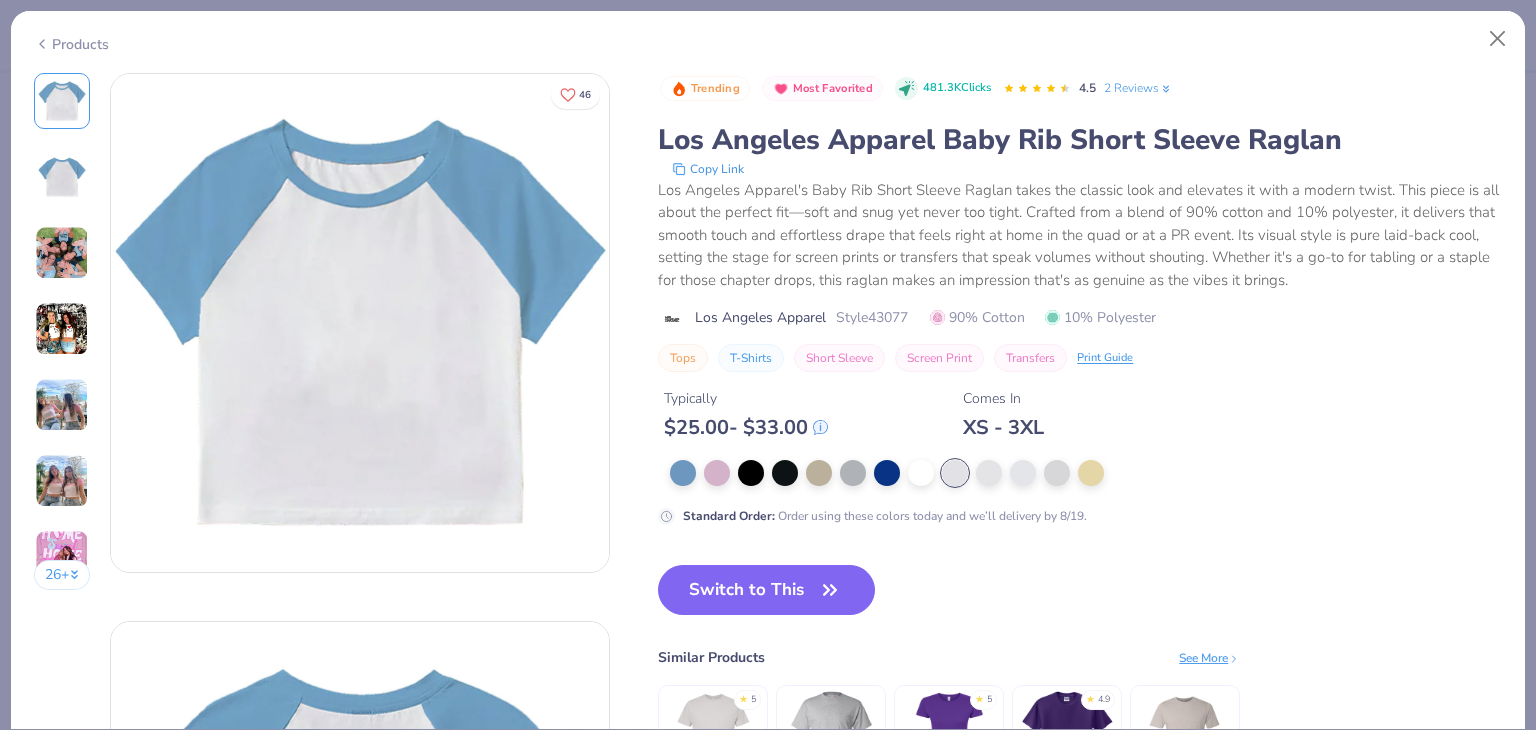 scroll, scrollTop: 128, scrollLeft: 0, axis: vertical 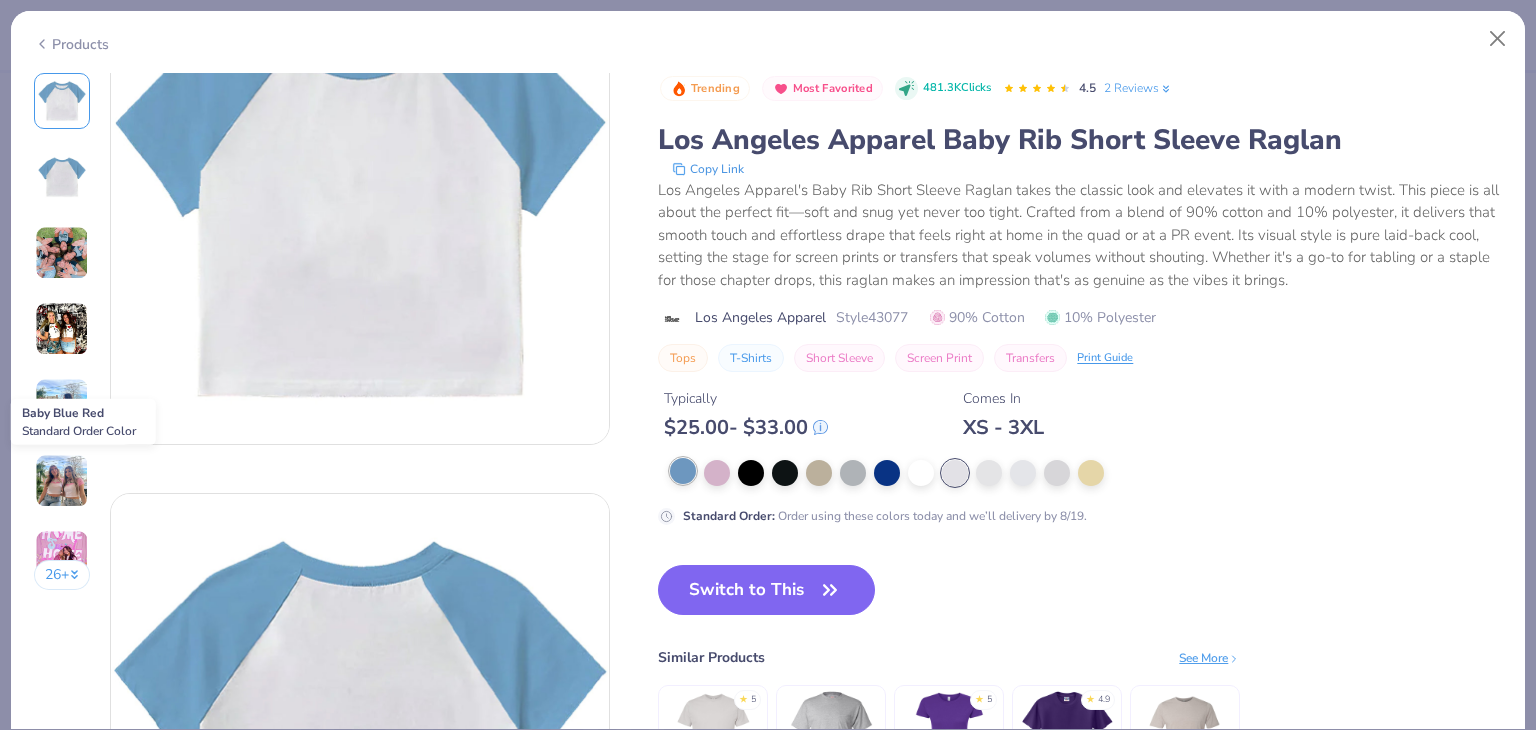 click at bounding box center [683, 471] 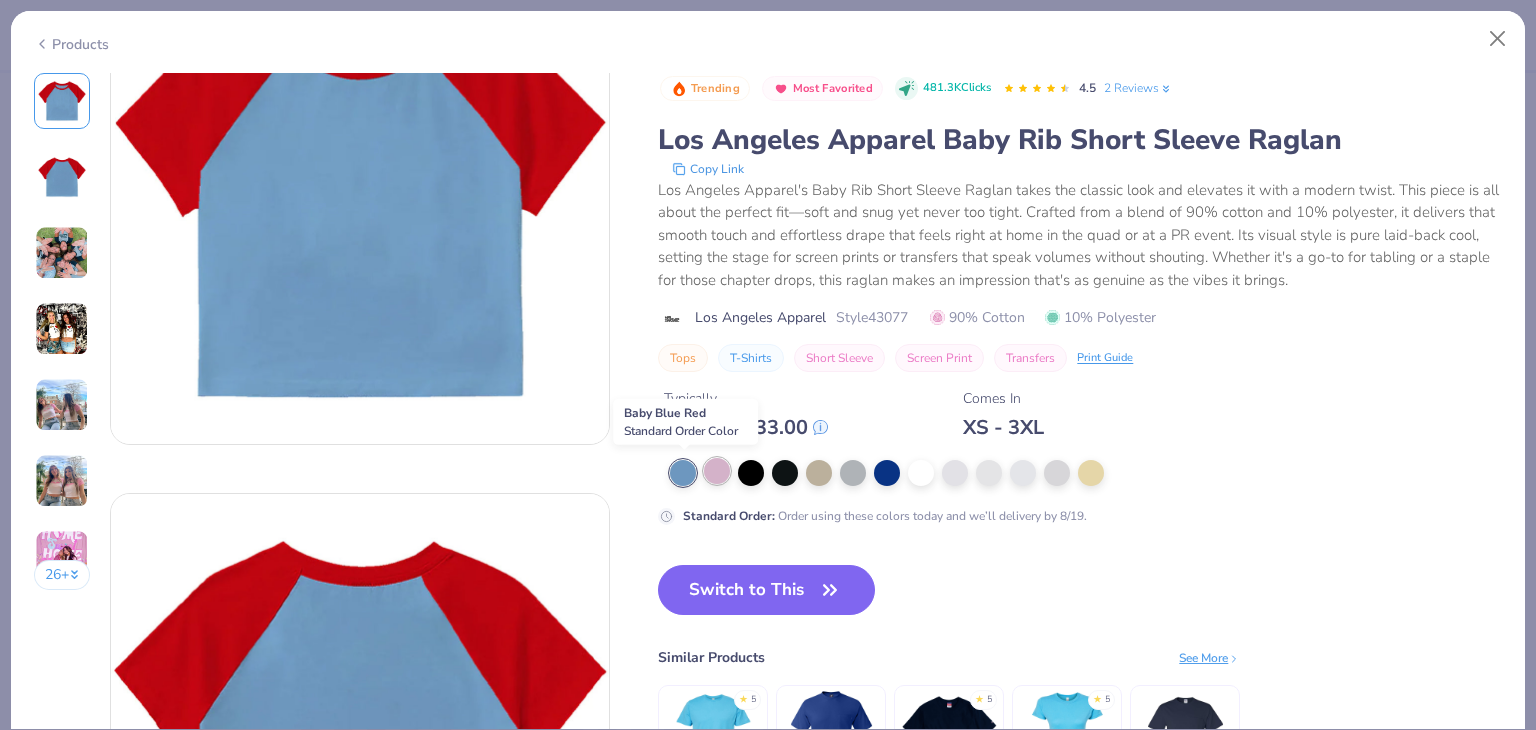 click at bounding box center (717, 471) 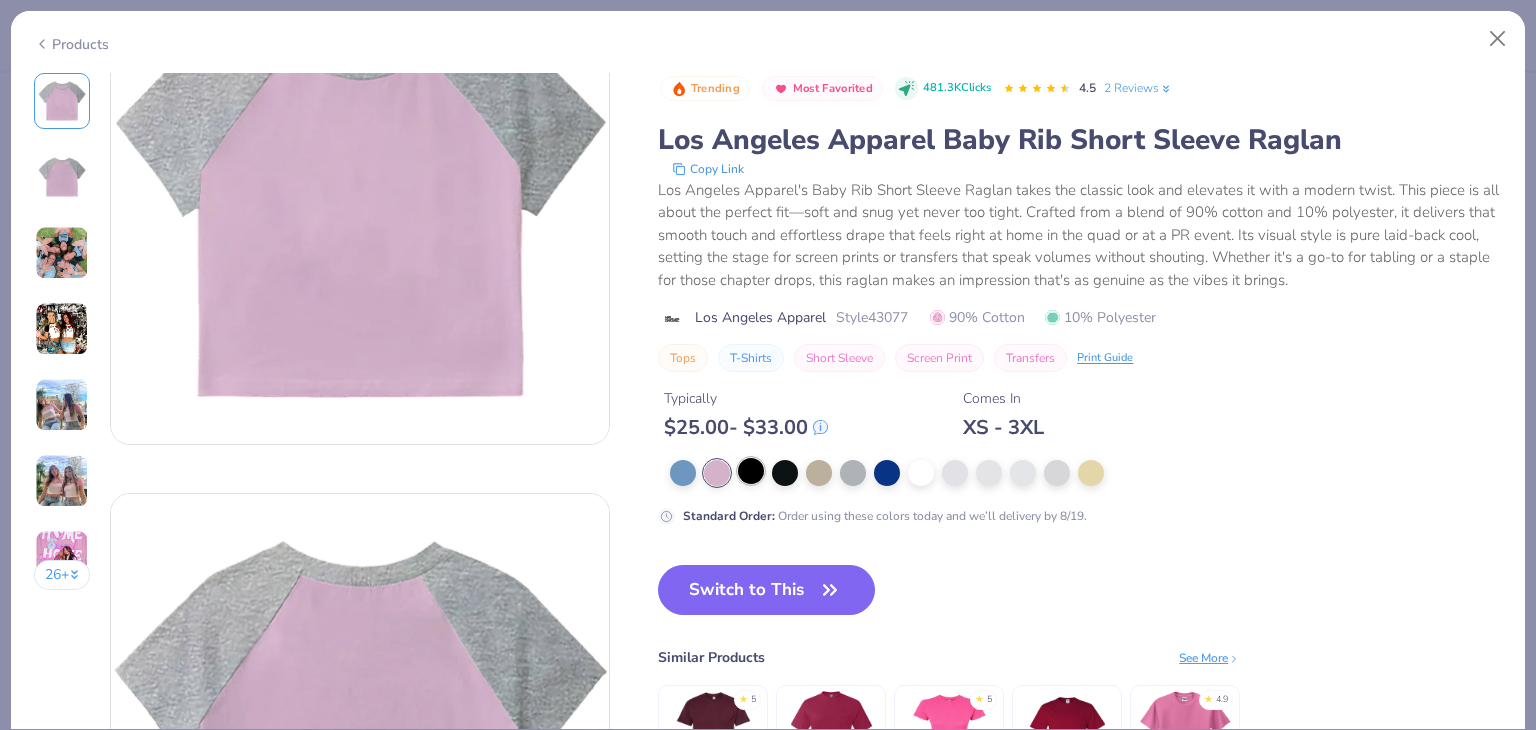 click at bounding box center (751, 471) 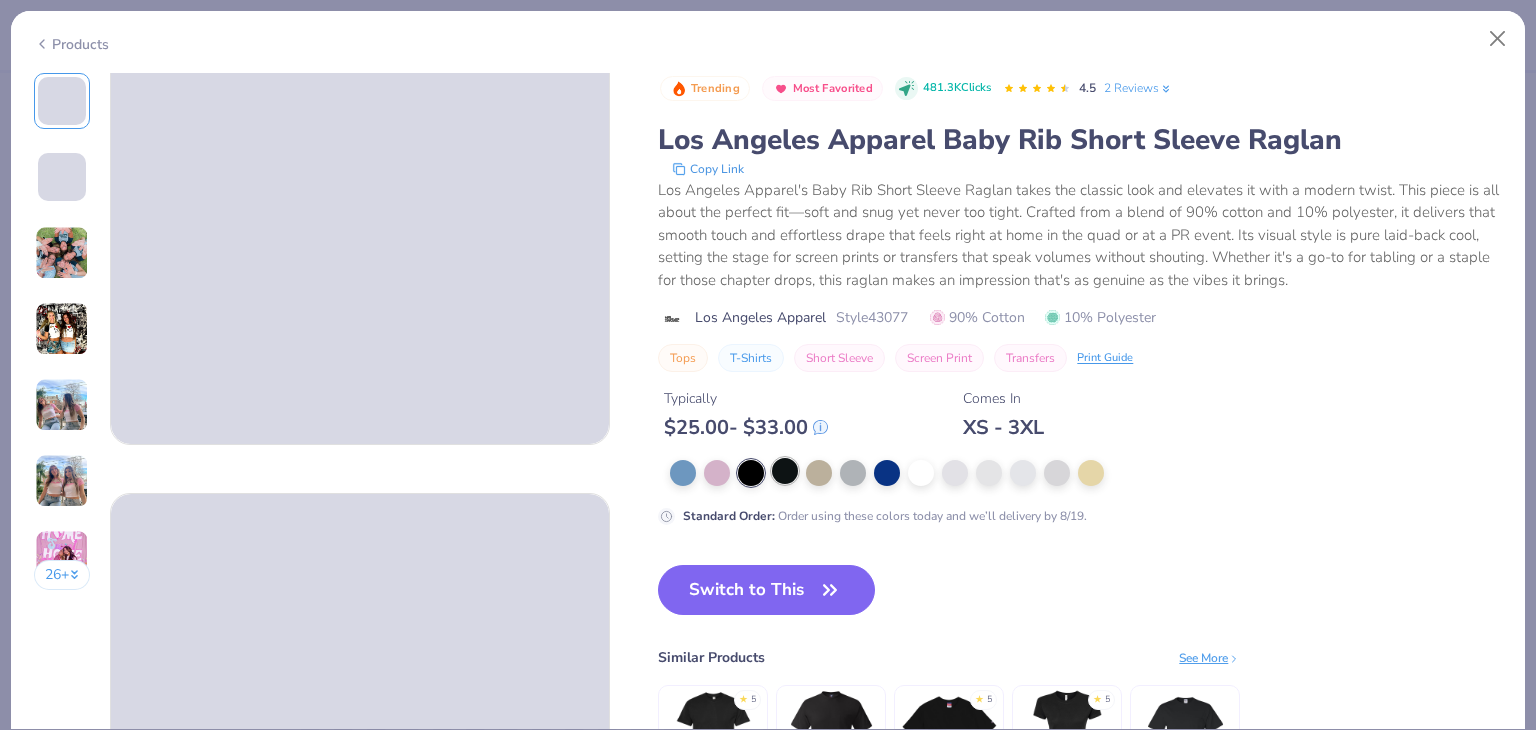 click at bounding box center [785, 471] 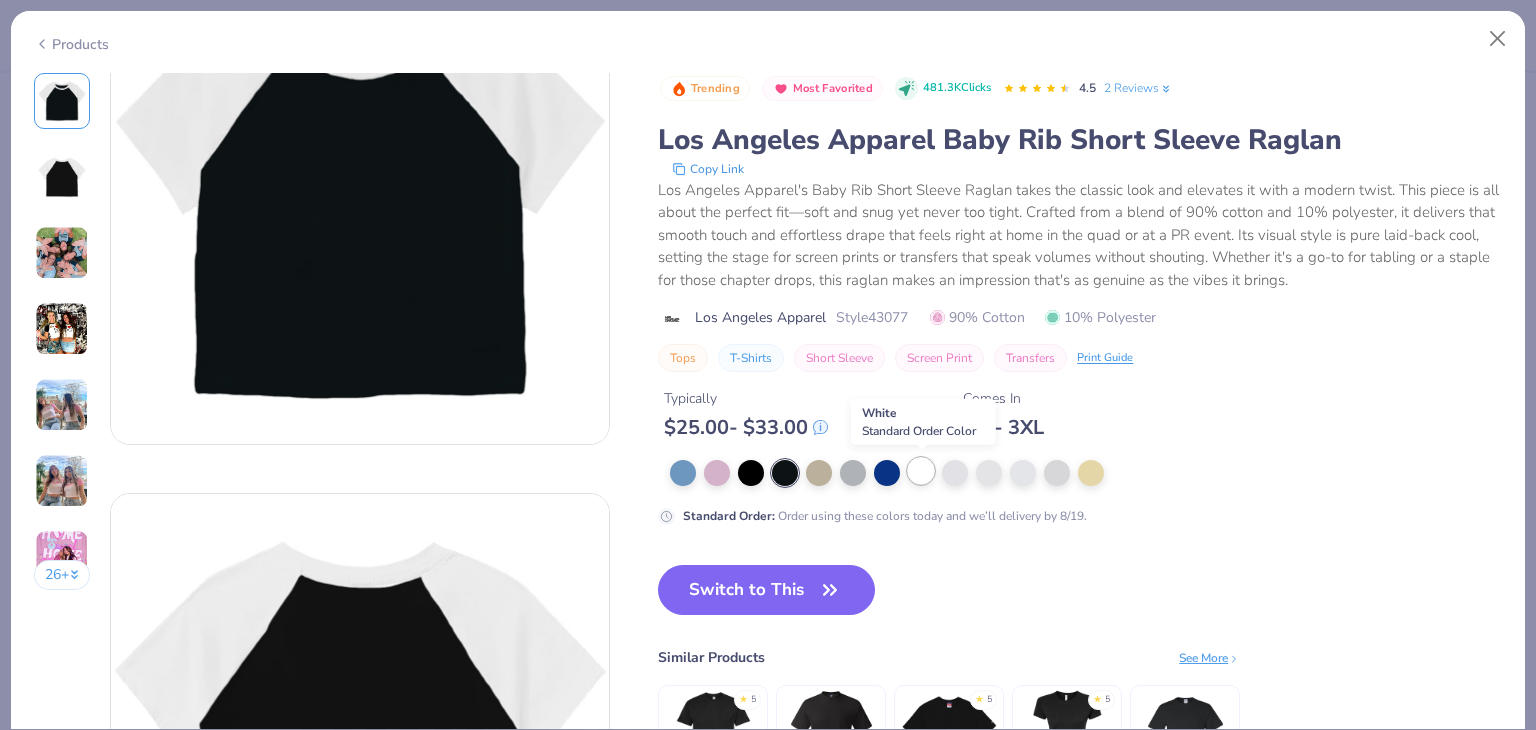 click at bounding box center [921, 471] 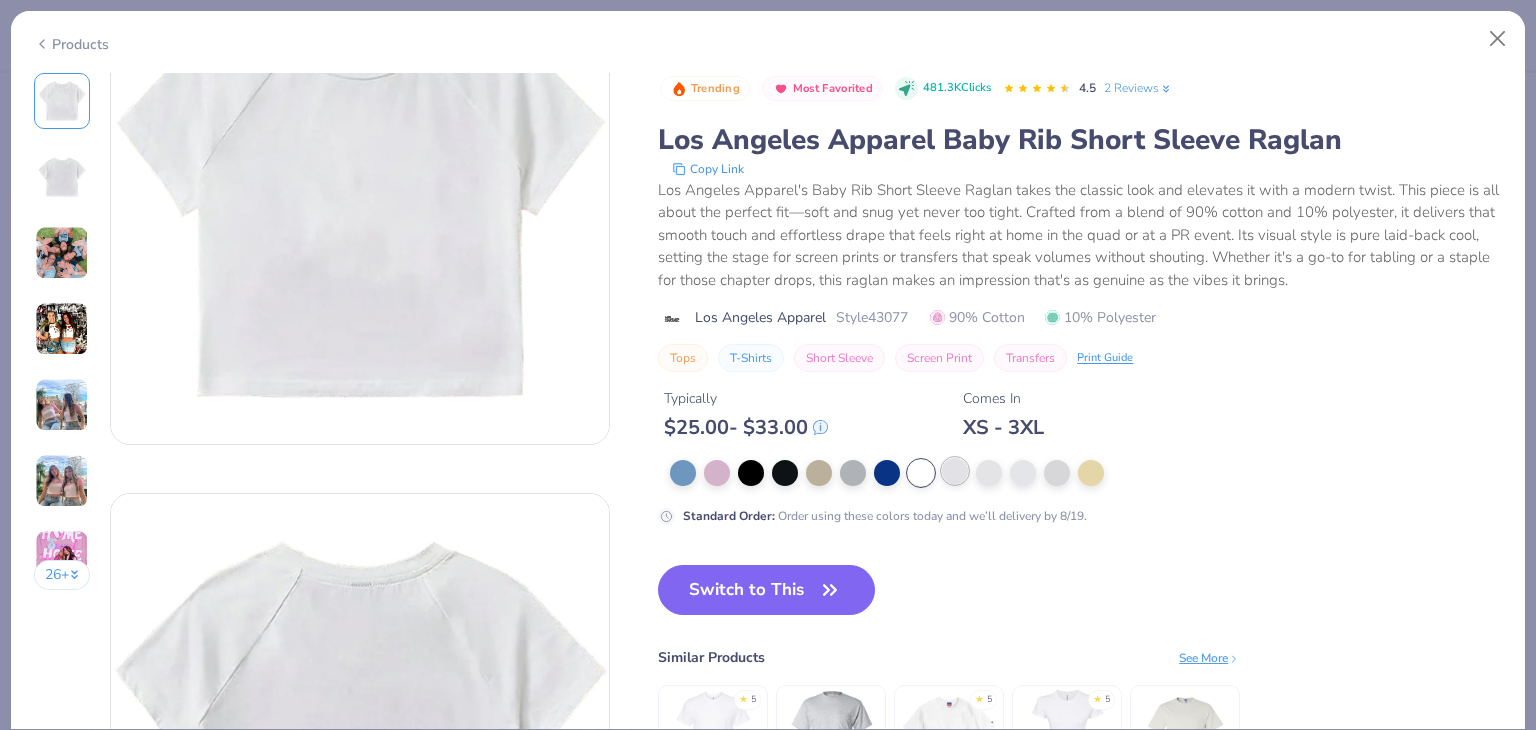 click at bounding box center (955, 471) 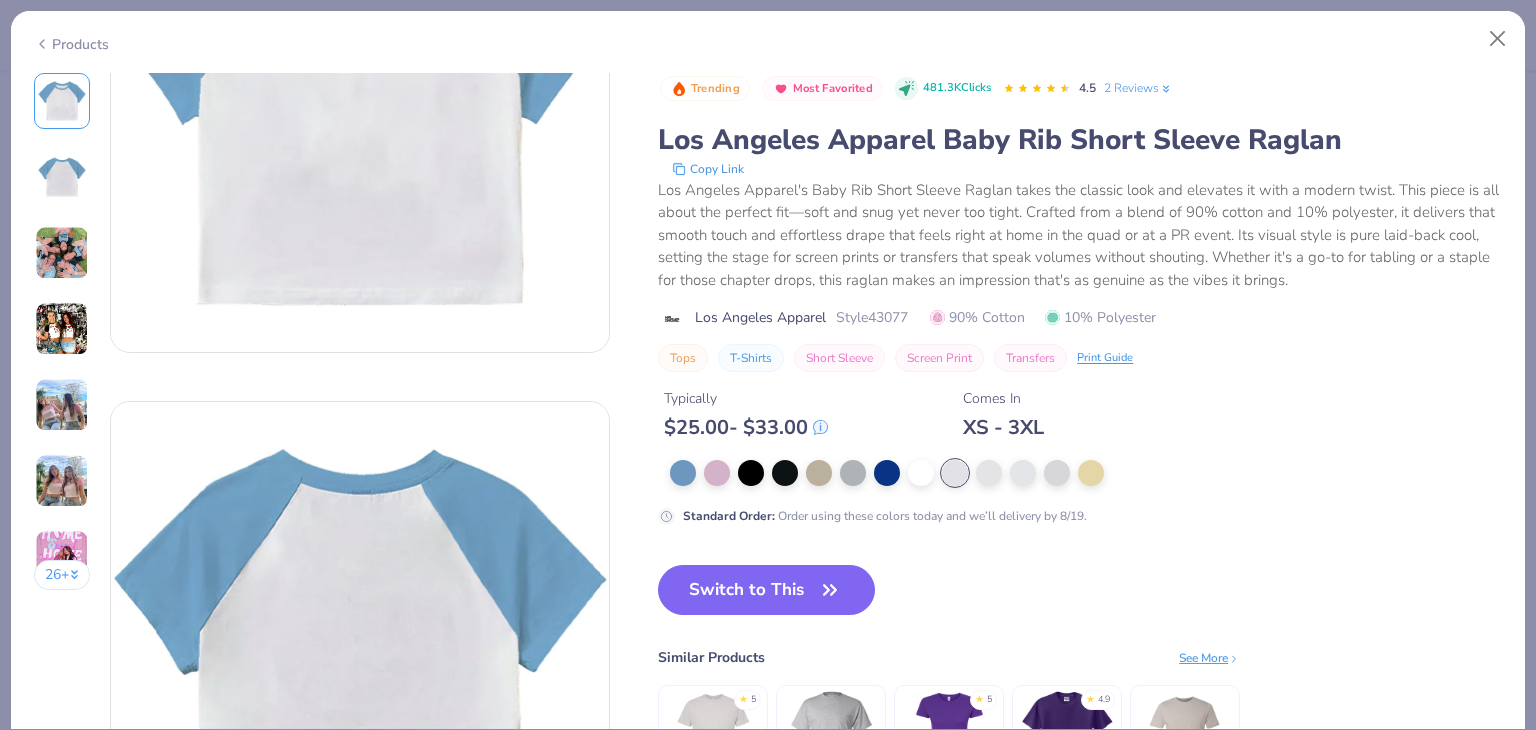 scroll, scrollTop: 244, scrollLeft: 0, axis: vertical 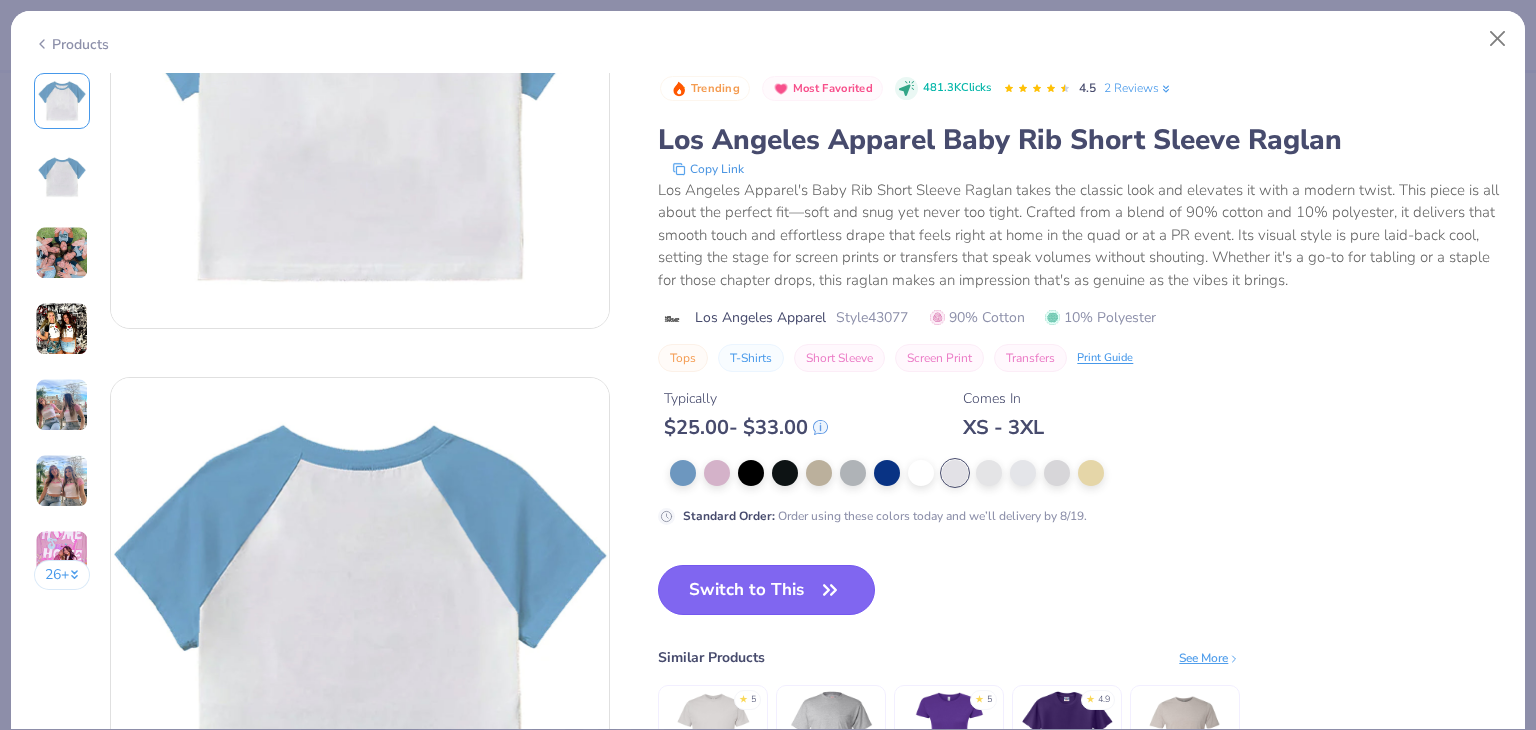 click on "Switch to This" at bounding box center (766, 590) 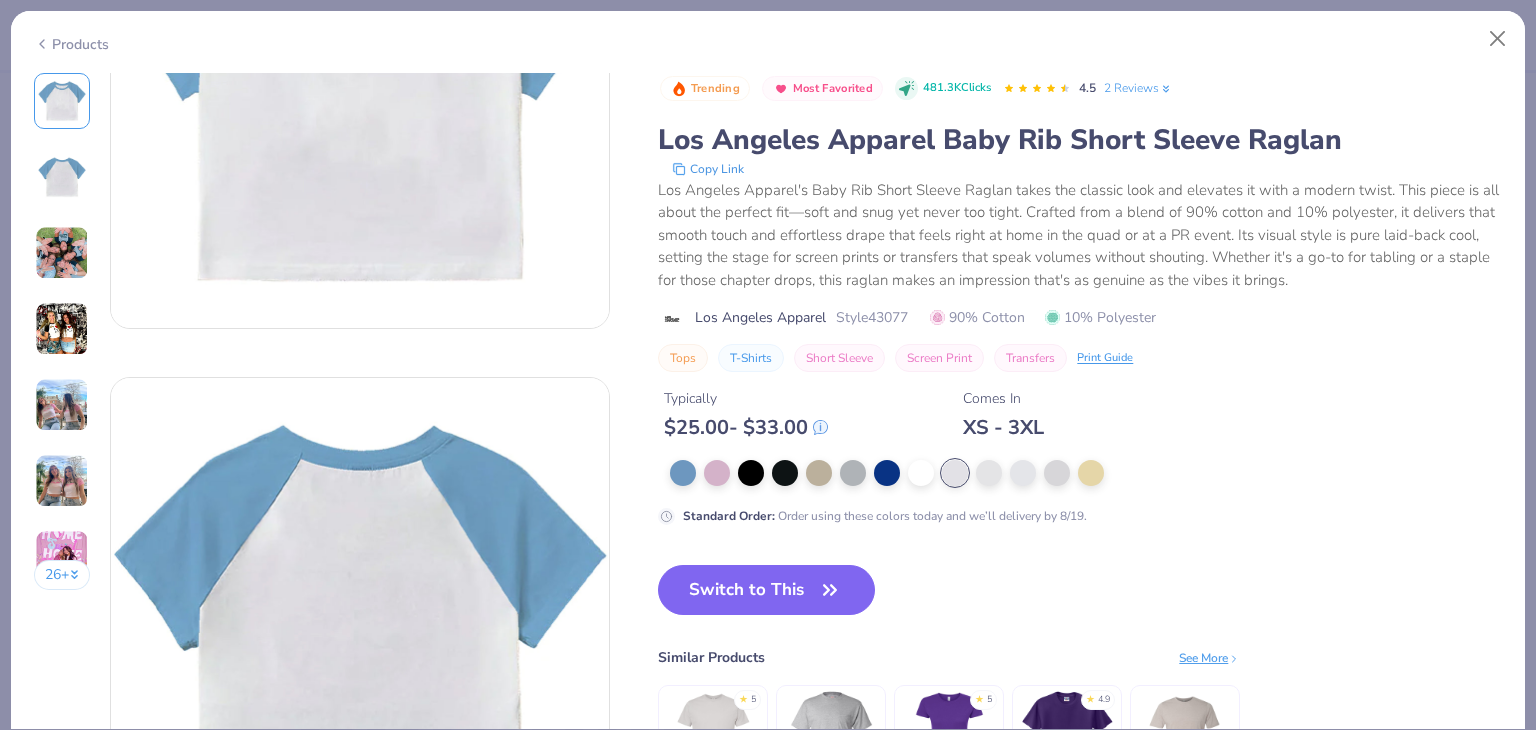 scroll, scrollTop: 34, scrollLeft: 0, axis: vertical 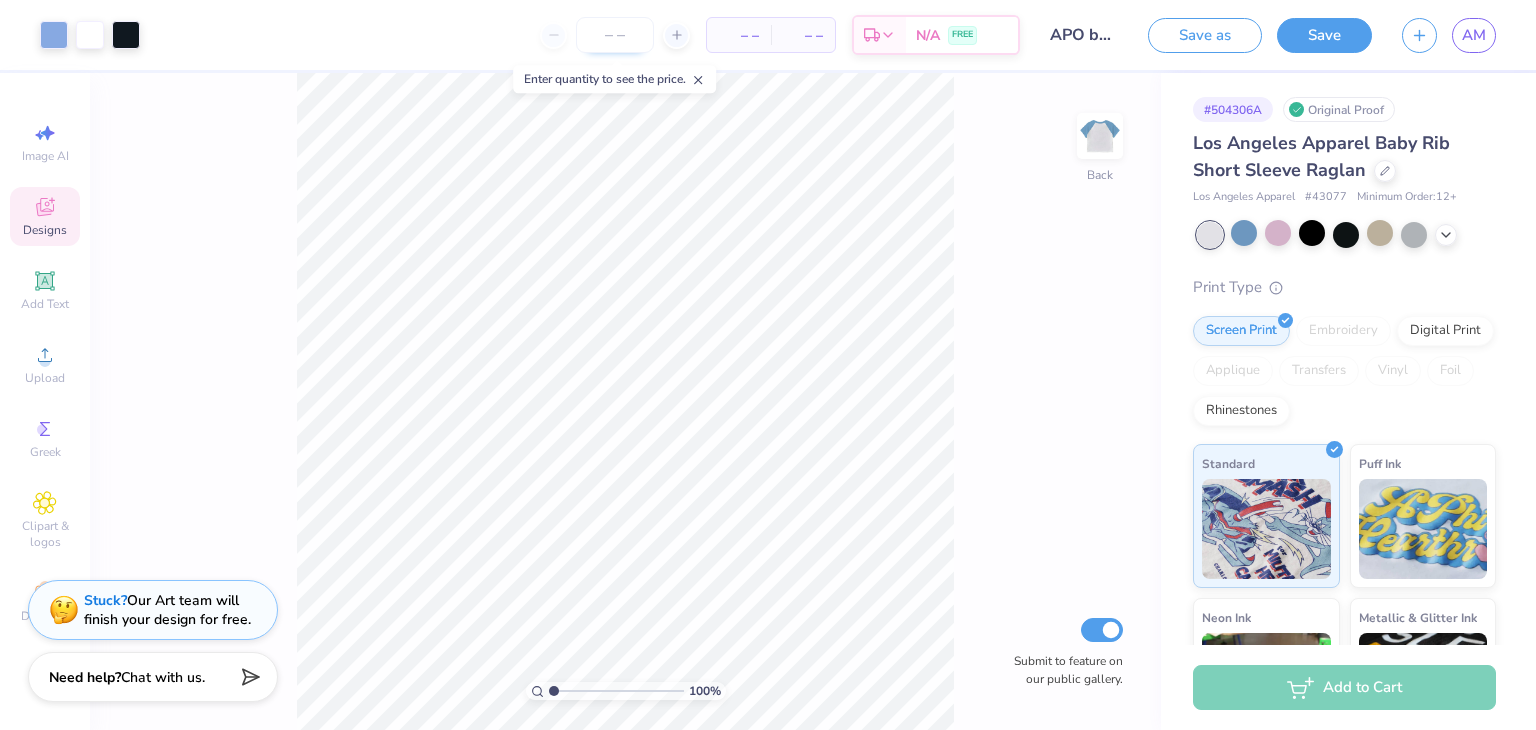 click at bounding box center (615, 35) 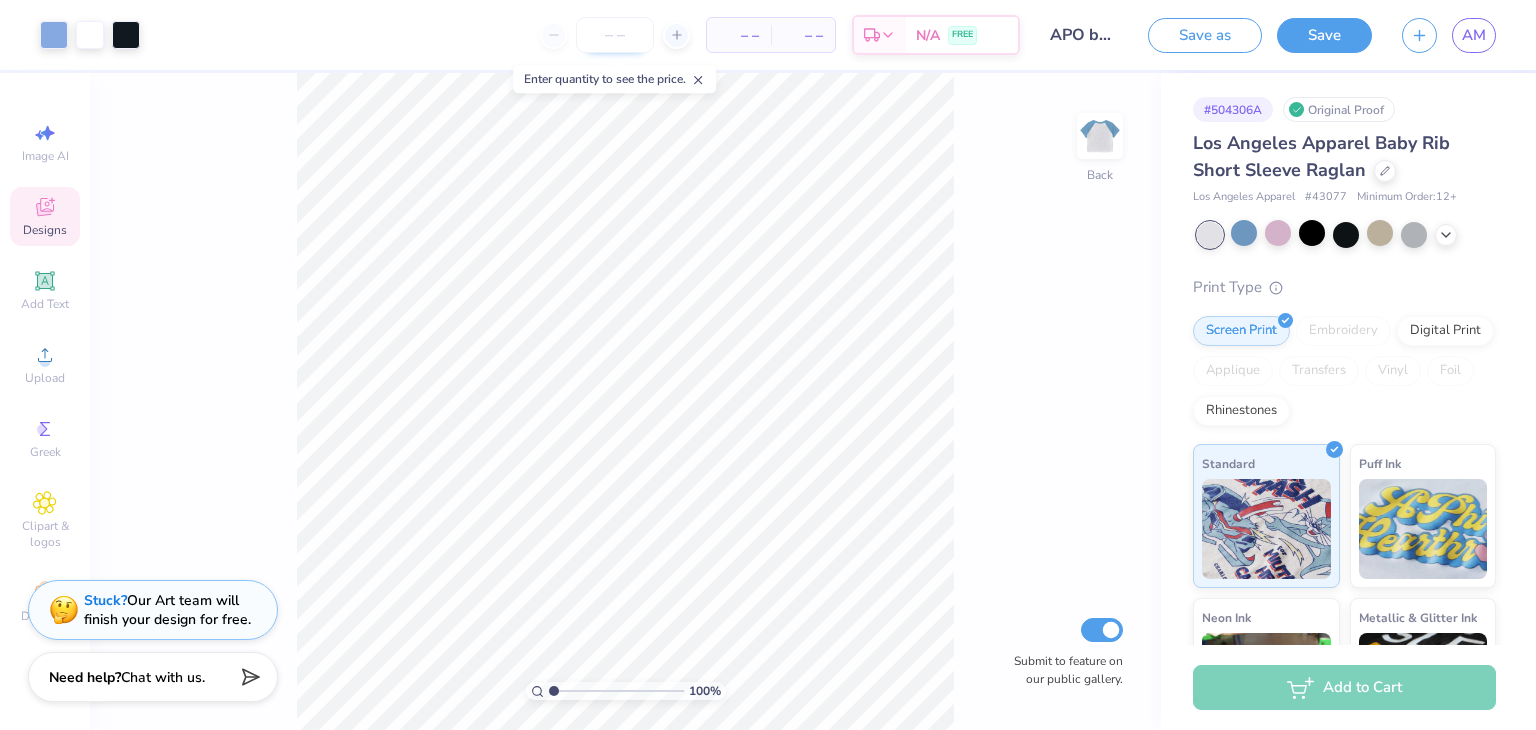 type on "3" 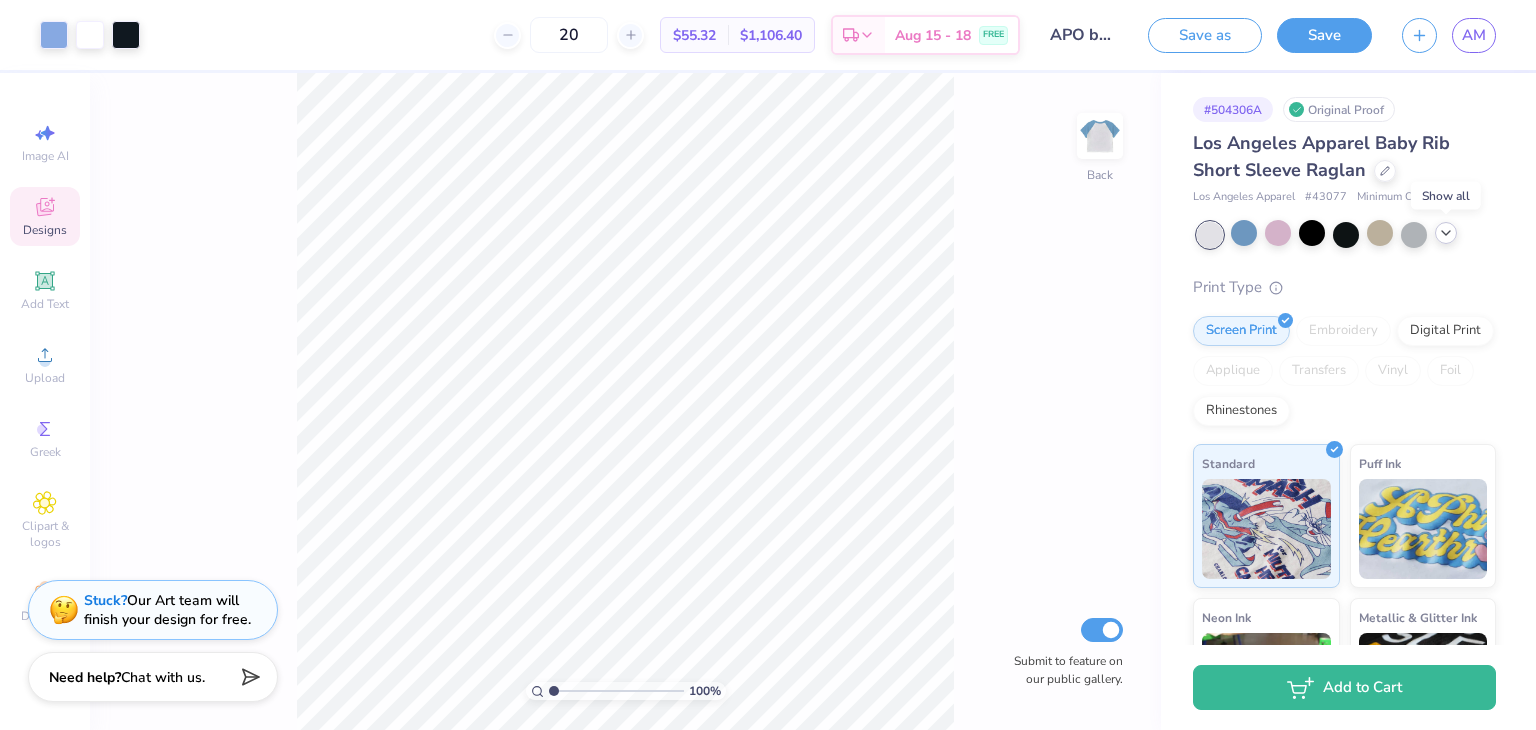 type on "20" 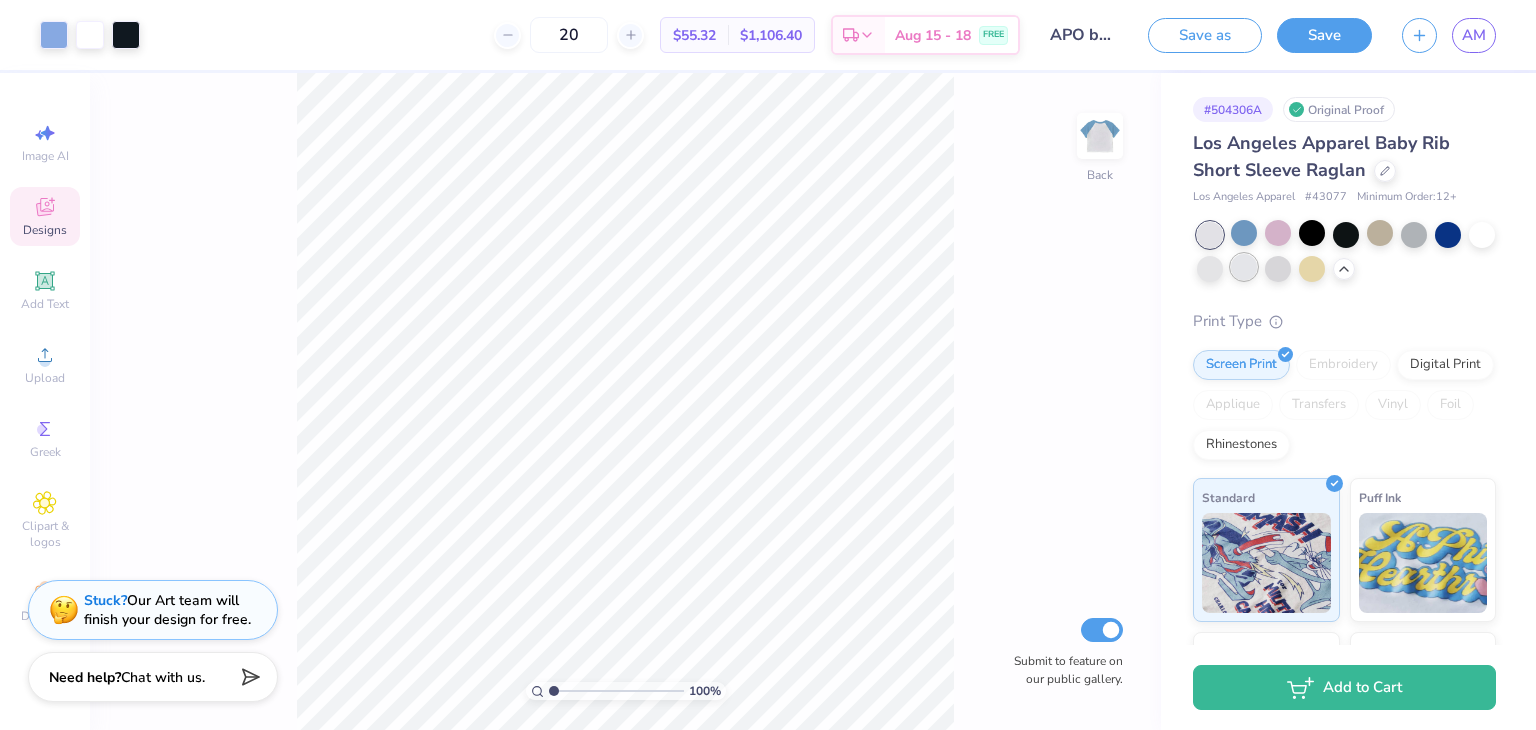 click at bounding box center (1244, 267) 